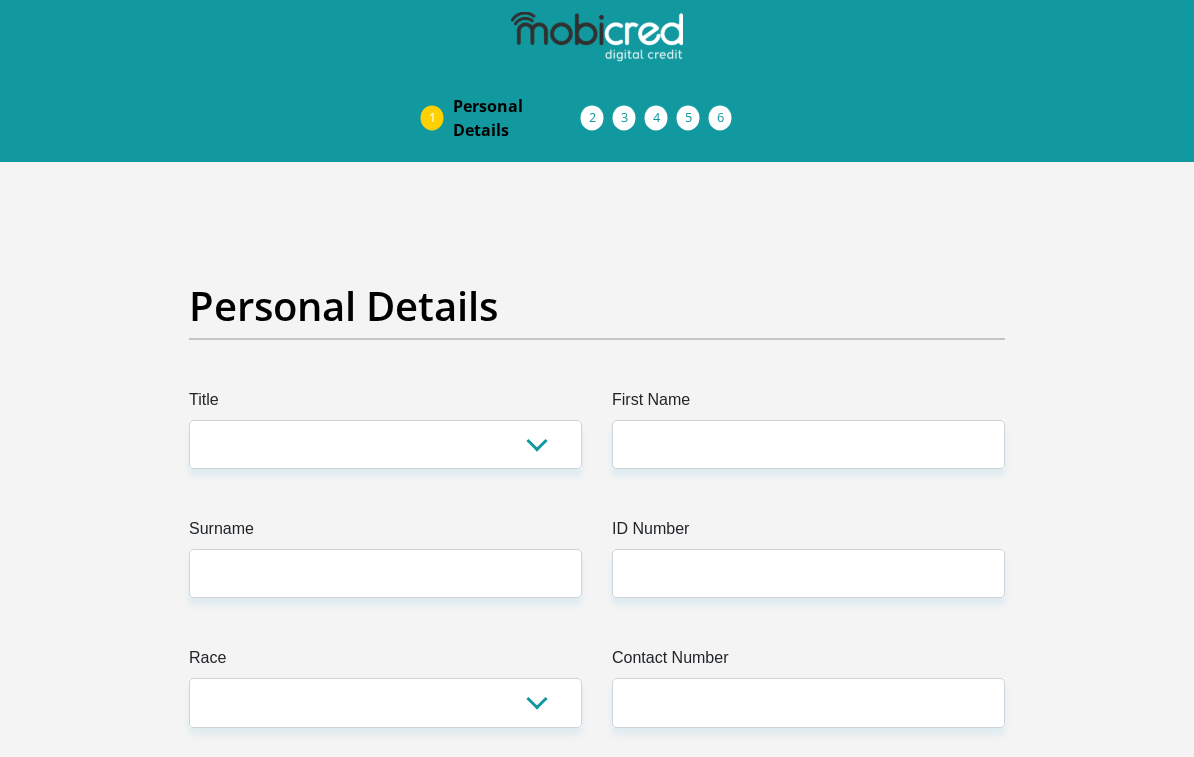 scroll, scrollTop: 0, scrollLeft: 0, axis: both 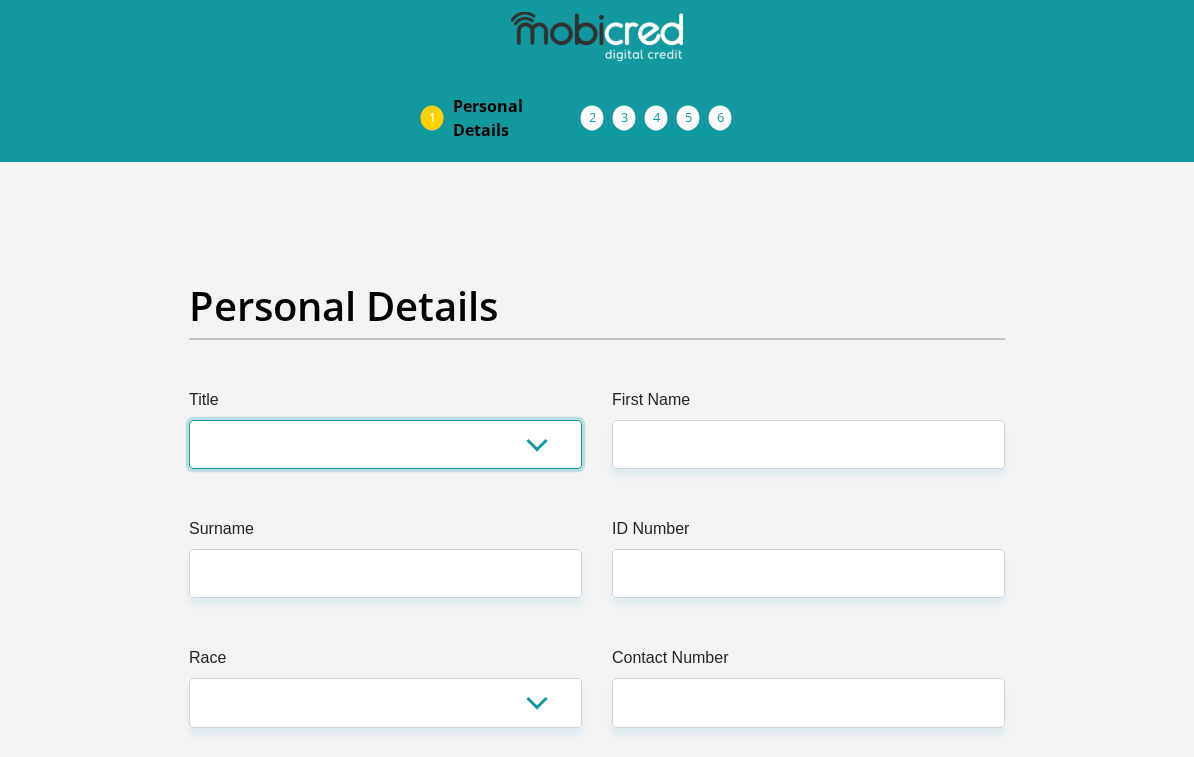click on "Mr
Ms
Mrs
Dr
[PERSON_NAME]" at bounding box center (385, 444) 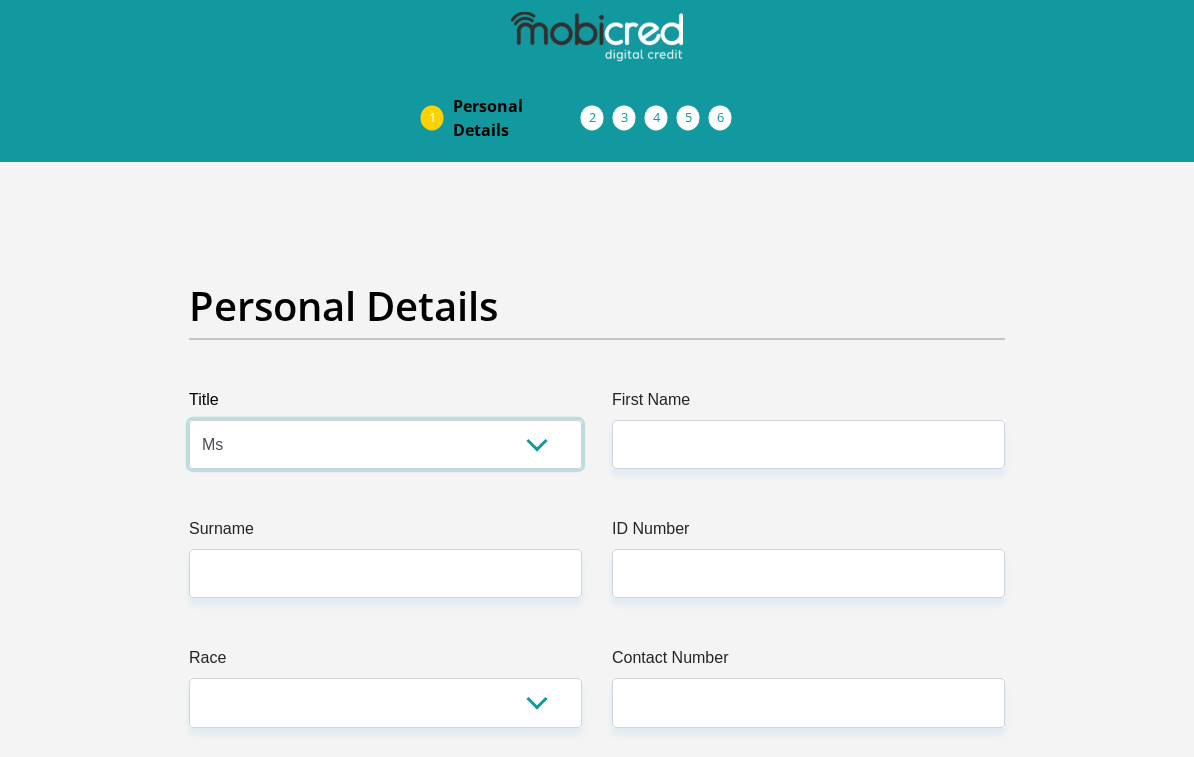 click on "Mr
Ms
Mrs
Dr
Other" at bounding box center [385, 444] 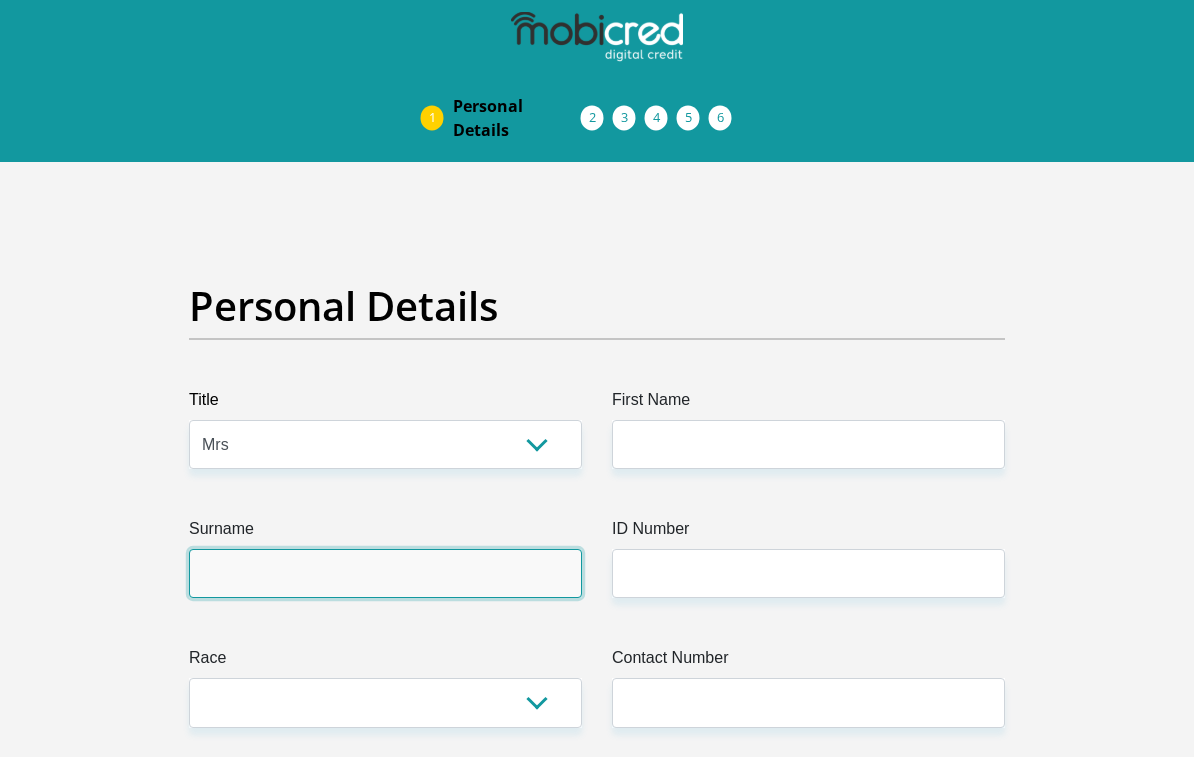 click on "Surname" at bounding box center [385, 573] 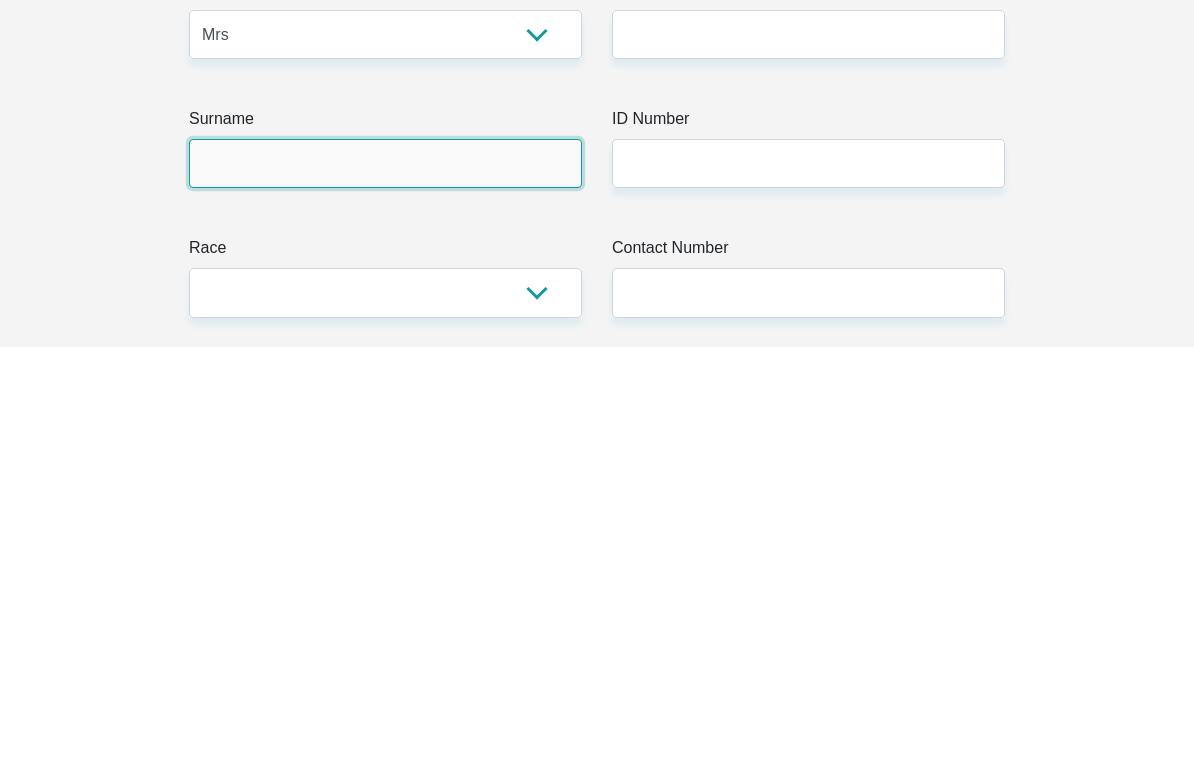 type on "K" 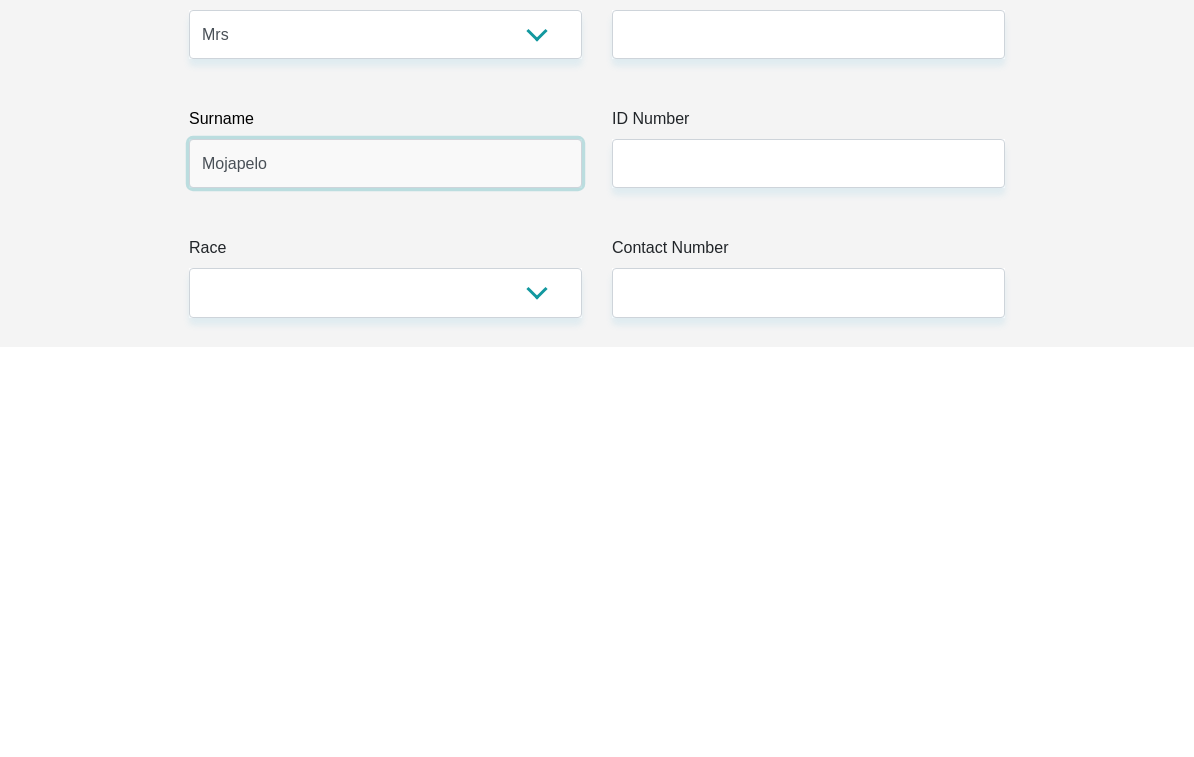 type on "Mojapelo" 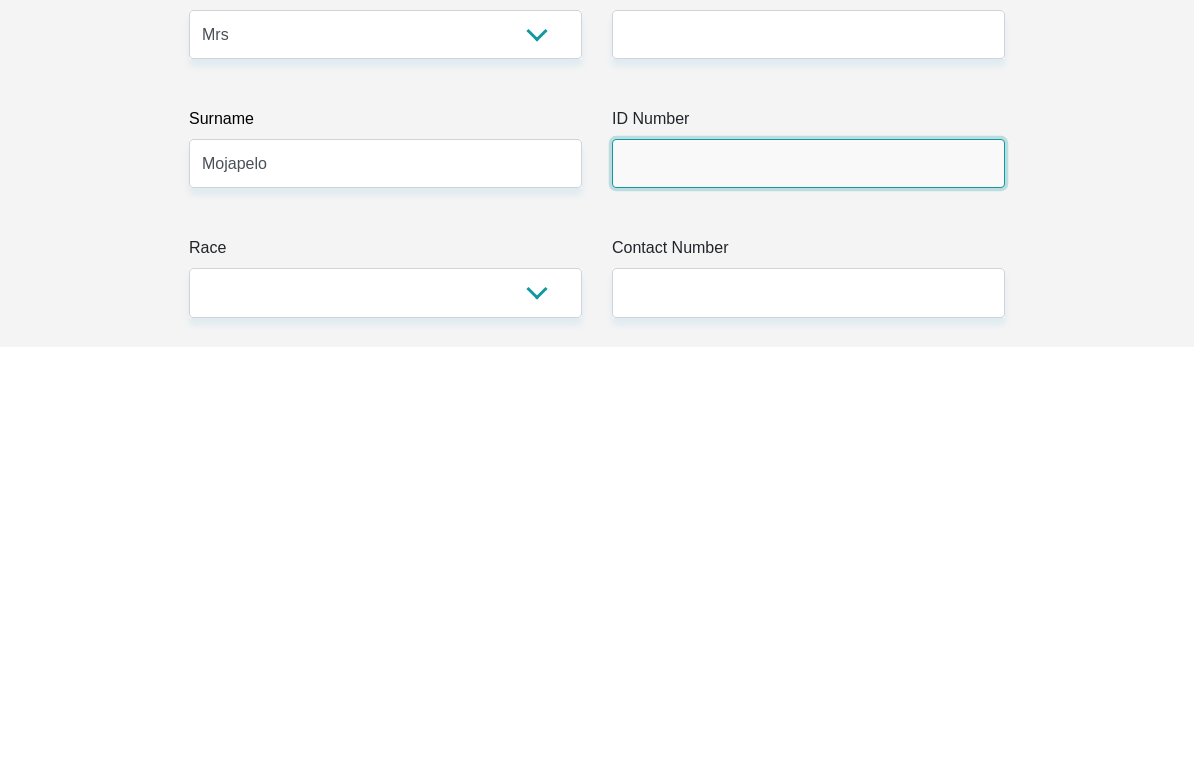 click on "ID Number" at bounding box center (808, 573) 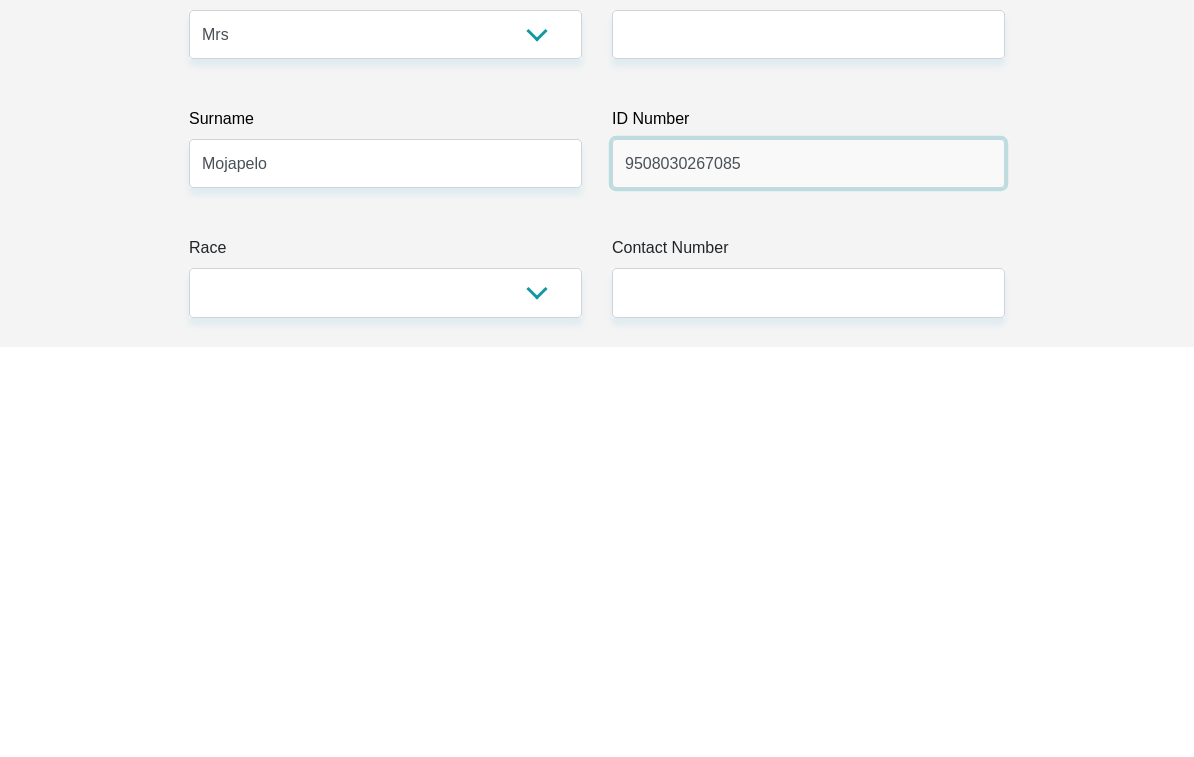 type on "9508030267085" 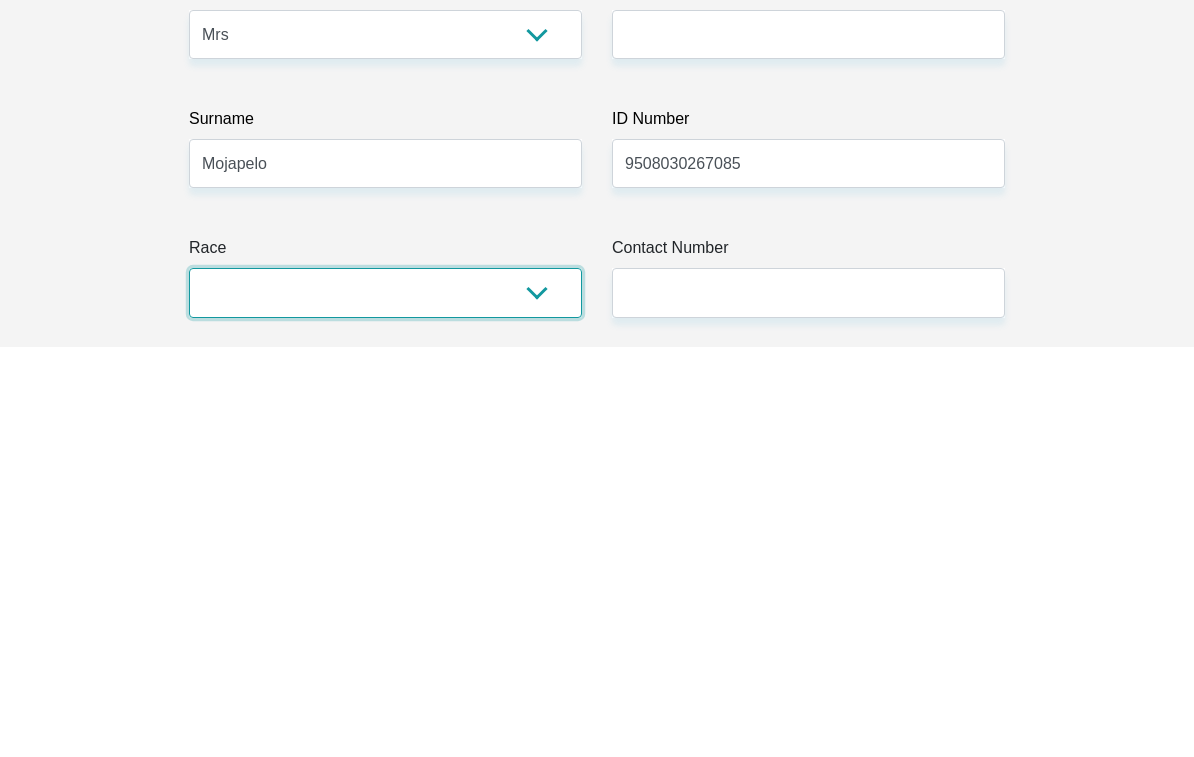 click on "Black
Coloured
Indian
White
Other" at bounding box center [385, 702] 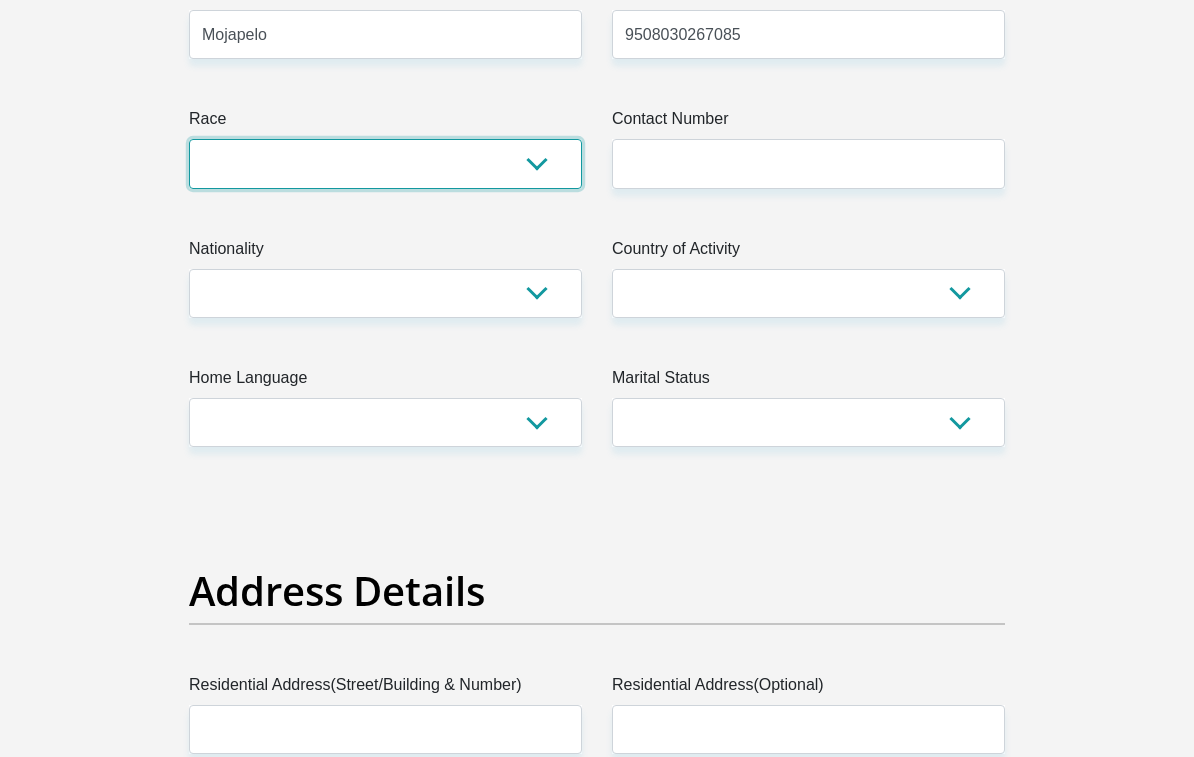 select on "2" 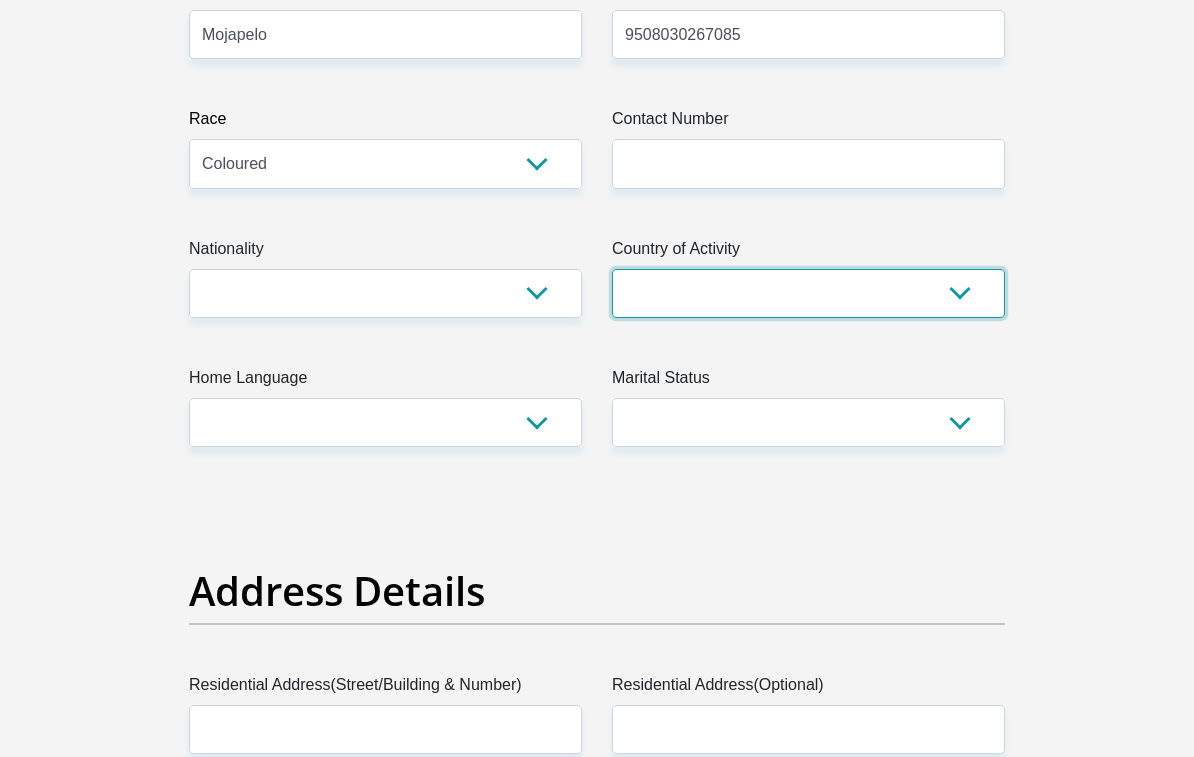 click on "South Africa
Afghanistan
Aland Islands
Albania
Algeria
America Samoa
American Virgin Islands
Andorra
Angola
Anguilla
Antarctica
Antigua and Barbuda
Argentina
Armenia
Aruba
Ascension Island
Australia
Austria
Azerbaijan
Chad" at bounding box center (808, 293) 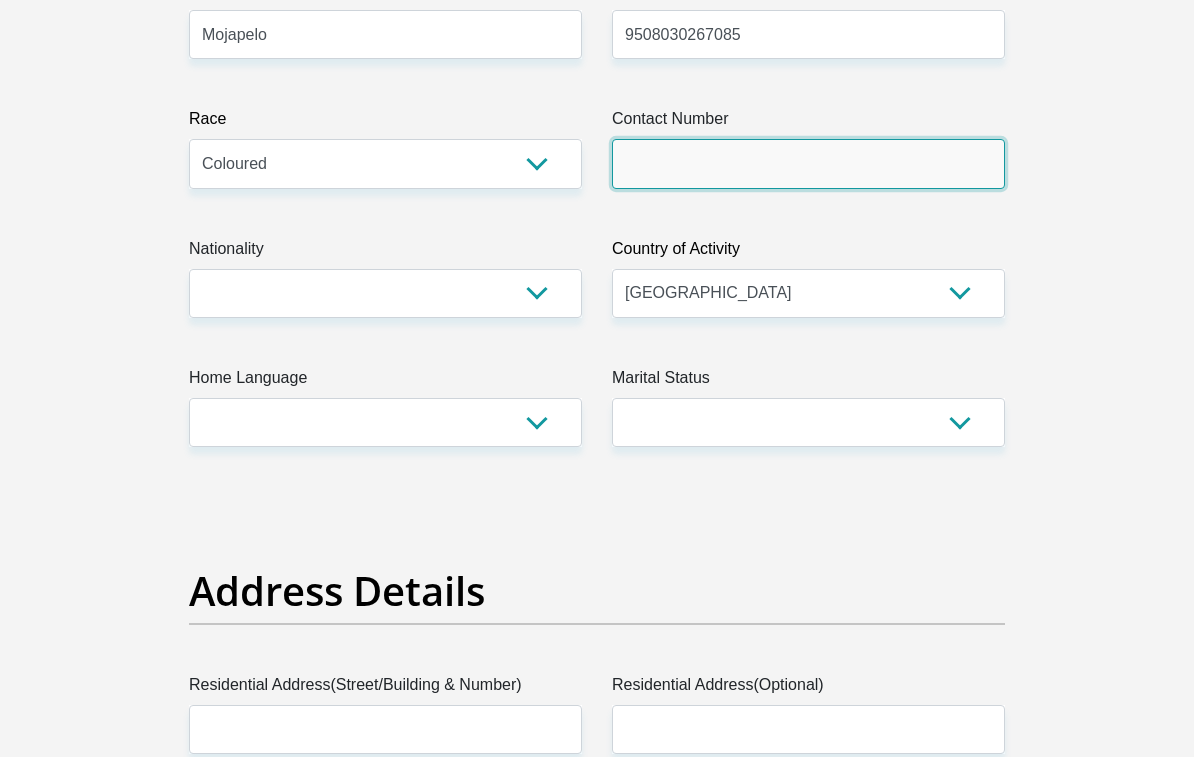 click on "Contact Number" at bounding box center [808, 163] 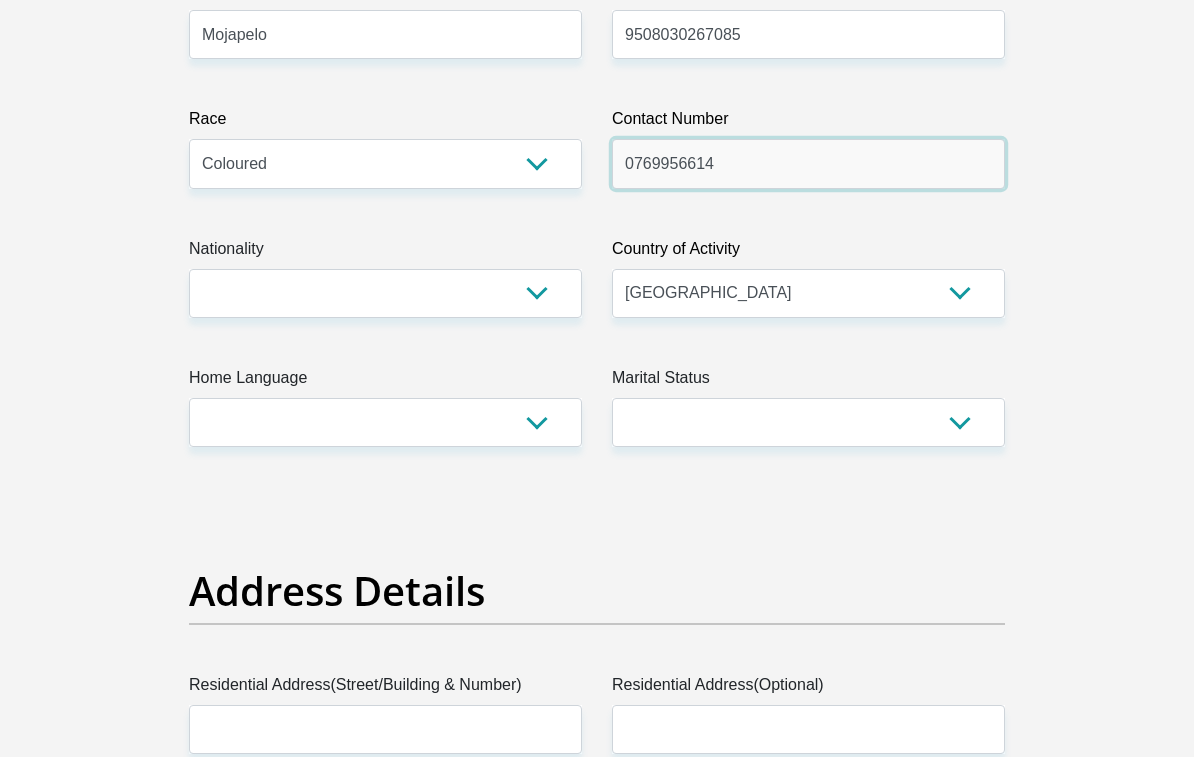 type on "0769956614" 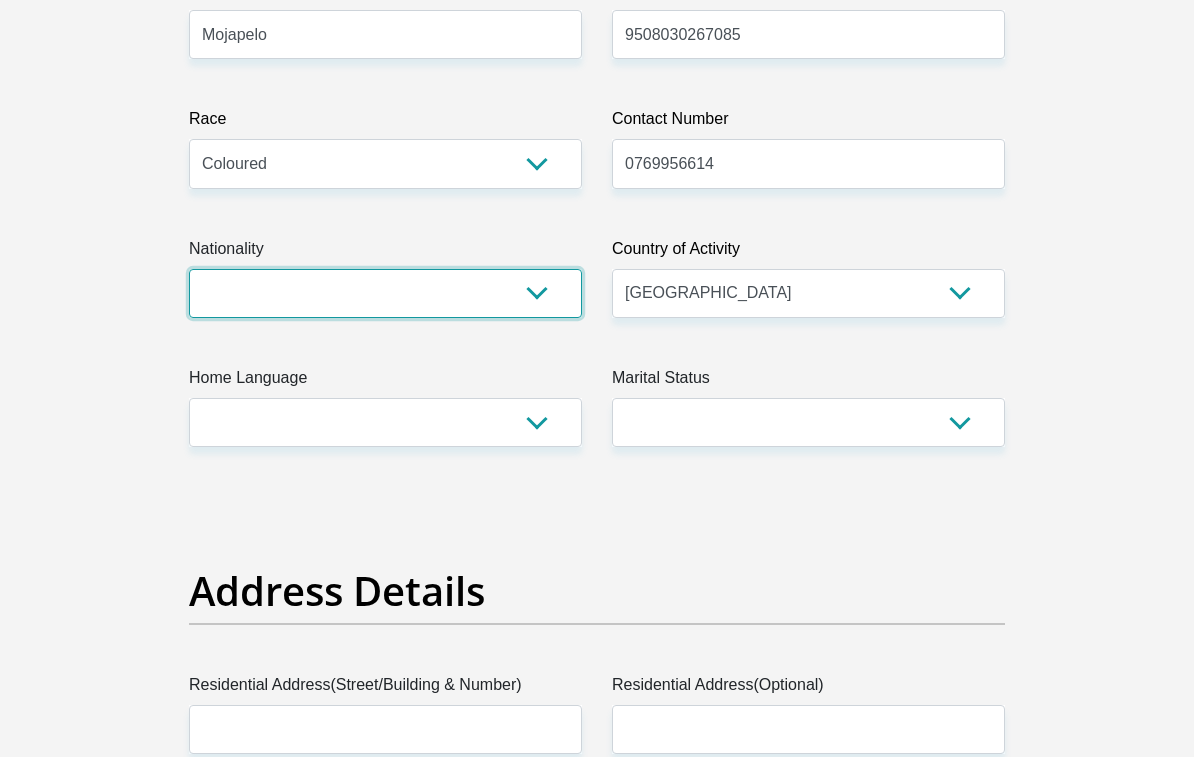 click on "South Africa
Afghanistan
Aland Islands
Albania
Algeria
America Samoa
American Virgin Islands
Andorra
Angola
Anguilla
Antarctica
Antigua and Barbuda
Argentina
Armenia
Aruba
Ascension Island
Australia
Austria
Azerbaijan
Bahamas
Bahrain
Bangladesh
Barbados
Chad" at bounding box center [385, 294] 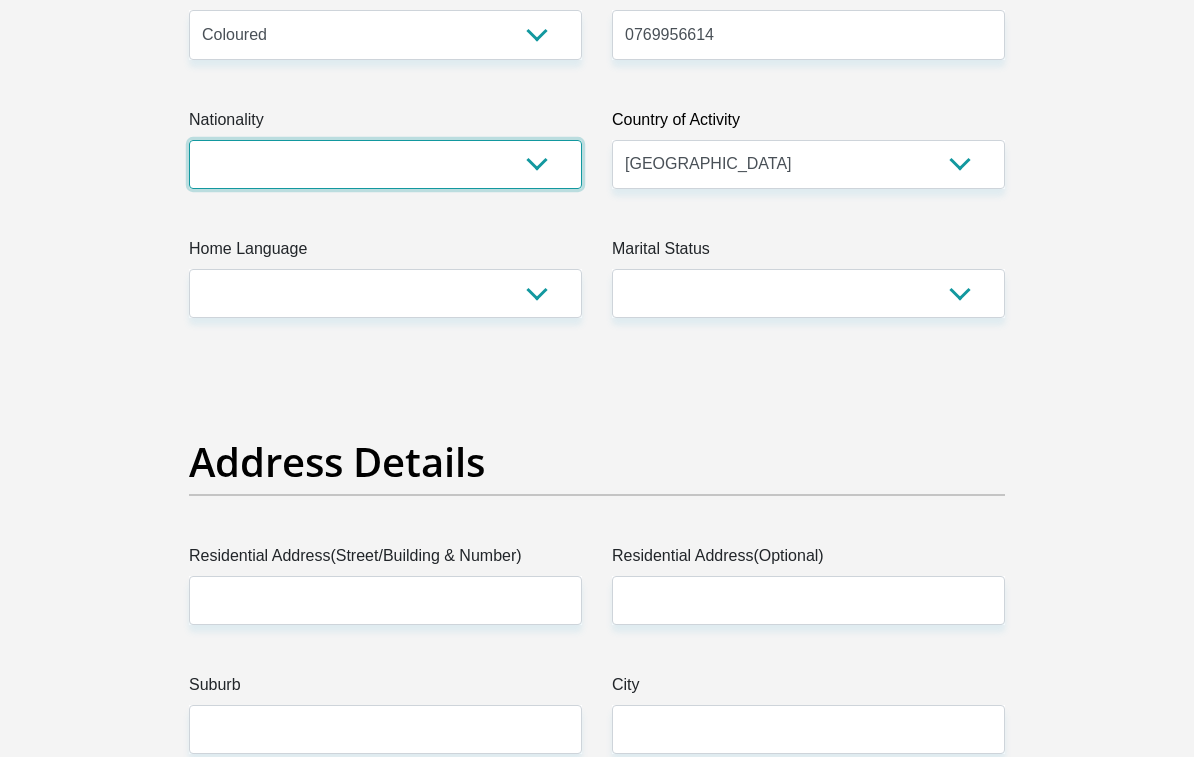 select on "ZAF" 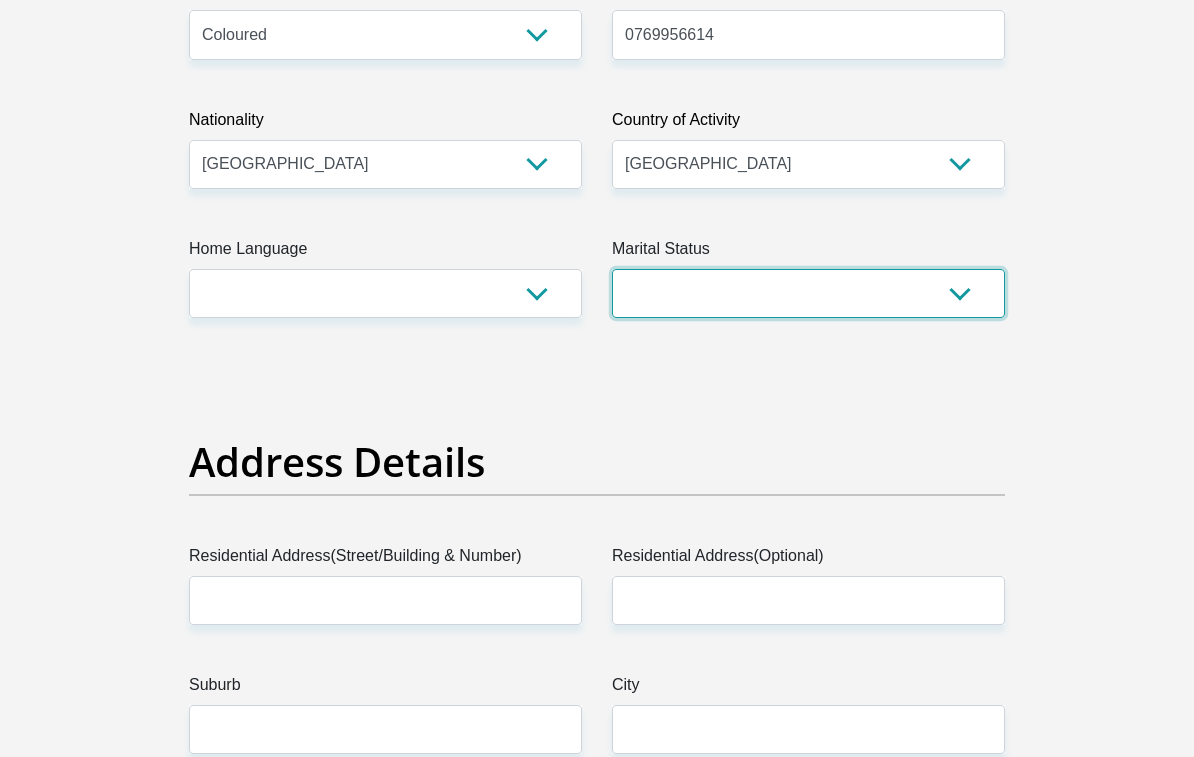 click on "Married ANC
Single
Divorced
Widowed
Married COP or Customary Law" at bounding box center [808, 293] 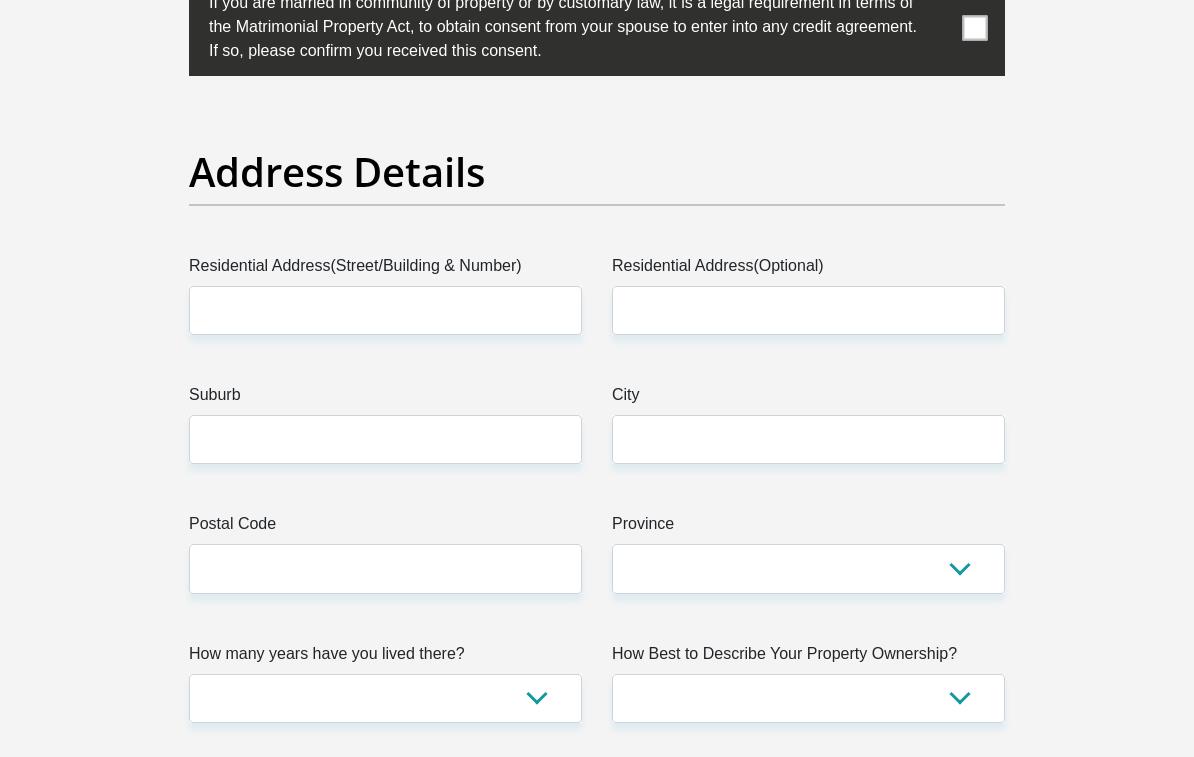 scroll, scrollTop: 1052, scrollLeft: 0, axis: vertical 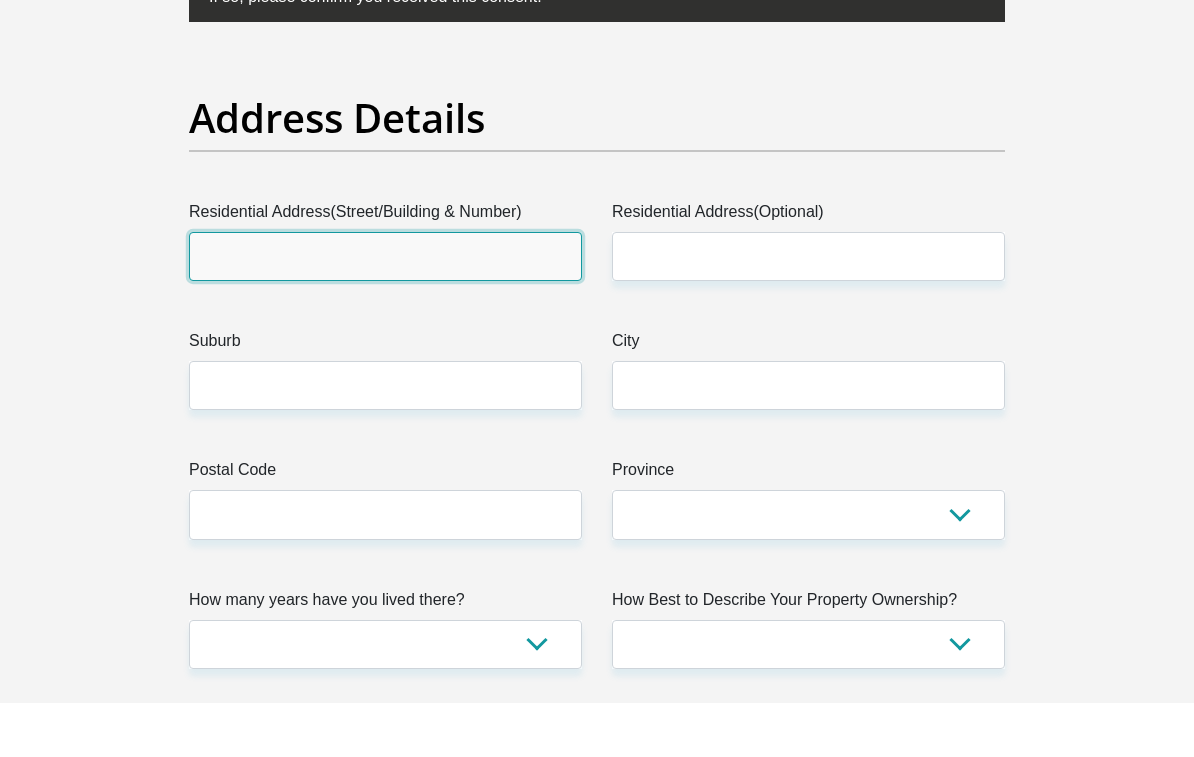 click on "Residential Address(Street/Building & Number)" at bounding box center (385, 311) 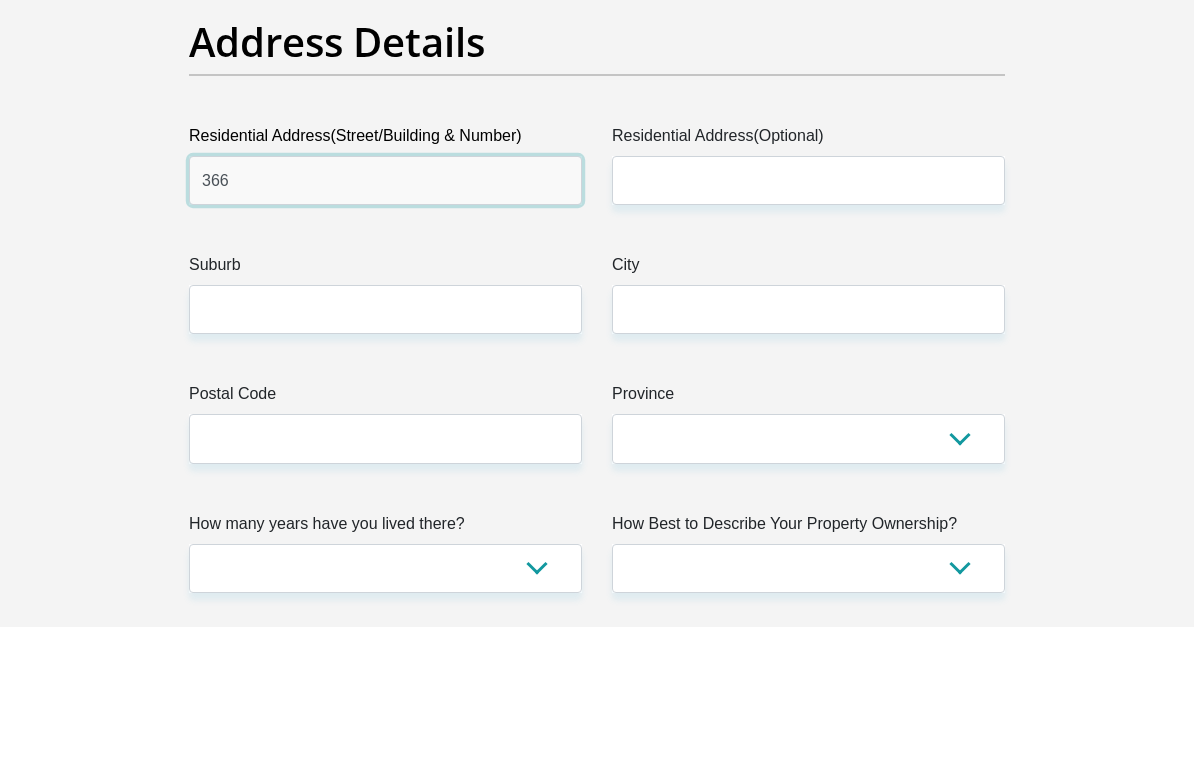 type on "366" 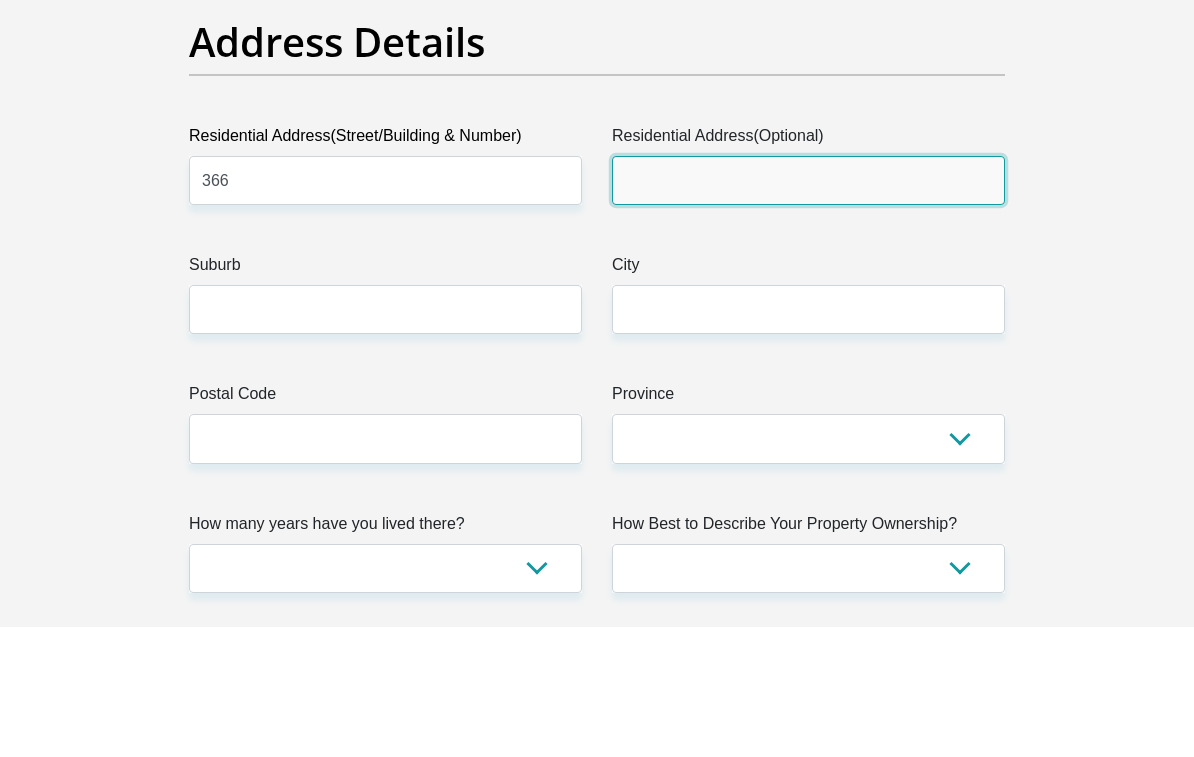 click on "Residential Address(Optional)" at bounding box center [808, 311] 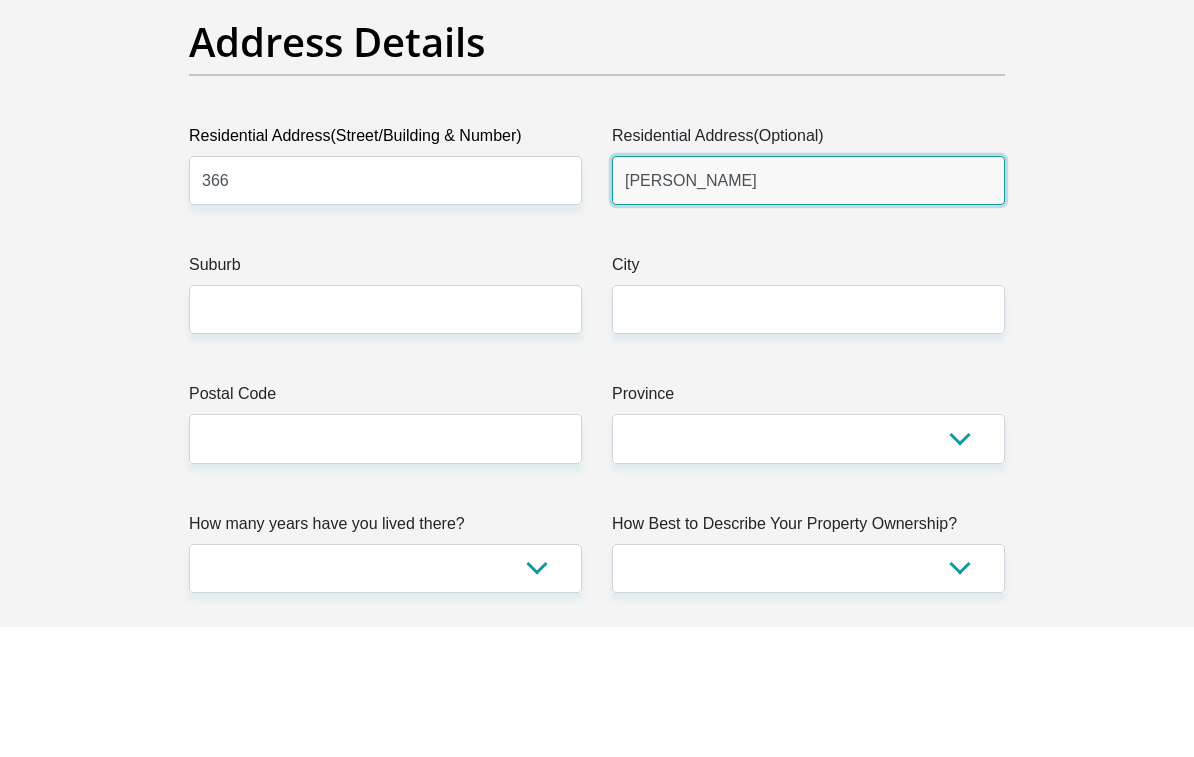 type on "Danie Theron" 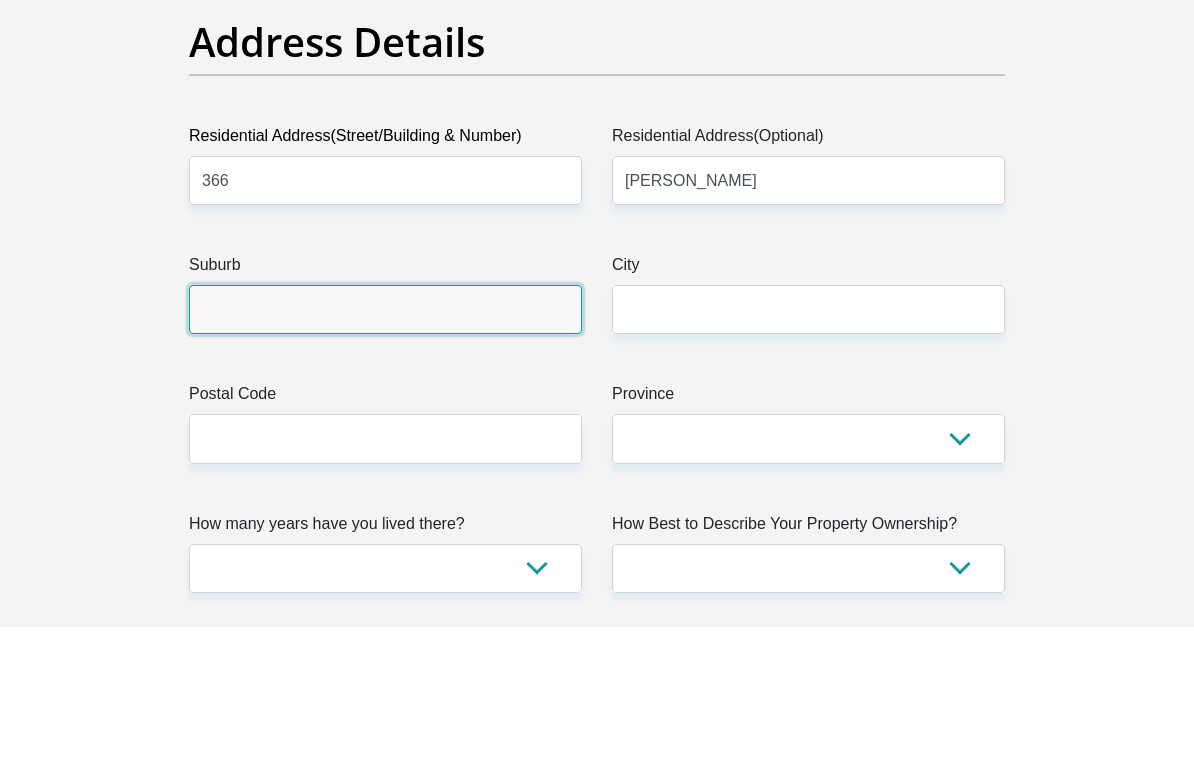 click on "Suburb" at bounding box center [385, 440] 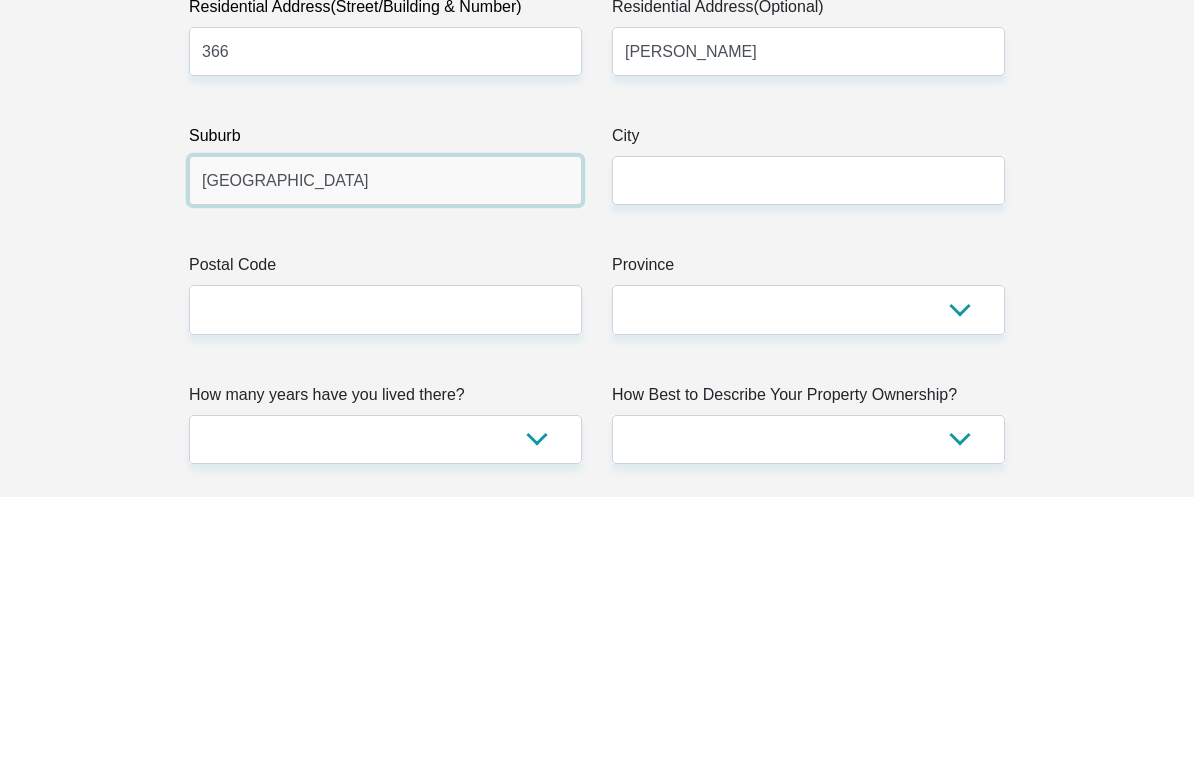 type on "Pretoria north" 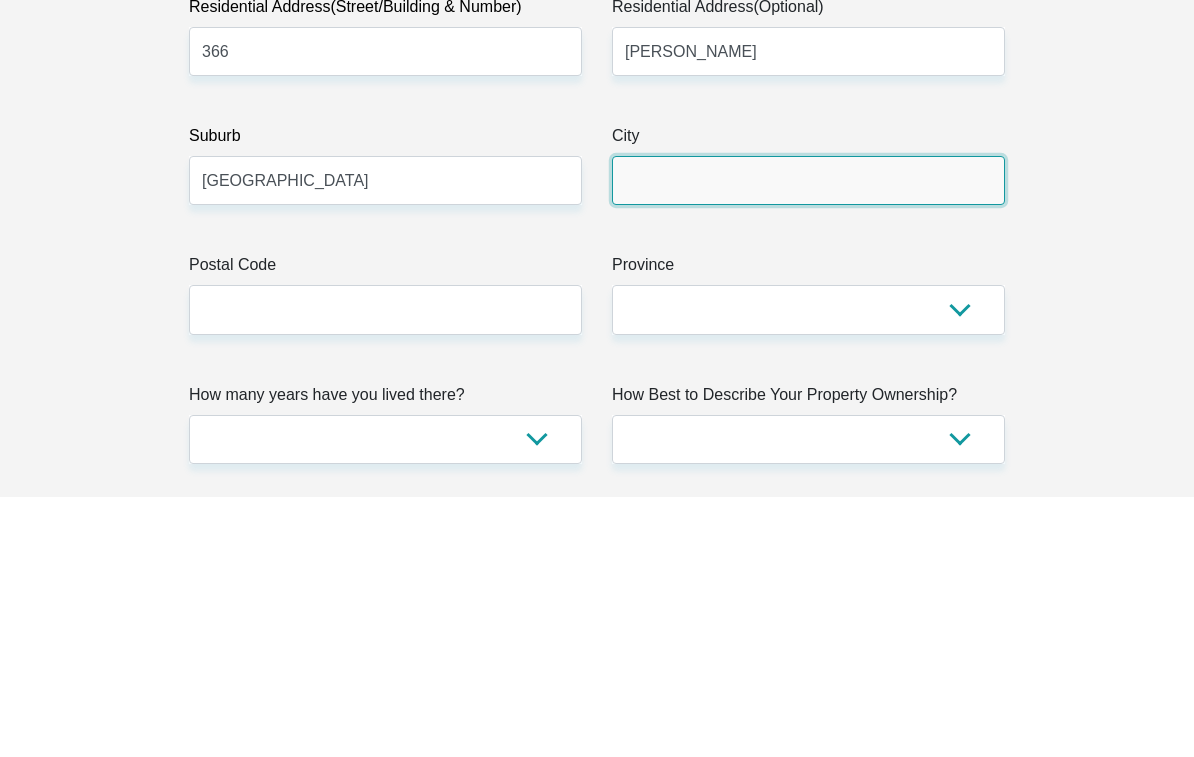 click on "City" at bounding box center [808, 440] 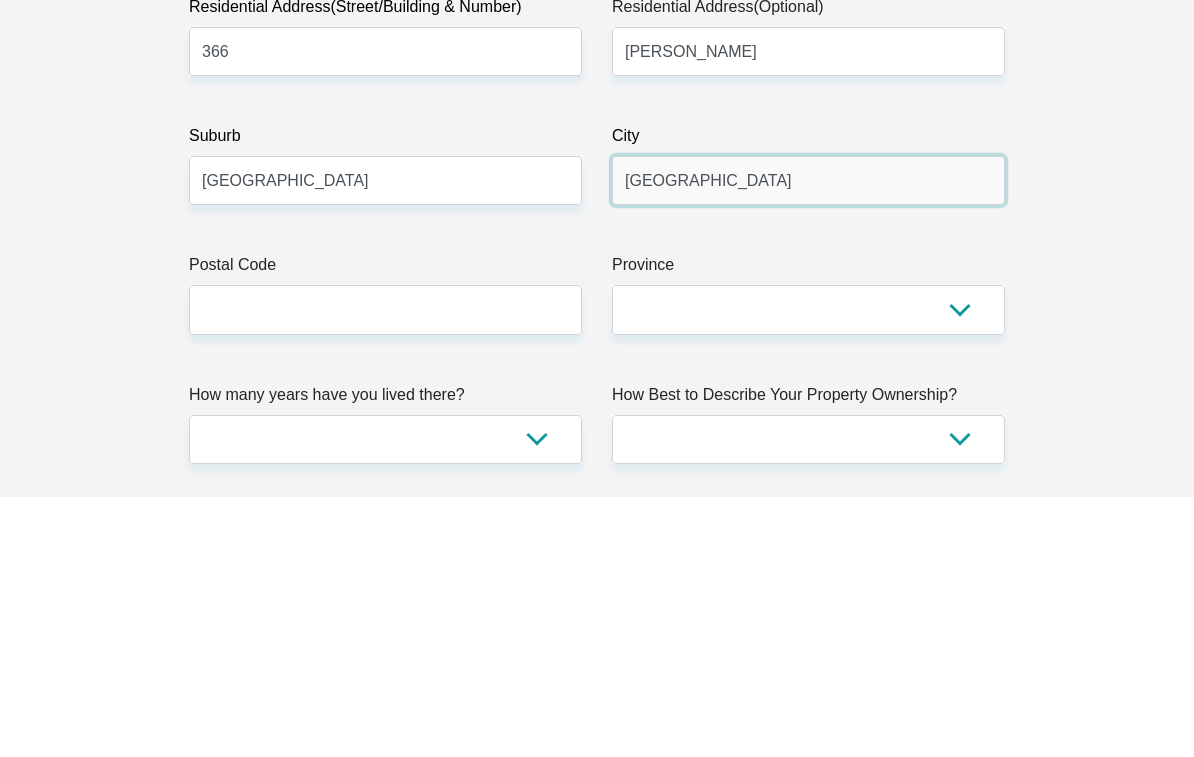 type on "Pretoria" 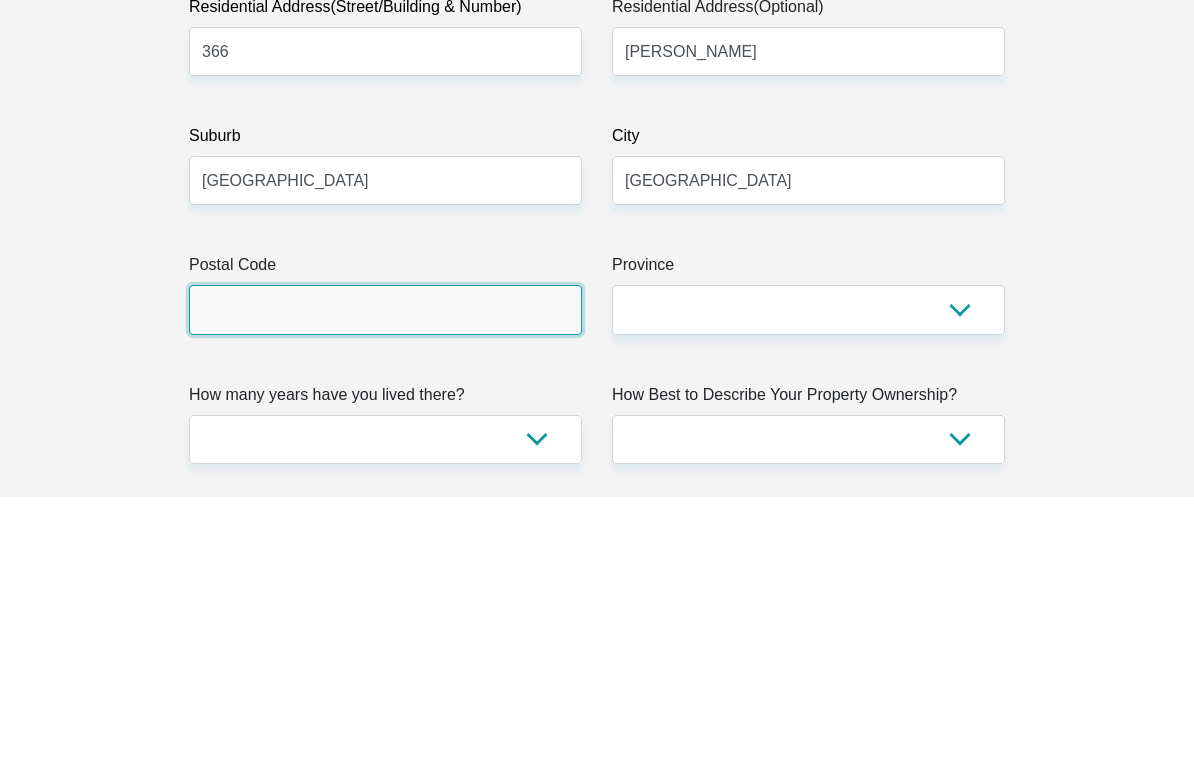 click on "Postal Code" at bounding box center (385, 569) 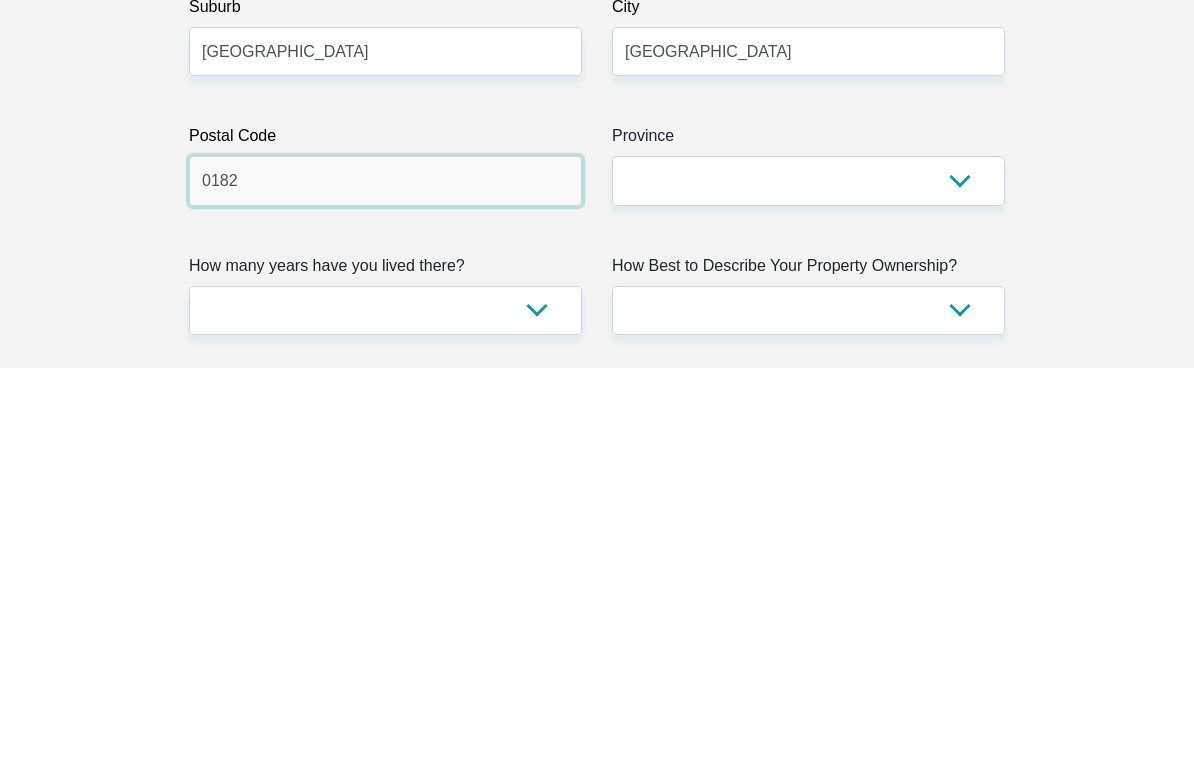type on "0182" 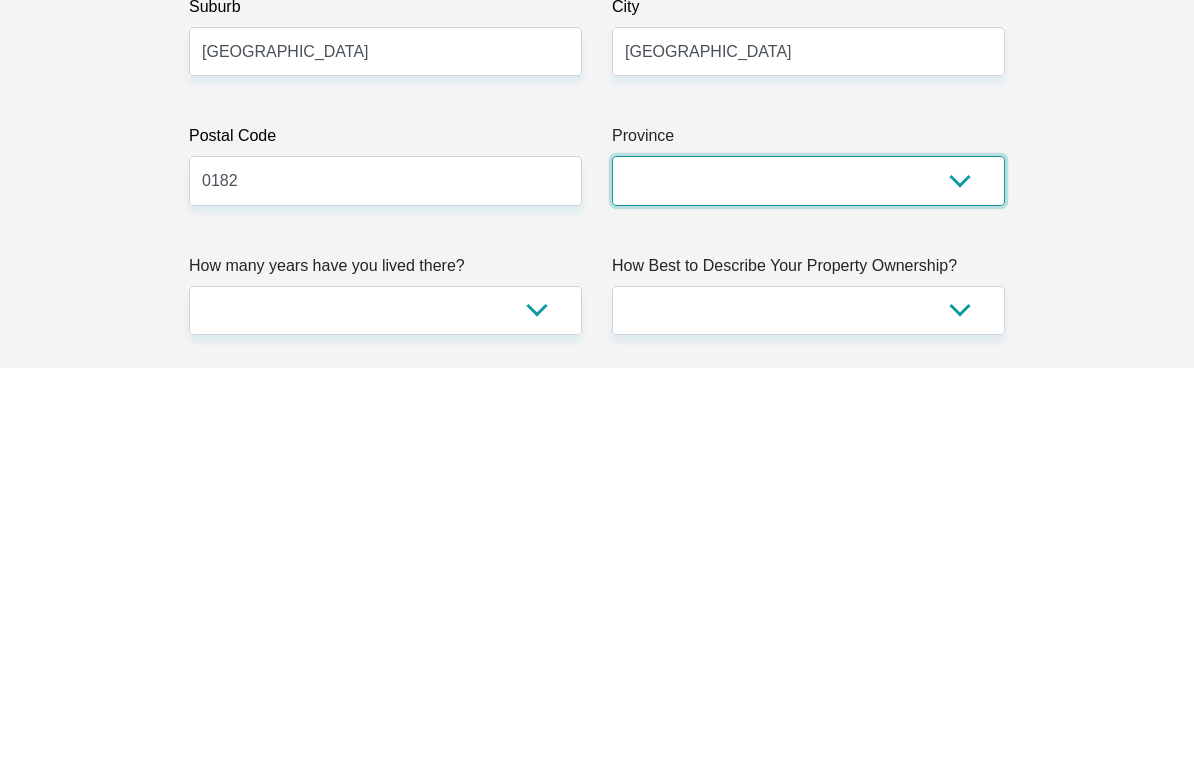 click on "Eastern Cape
Free State
Gauteng
KwaZulu-Natal
Limpopo
Mpumalanga
Northern Cape
North West
Western Cape" at bounding box center [808, 569] 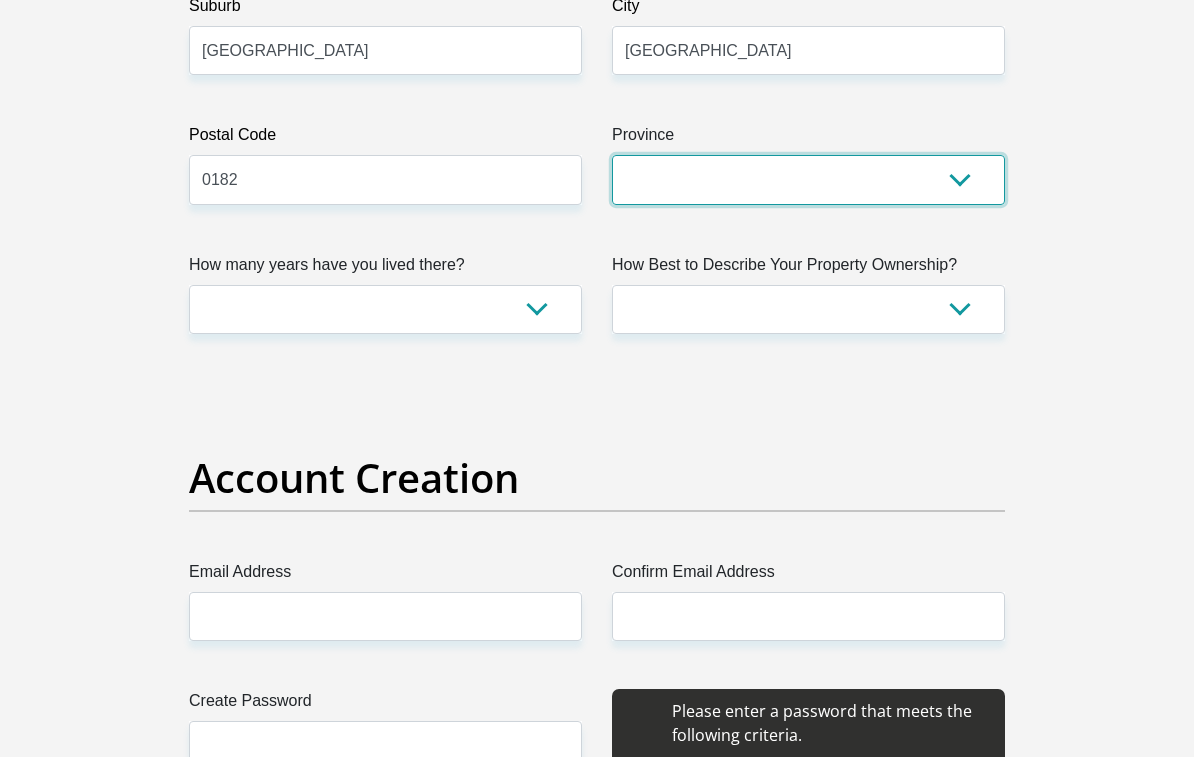 select on "Gauteng" 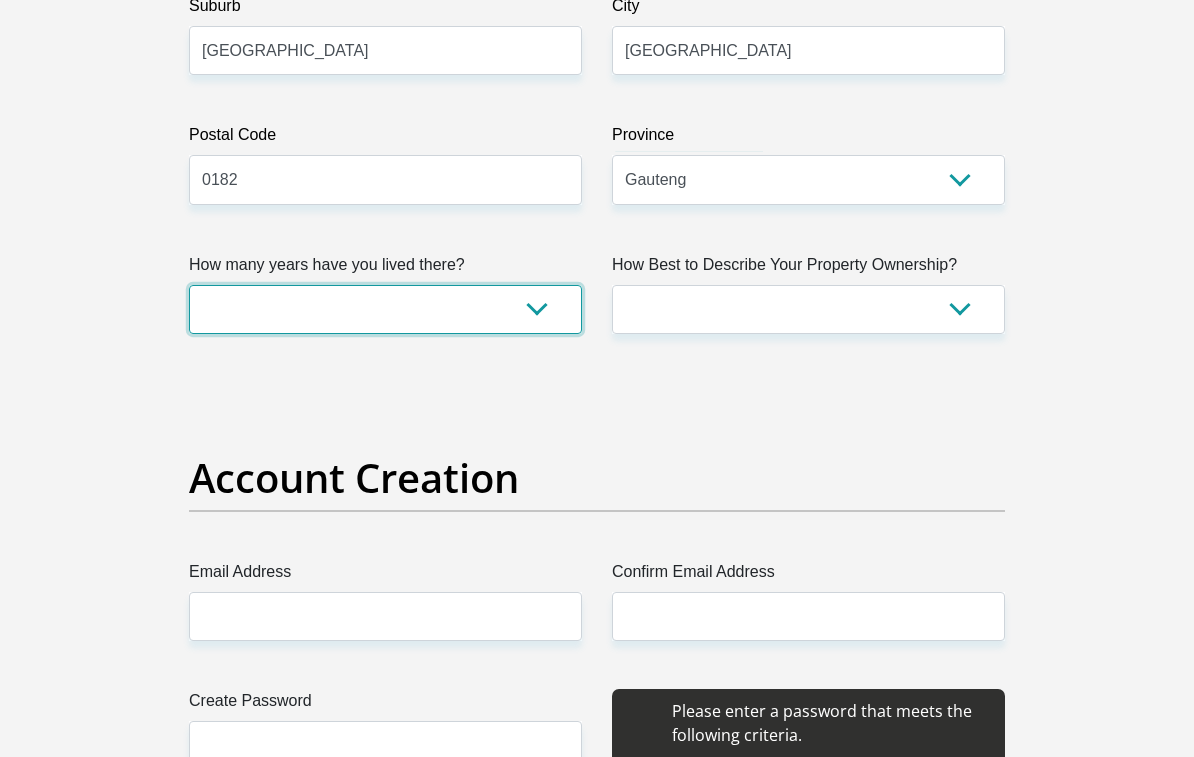 click on "less than 1 year
1-3 years
3-5 years
5+ years" at bounding box center (385, 309) 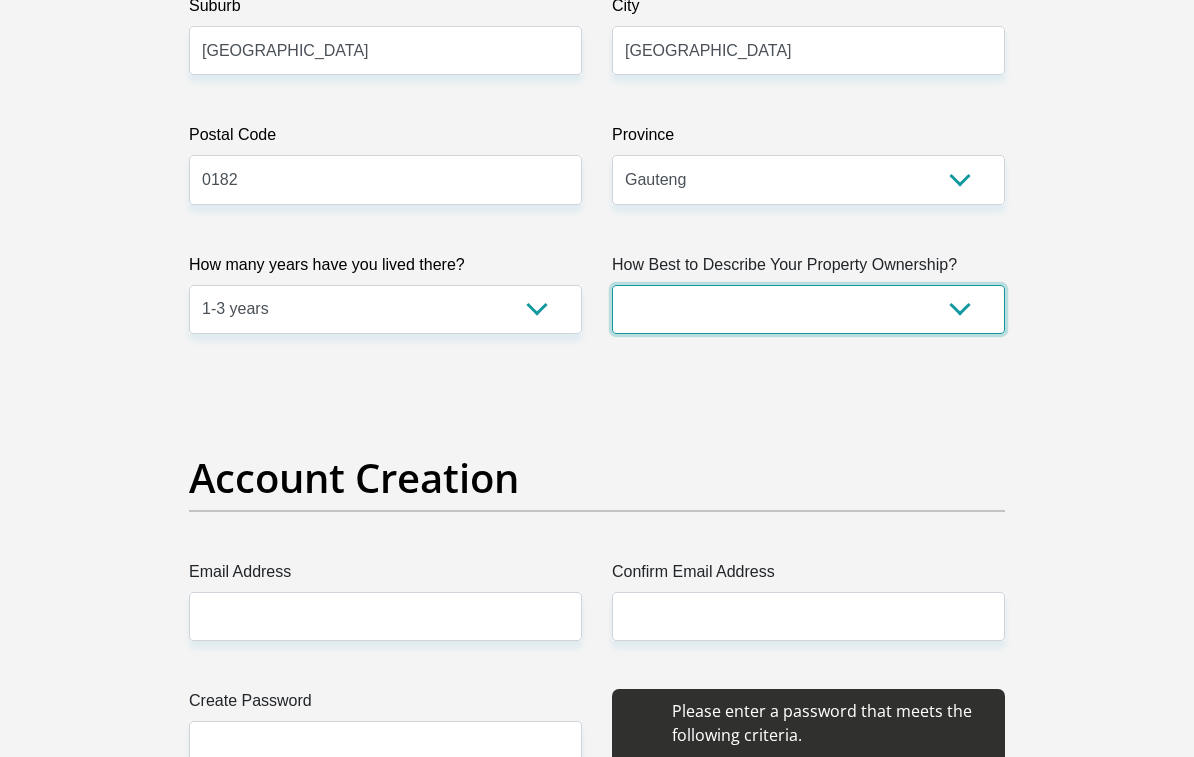 click on "Owned
Rented
Family Owned
Company Dwelling" at bounding box center [808, 309] 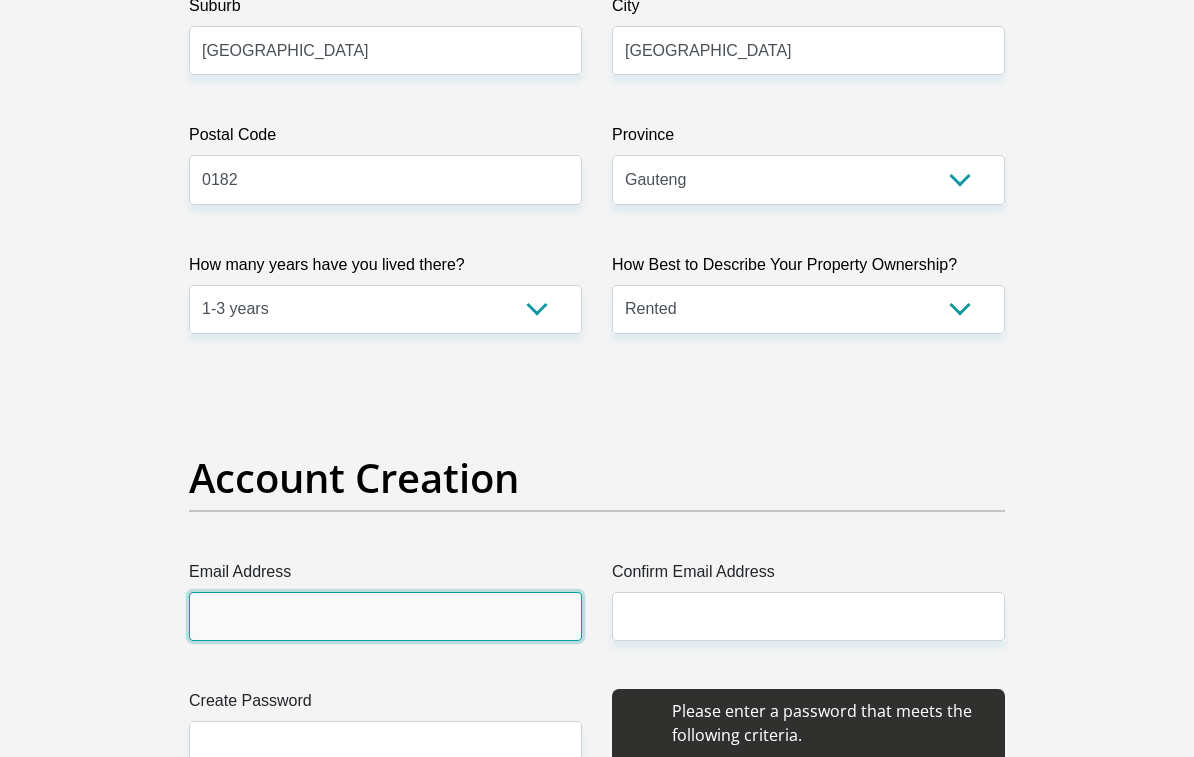 click on "Email Address" at bounding box center [385, 616] 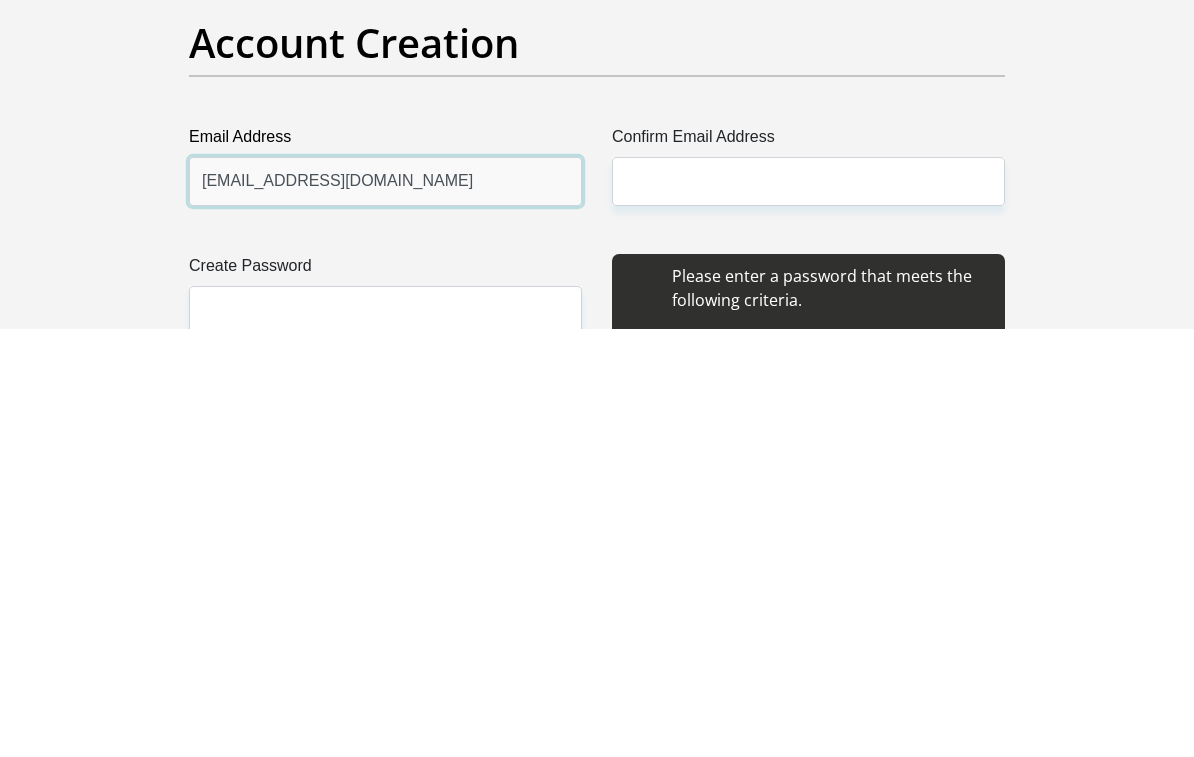 type on "Kaphane23@gmail.com" 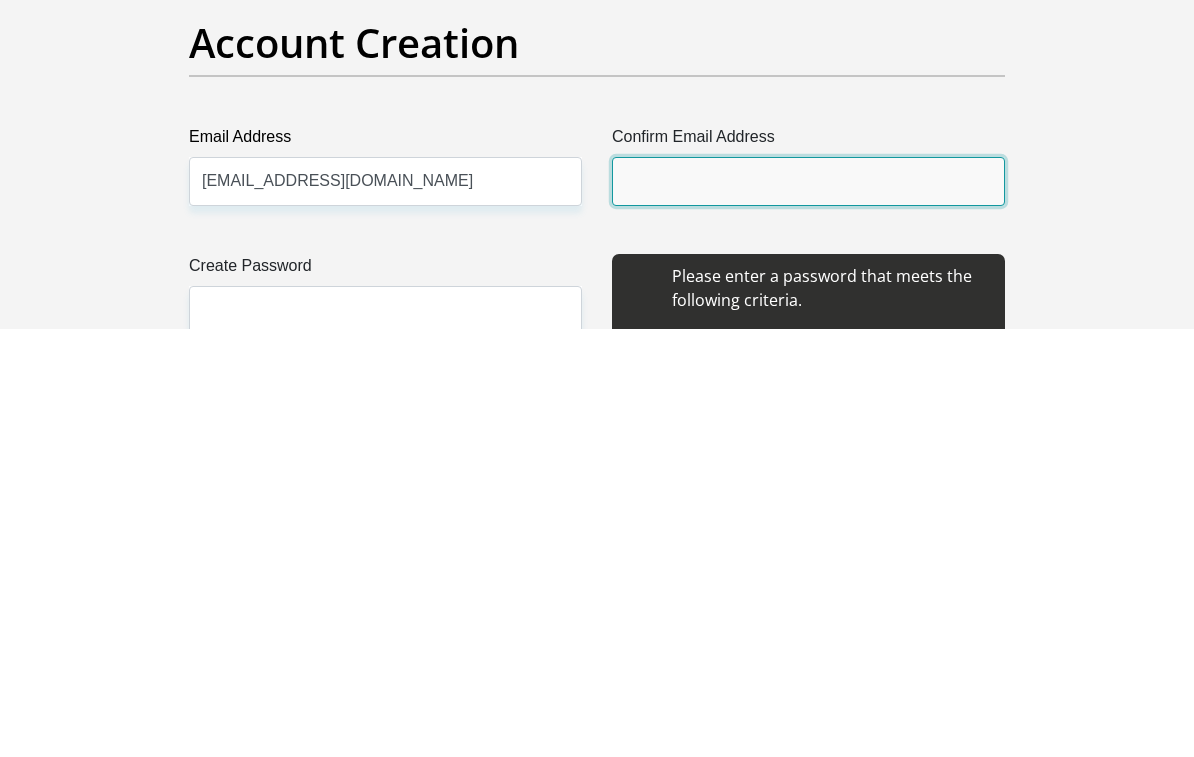 click on "Confirm Email Address" at bounding box center [808, 609] 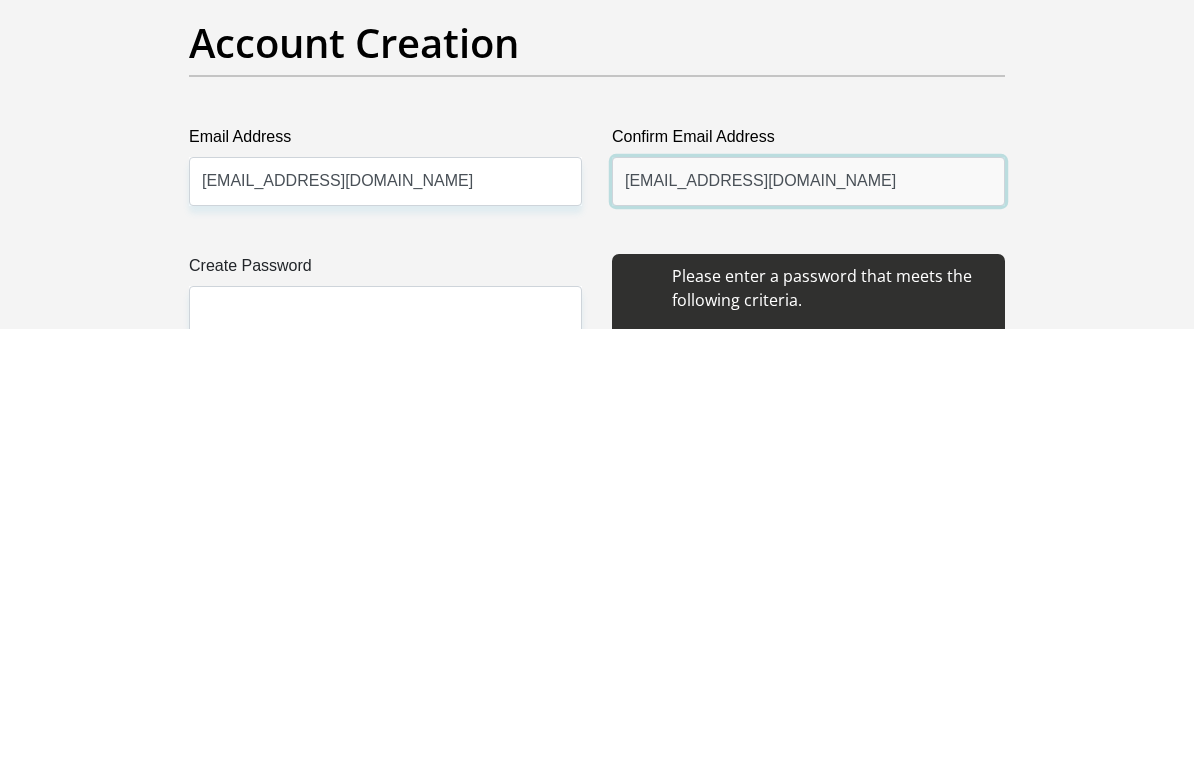 type on "Kaphane23@gmail.com" 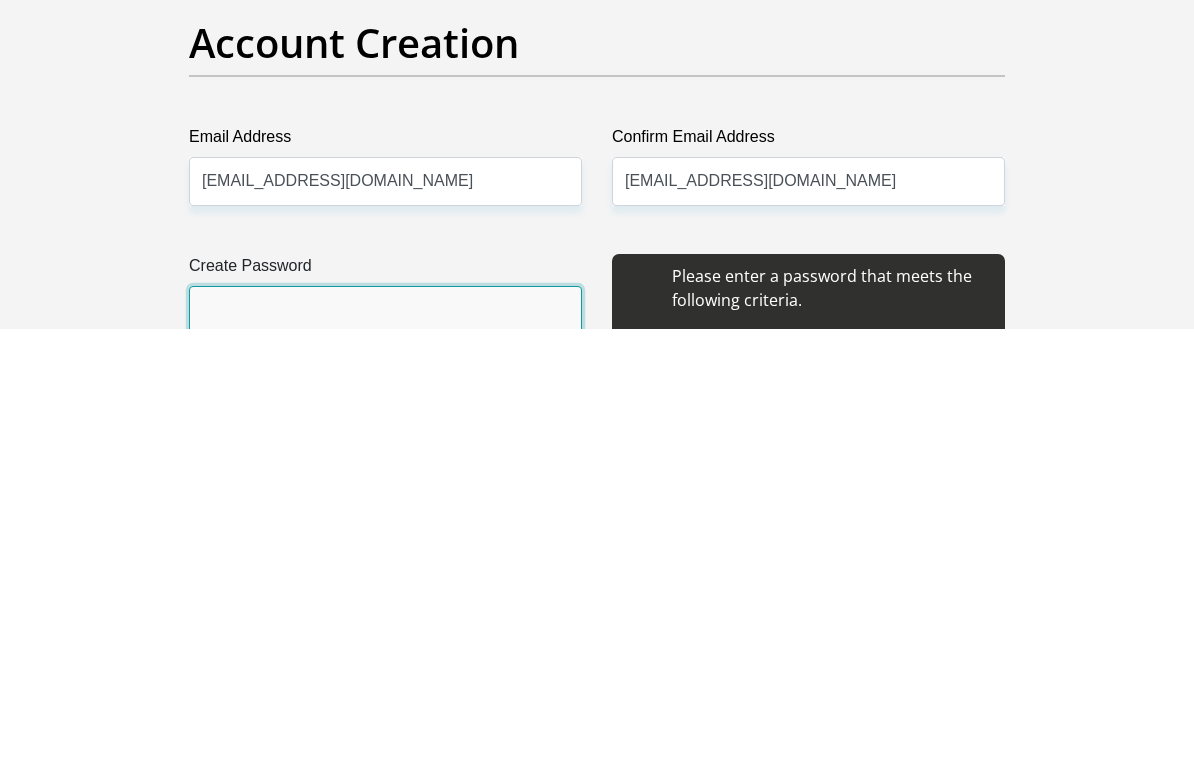 click on "Create Password" at bounding box center (385, 738) 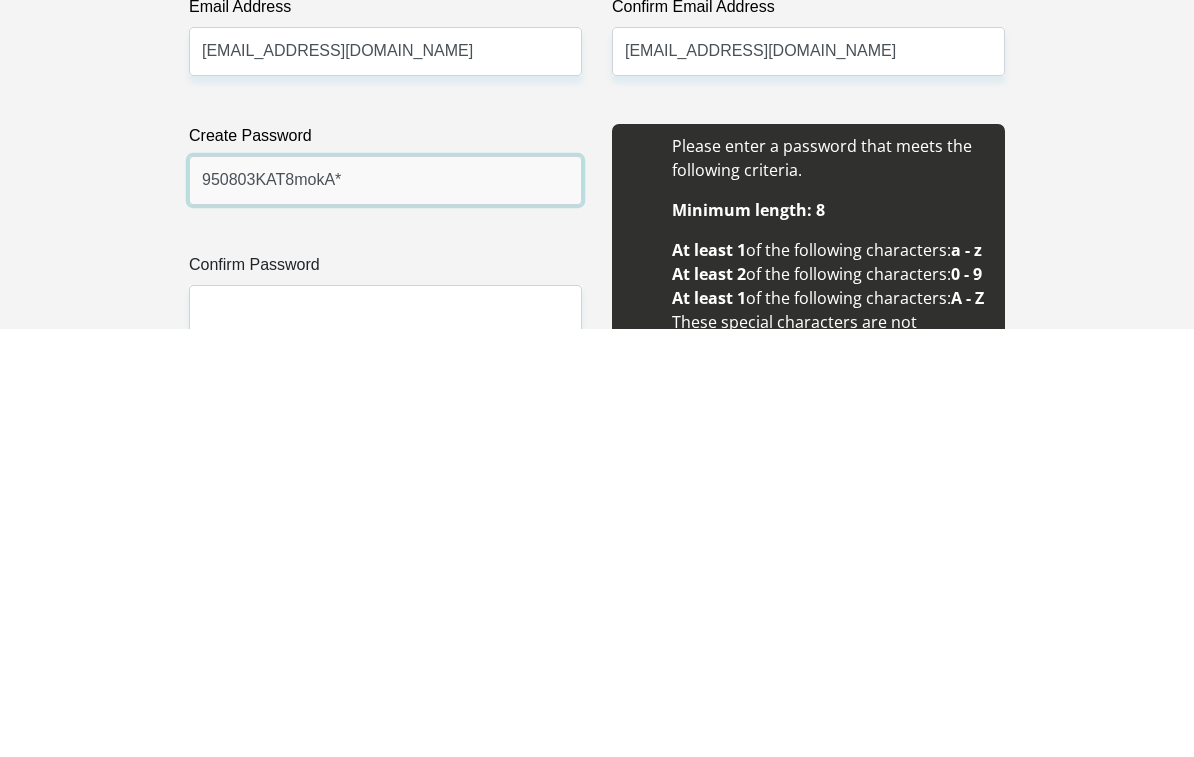 type on "950803KAT8mokA*" 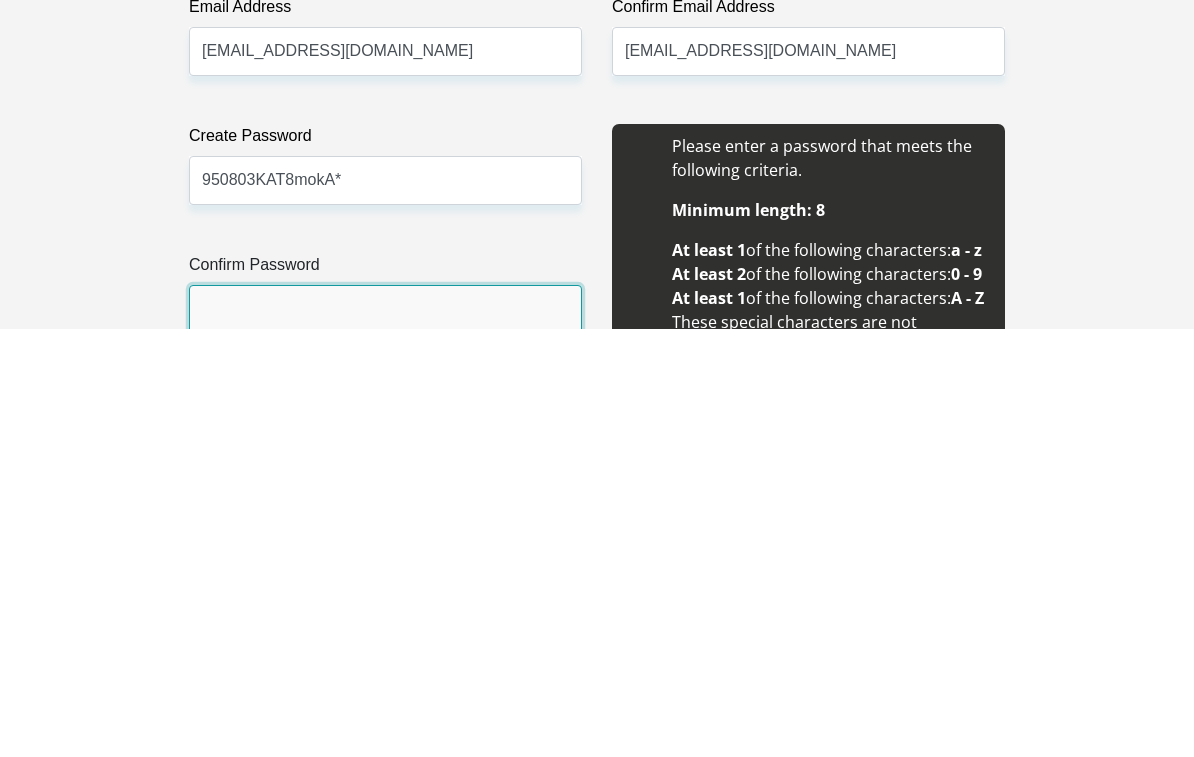 click on "Confirm Password" at bounding box center (385, 737) 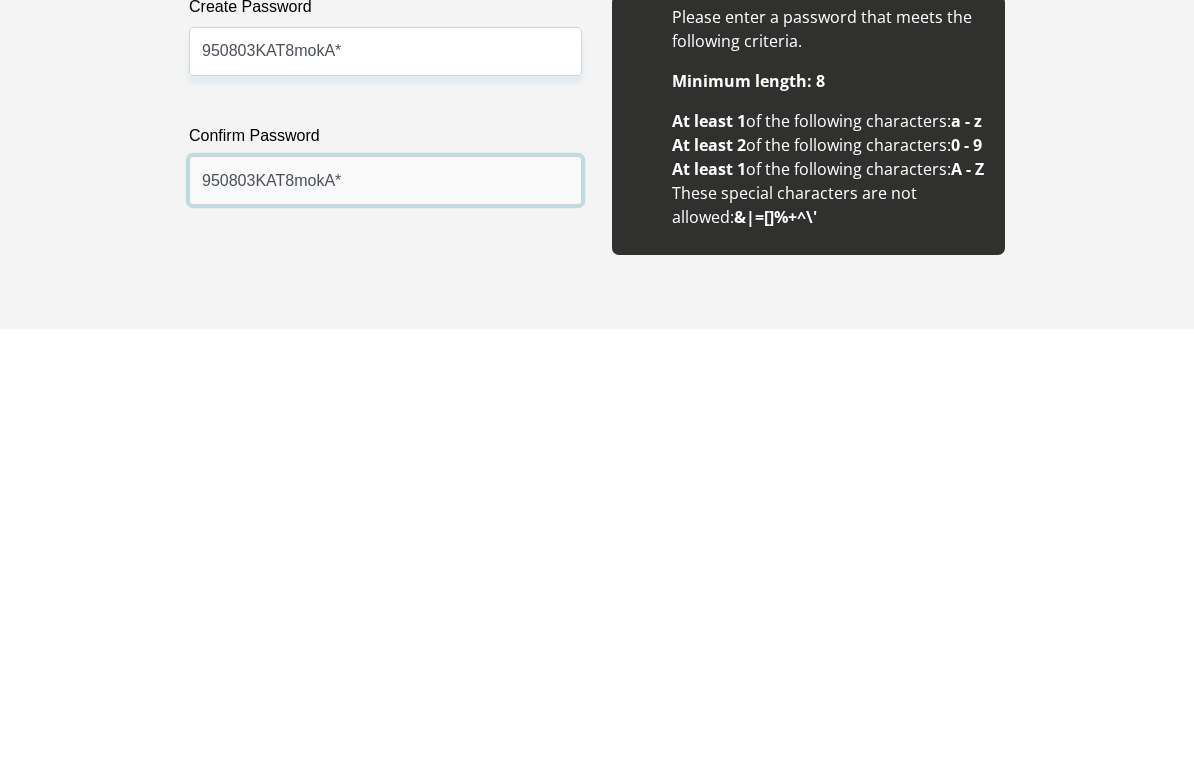 type on "950803KAT8mokA*" 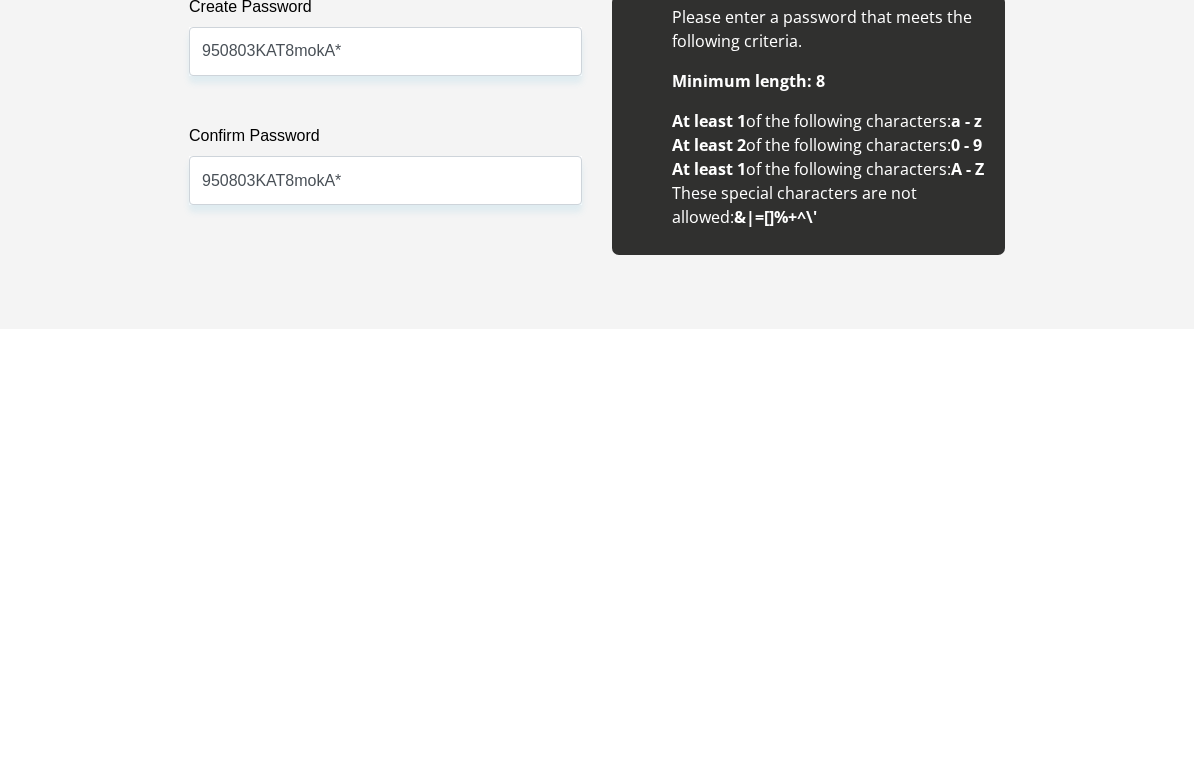 click on "Title
Mr
Ms
Mrs
Dr
Other
First Name
Surname
Mojapelo
ID Number
9508030267085
Please input valid ID number
Race
Black
Coloured
Indian
White
Other
Contact Number
0769956614
Please input valid contact number
Nationality
South Africa
Afghanistan
Aland Islands  Albania  Algeria  Angola" at bounding box center [597, 2049] 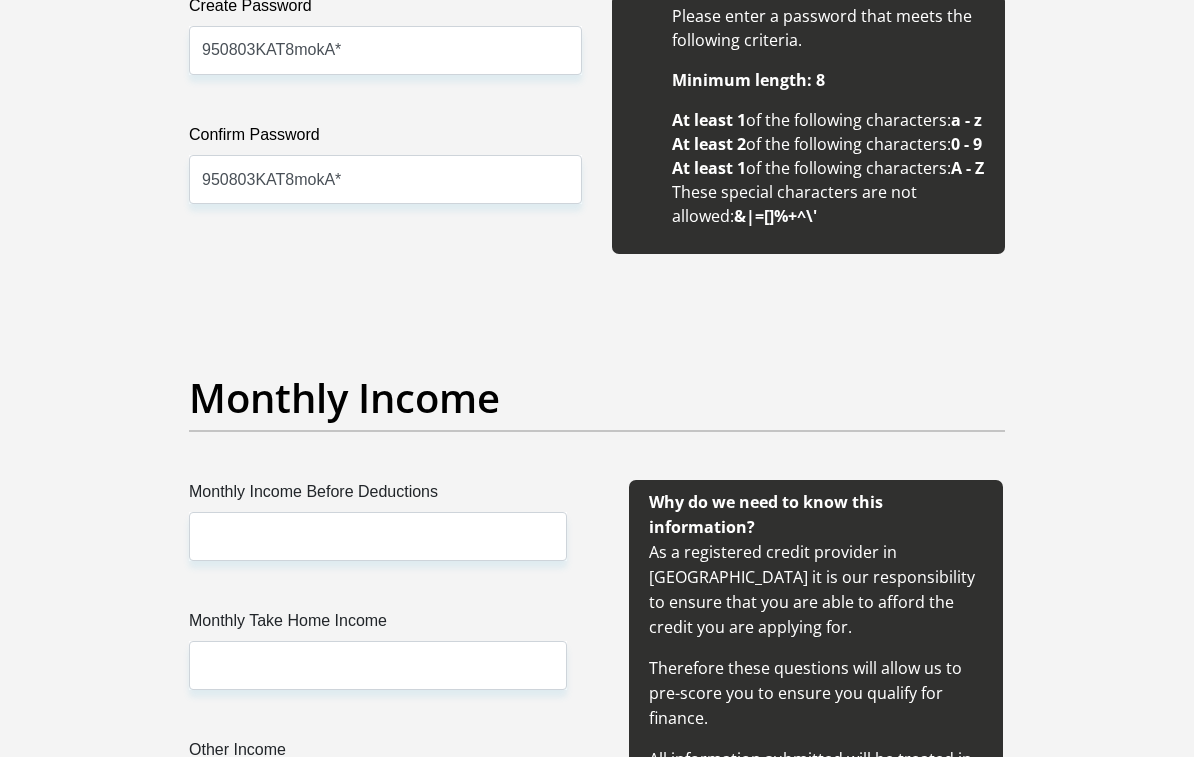 click on "Monthly Income" at bounding box center (597, 398) 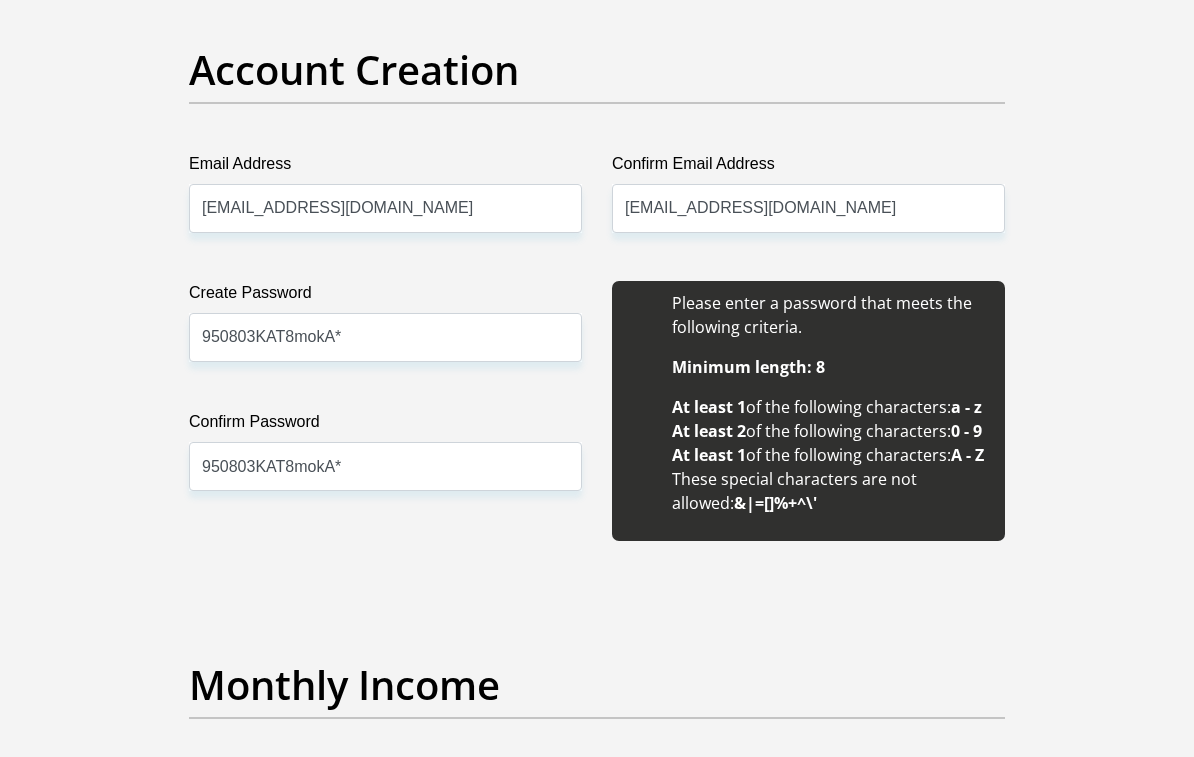 scroll, scrollTop: 1849, scrollLeft: 0, axis: vertical 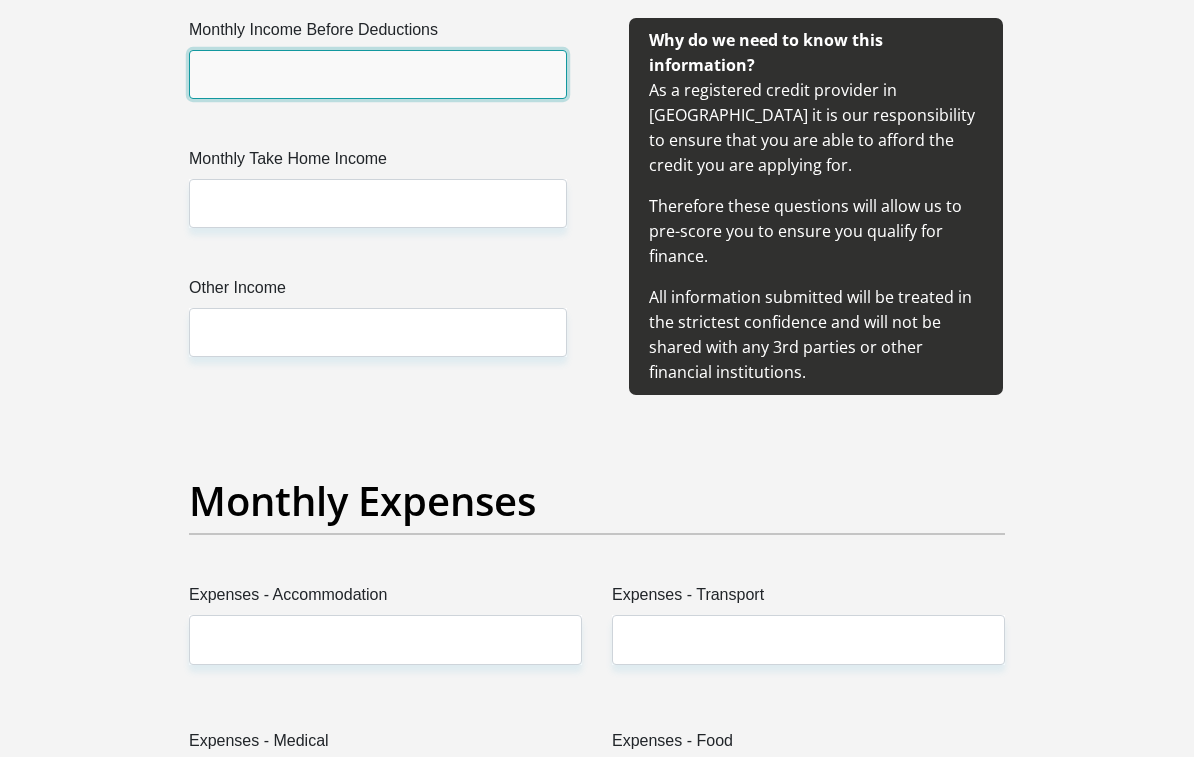 click on "Monthly Income Before Deductions" at bounding box center [378, 74] 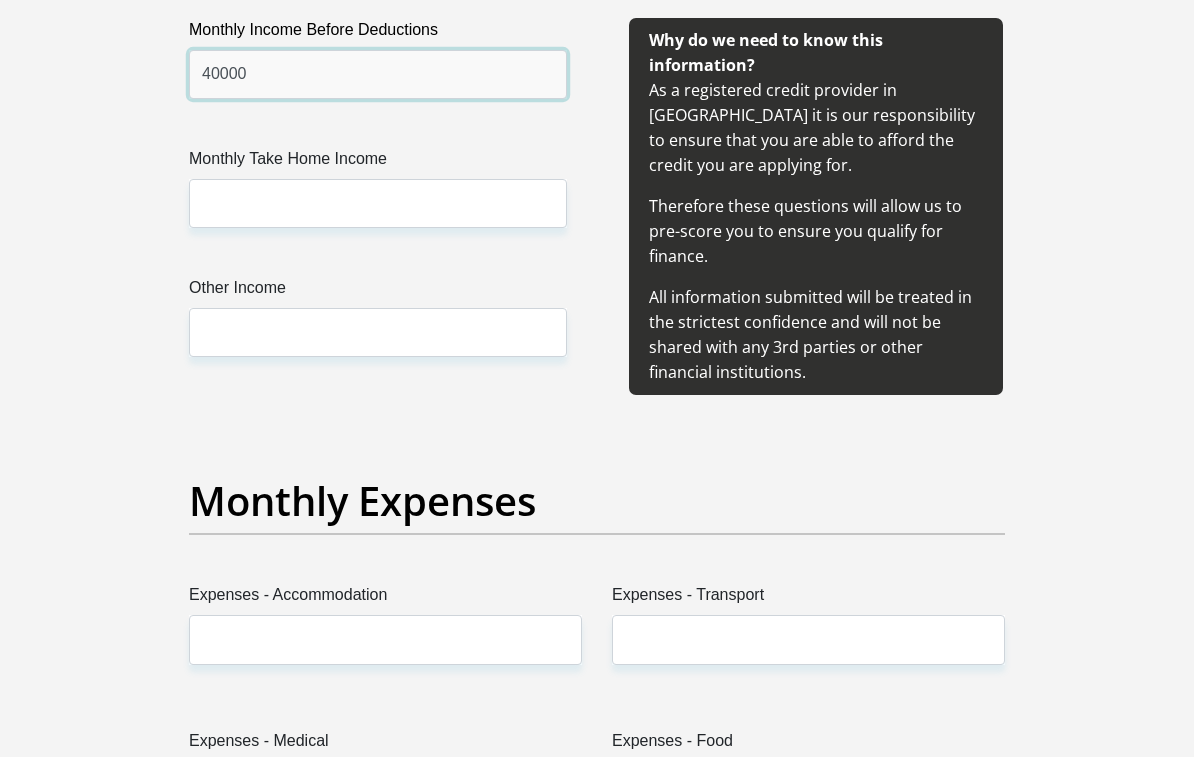 type on "40000" 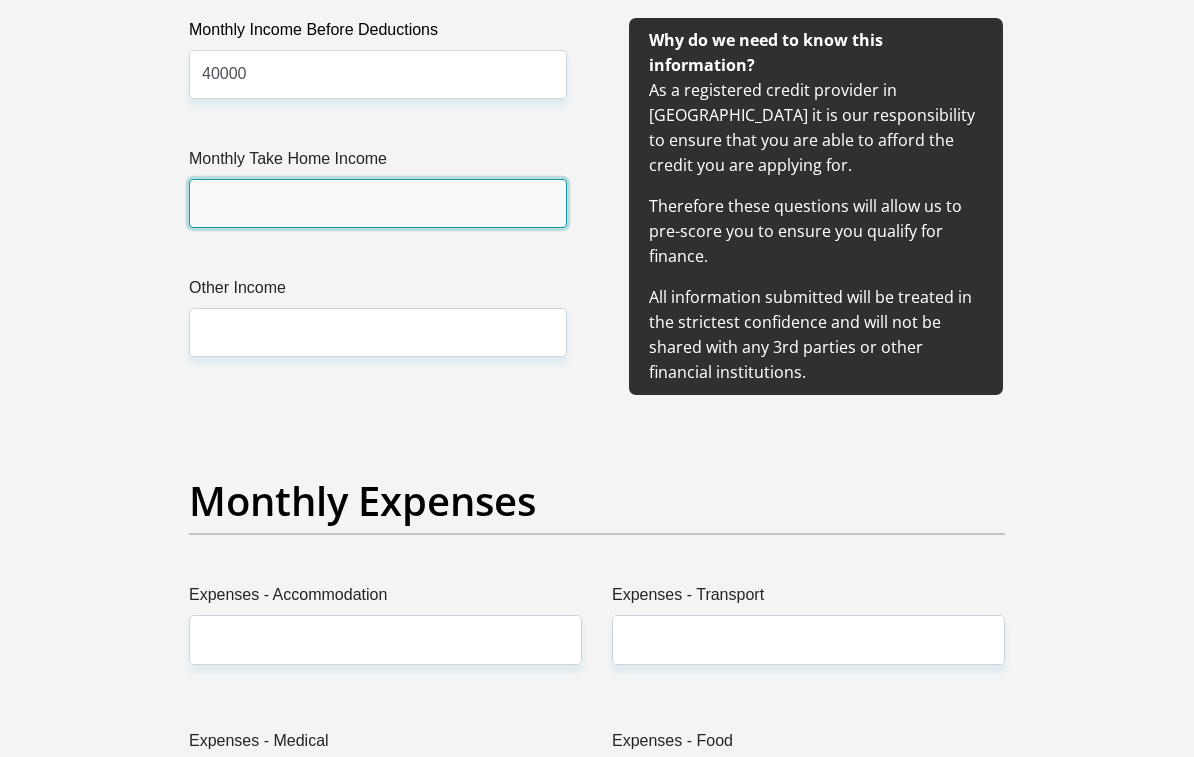 click on "Monthly Take Home Income" at bounding box center (378, 203) 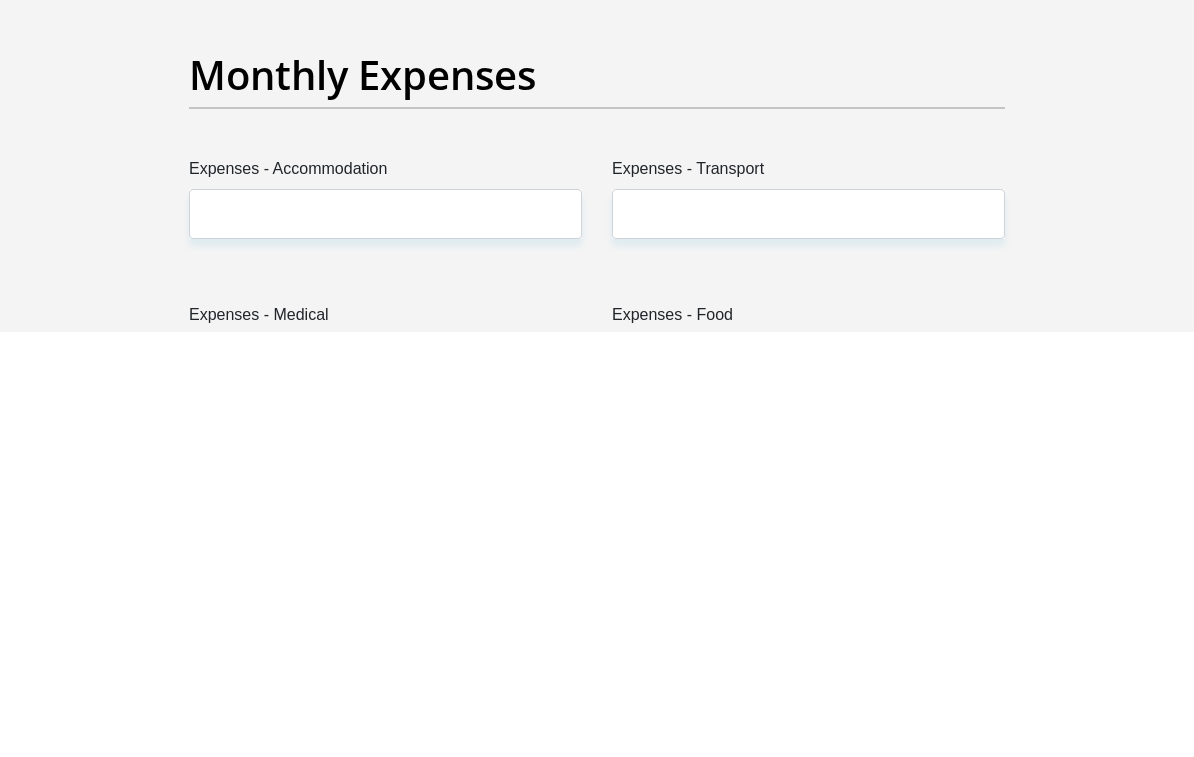 scroll, scrollTop: 2625, scrollLeft: 0, axis: vertical 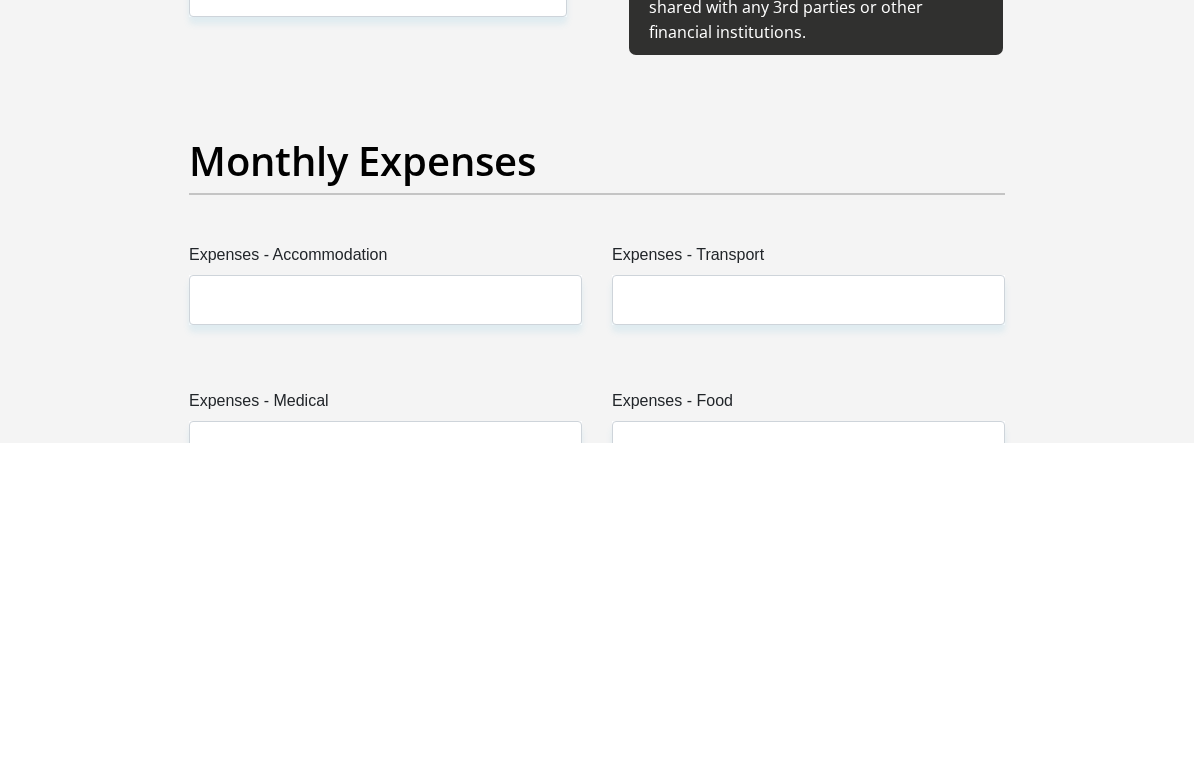 type on "35000" 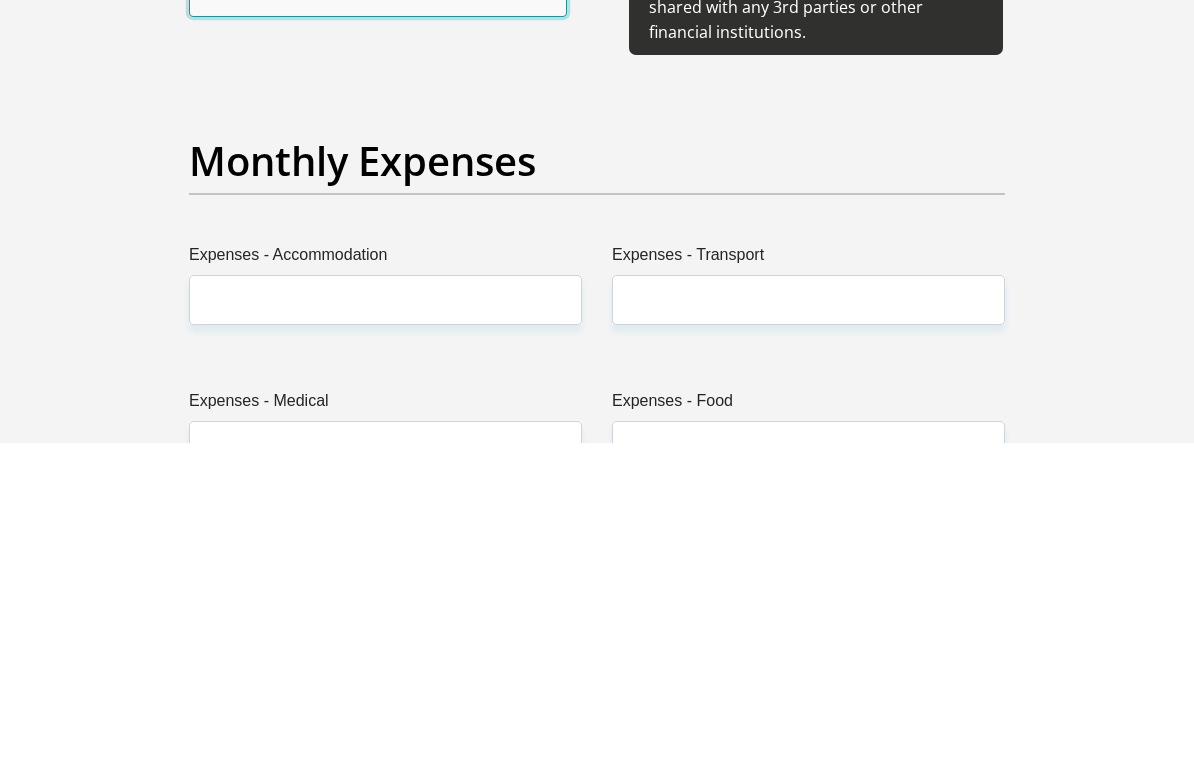 click on "Other Income" at bounding box center (378, 306) 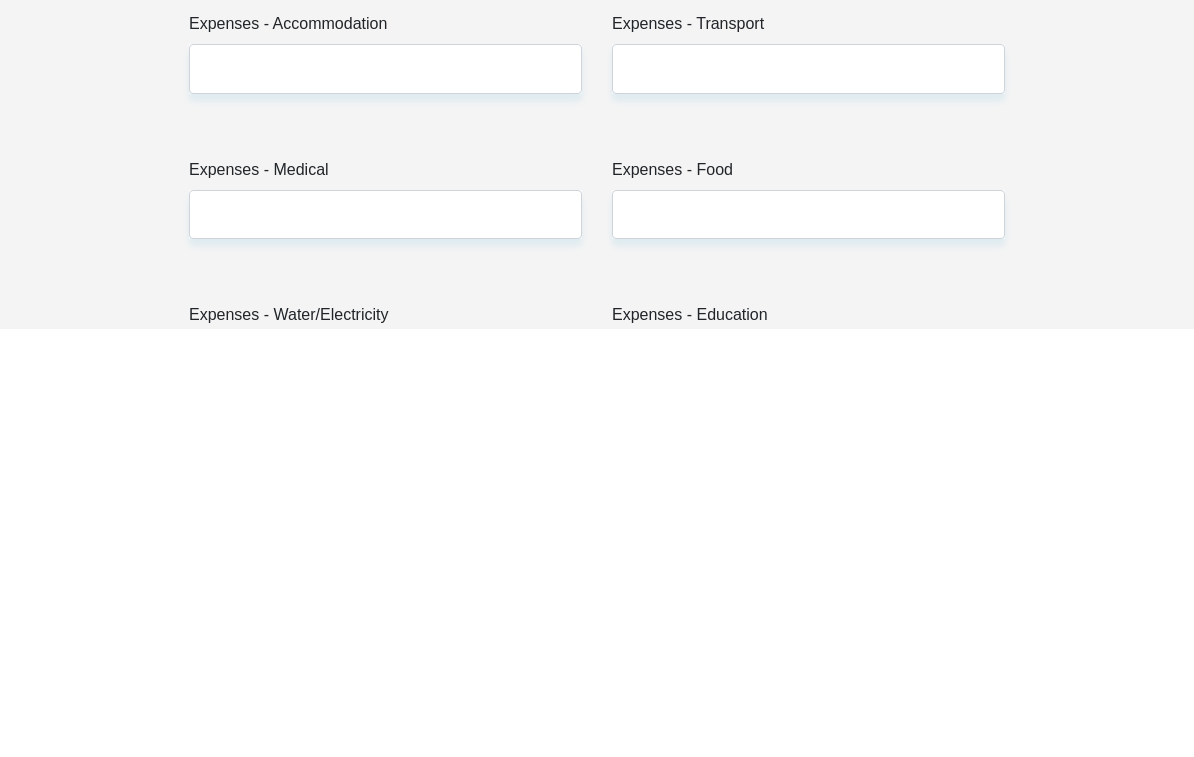 scroll, scrollTop: 2817, scrollLeft: 0, axis: vertical 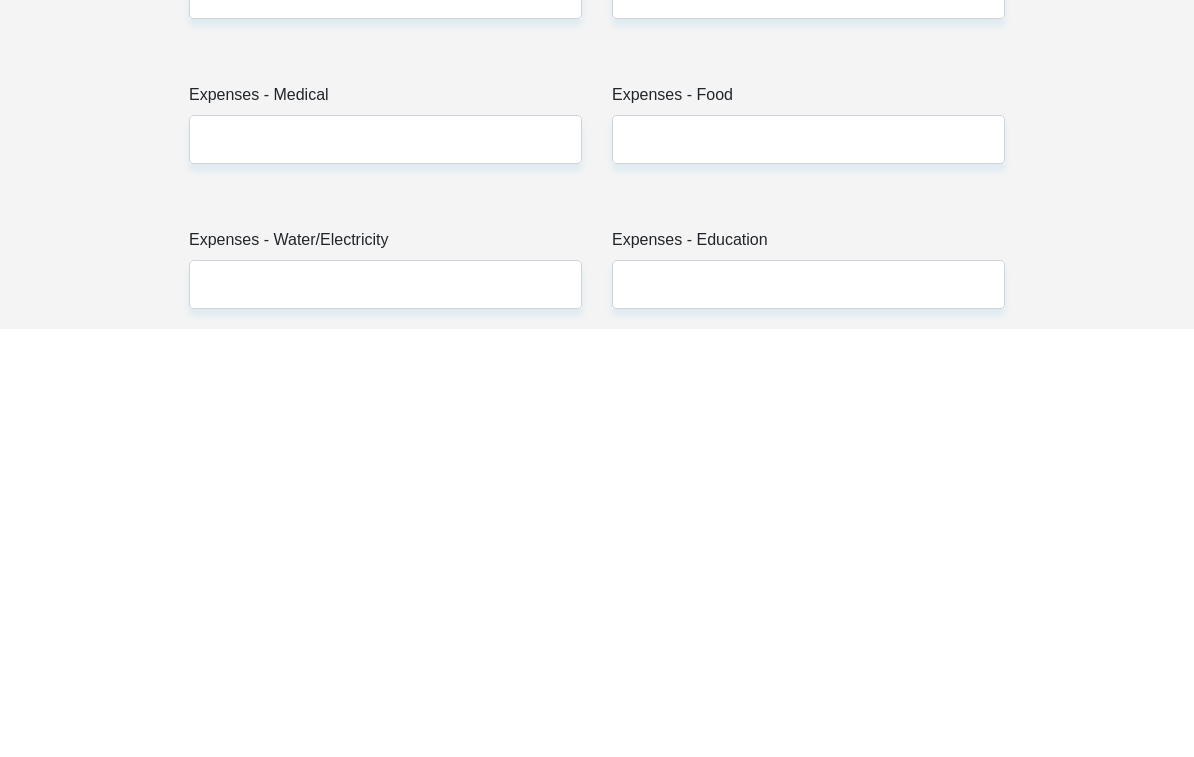 type on "0" 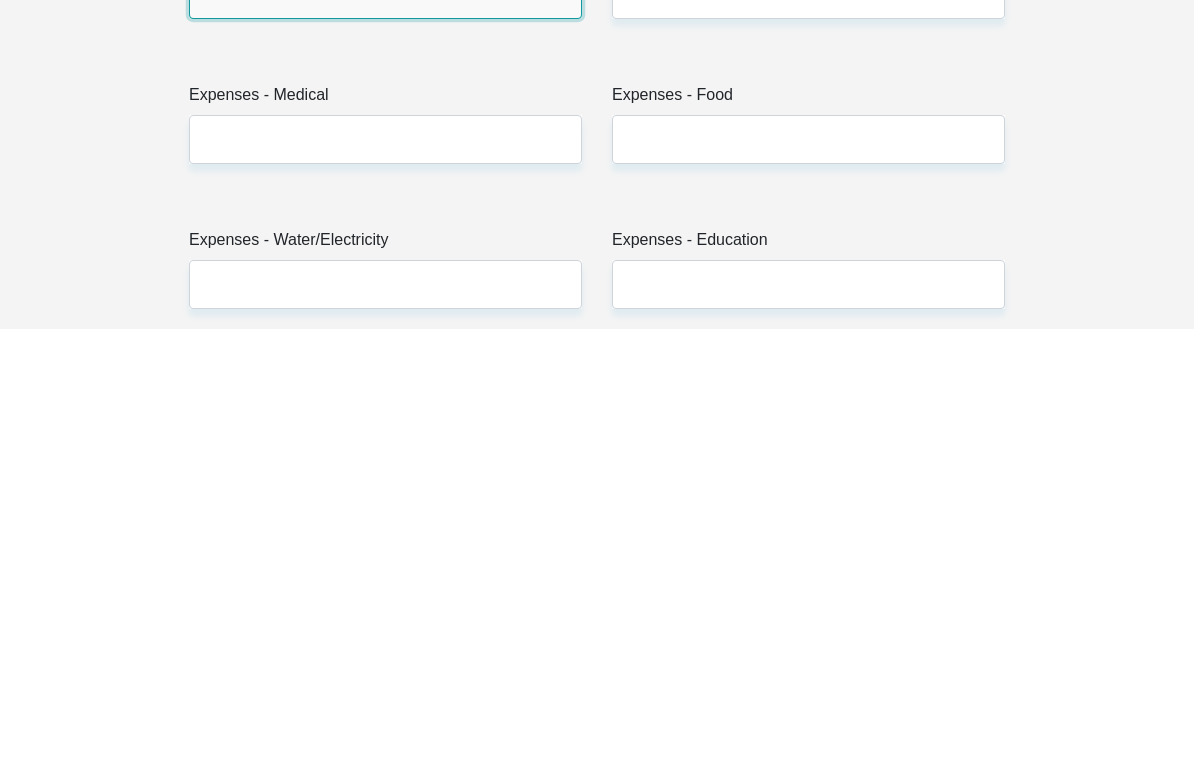 click on "Expenses - Accommodation" at bounding box center [385, 421] 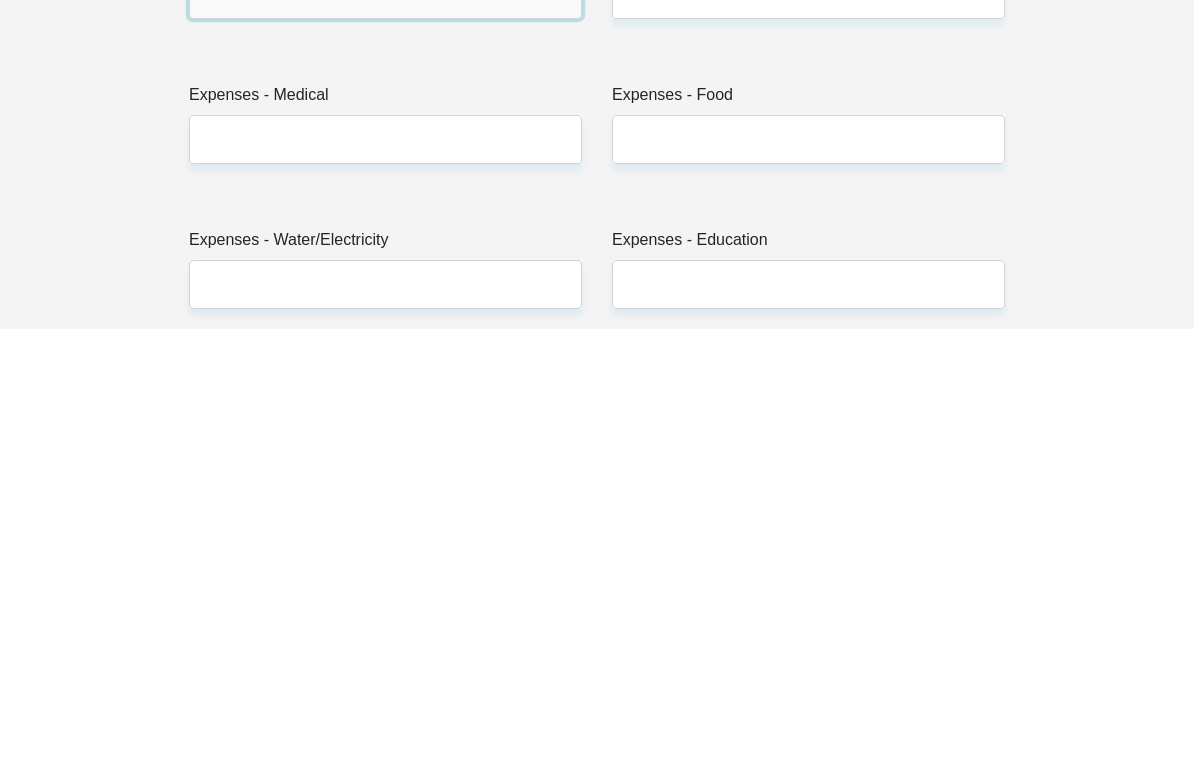 type on "7000" 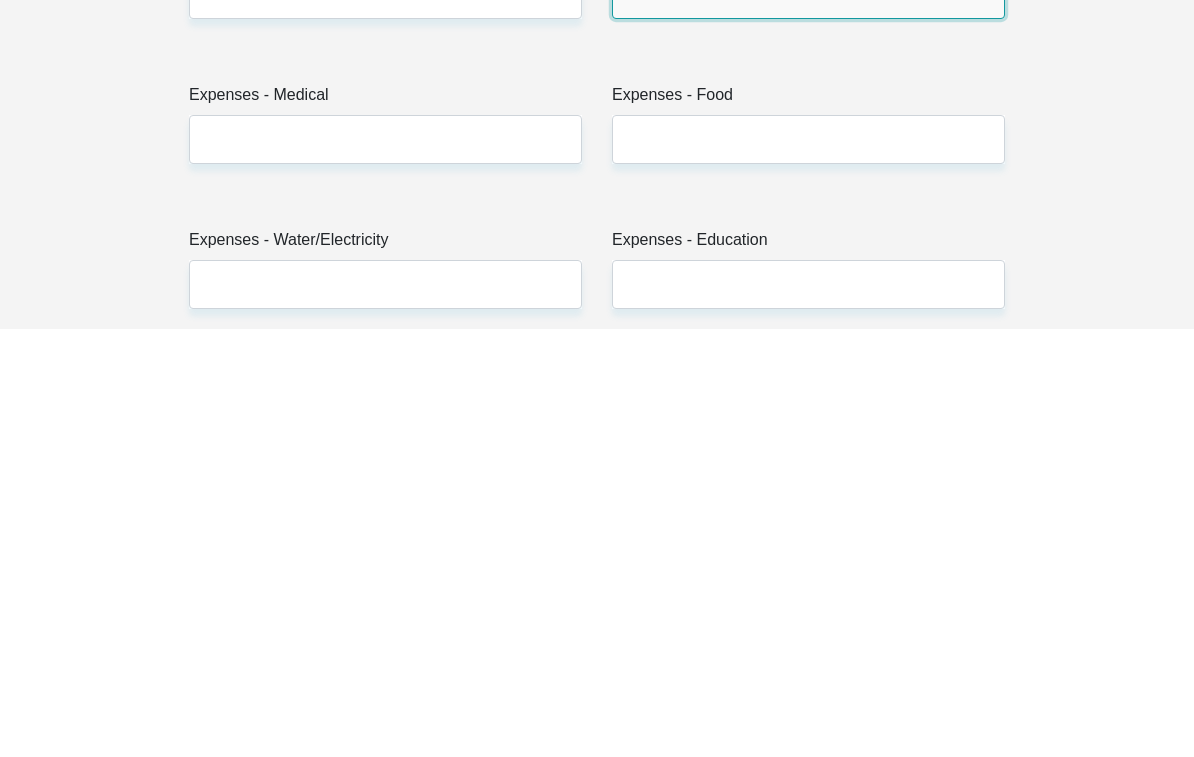 click on "Expenses - Transport" at bounding box center (808, 421) 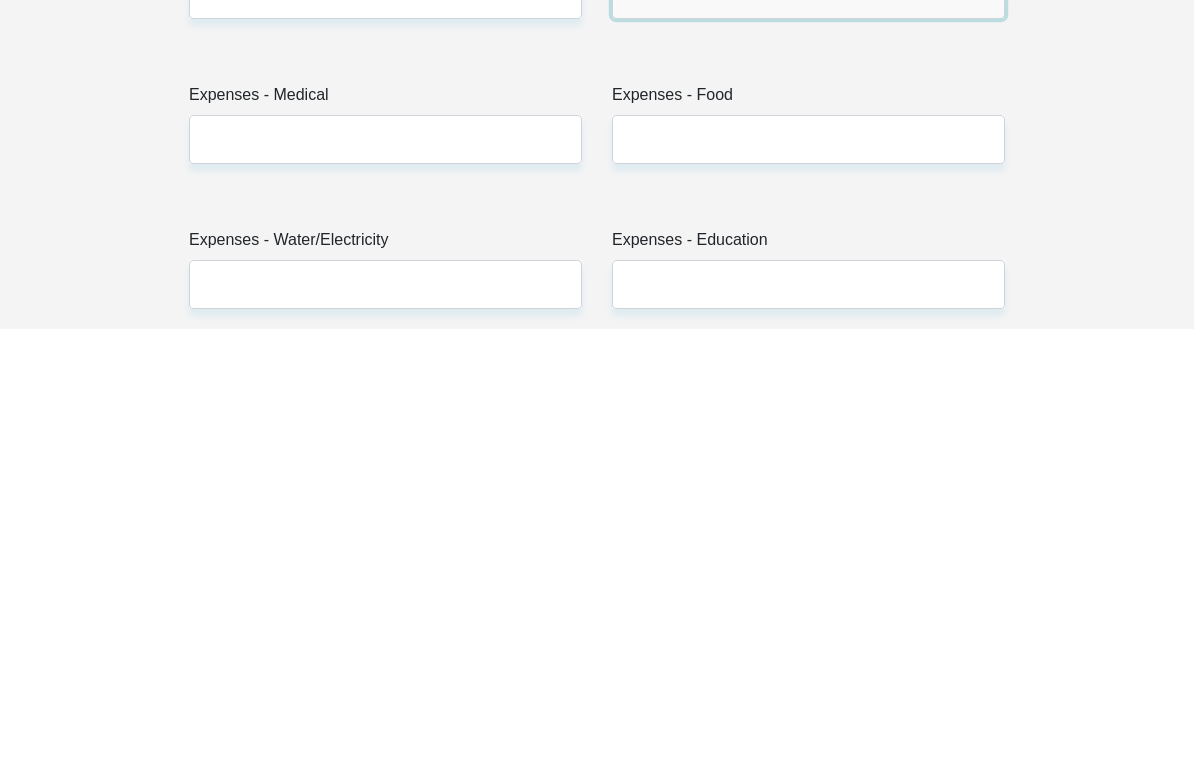 type on "2000" 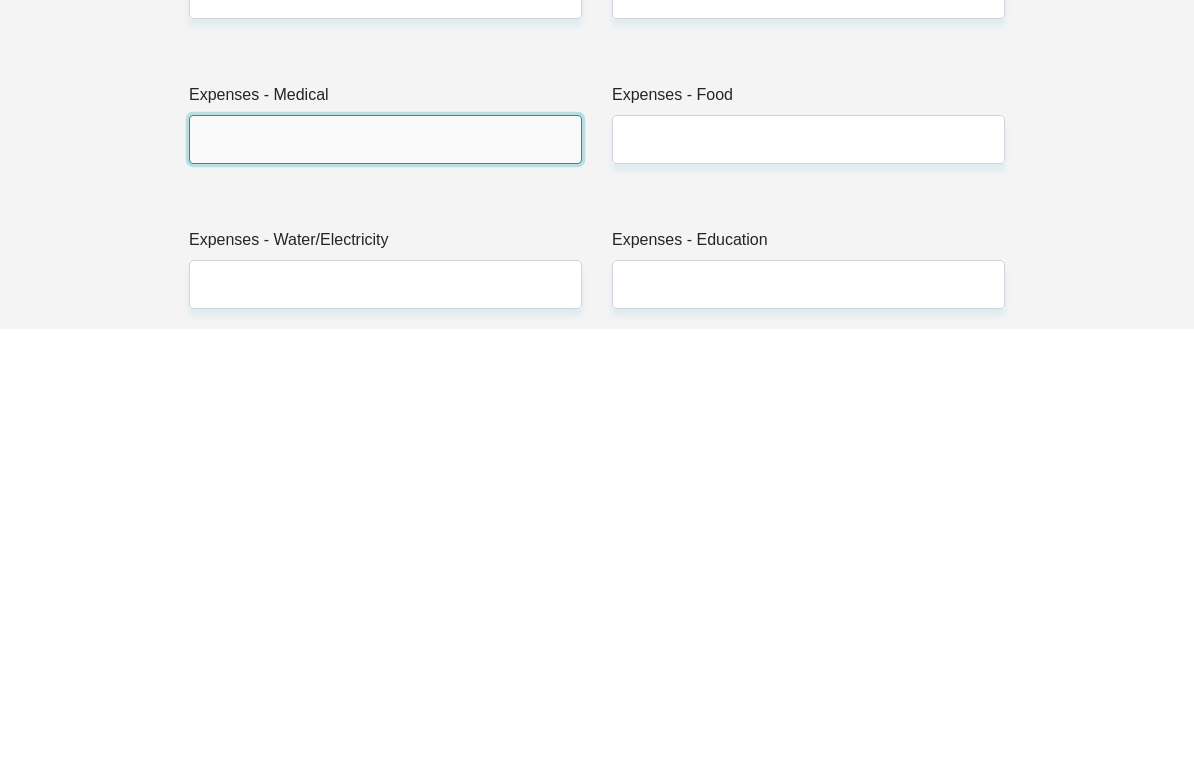 click on "Expenses - Medical" at bounding box center (385, 567) 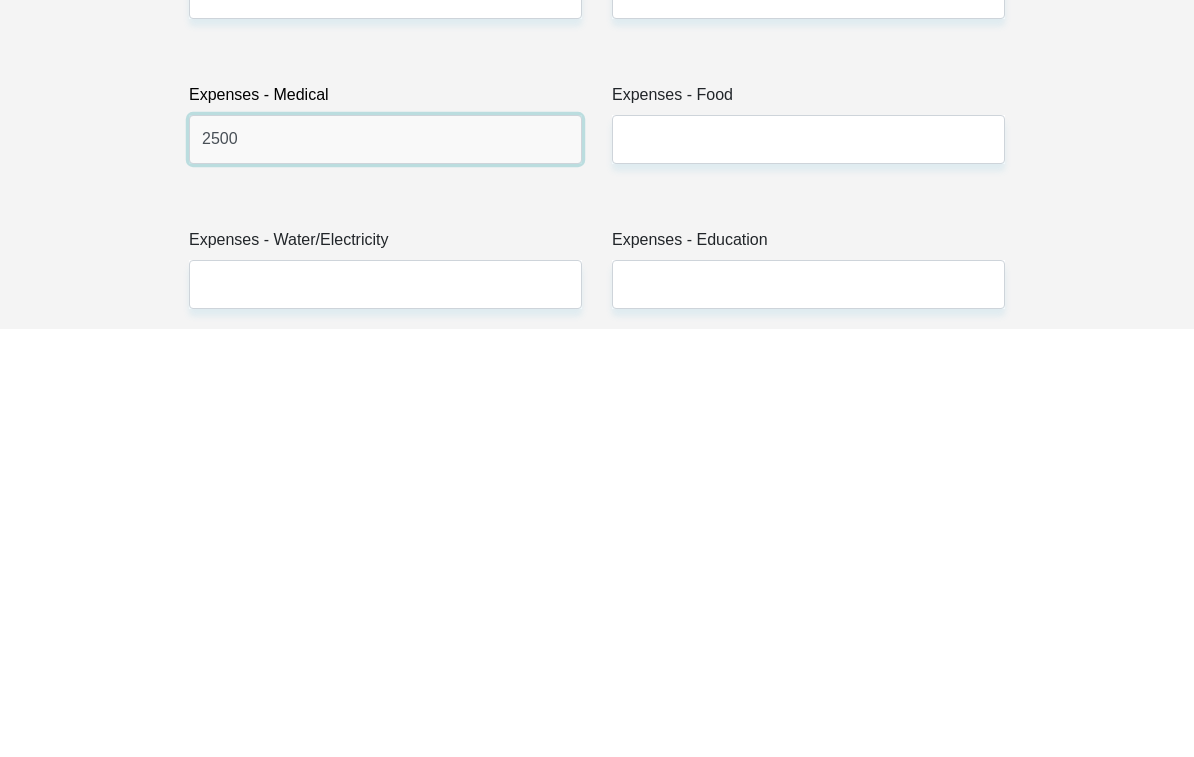 type on "2500" 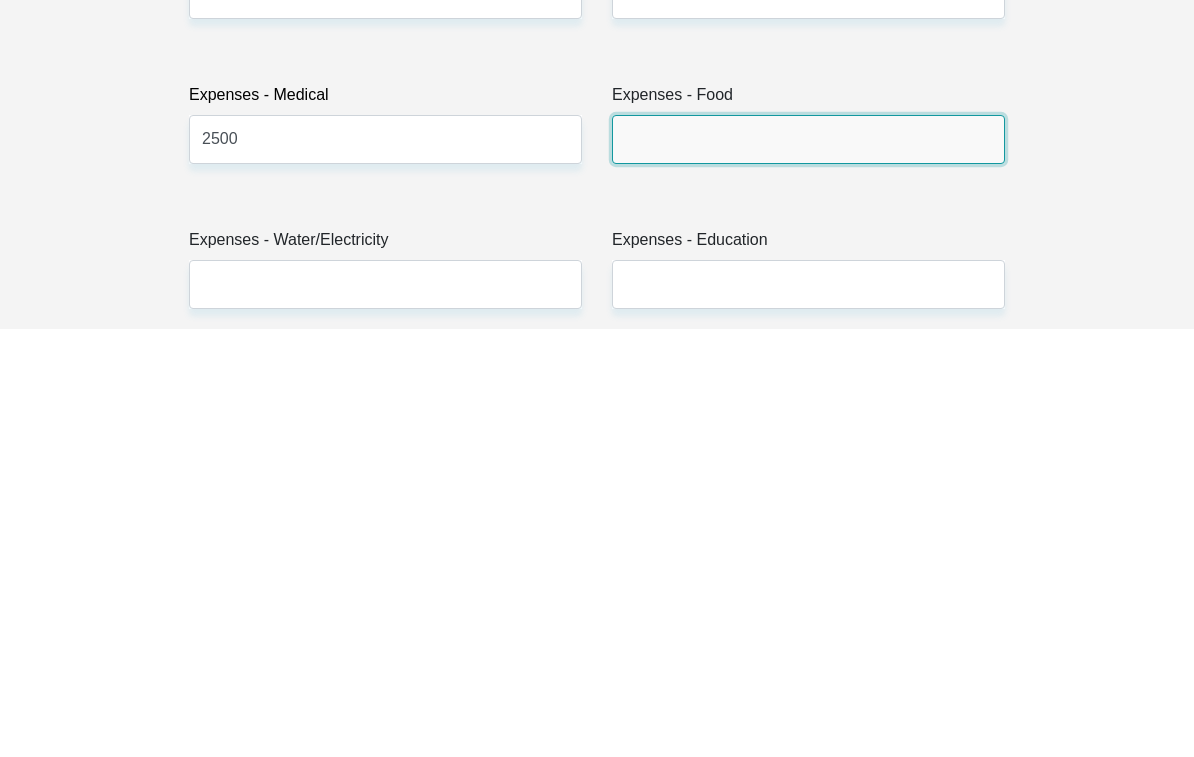 click on "Expenses - Food" at bounding box center [808, 567] 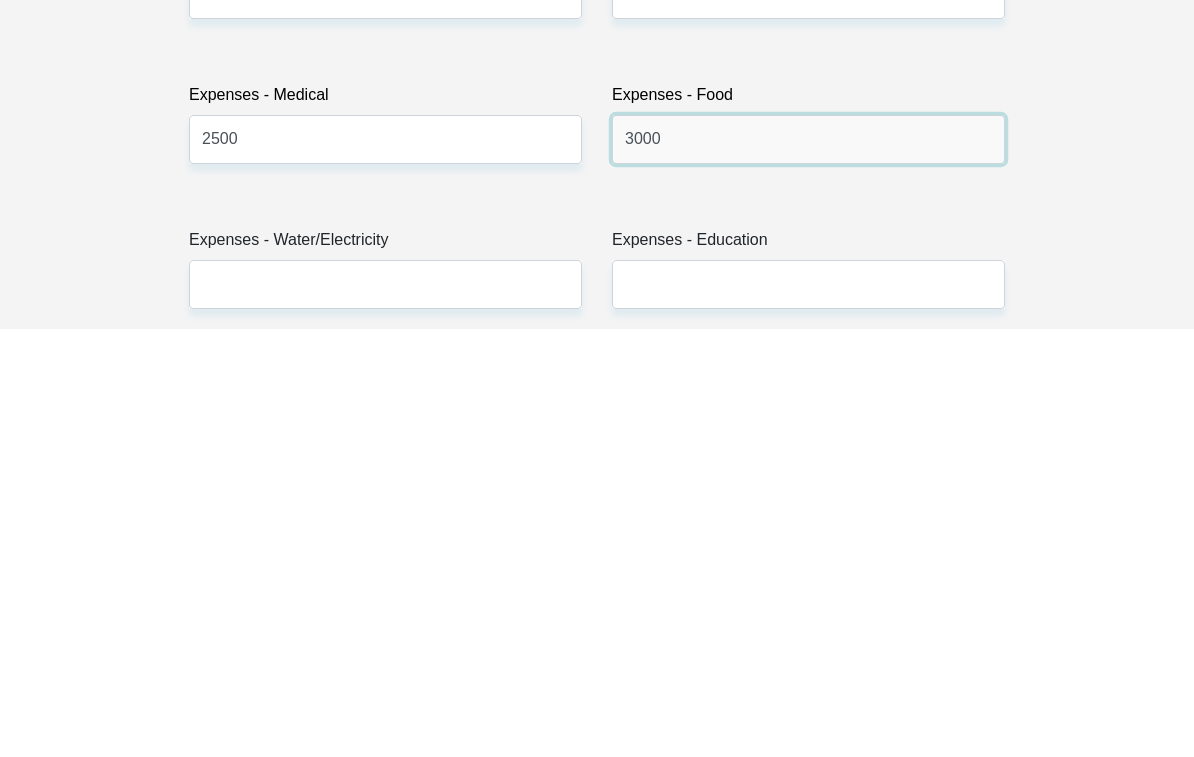 type on "3000" 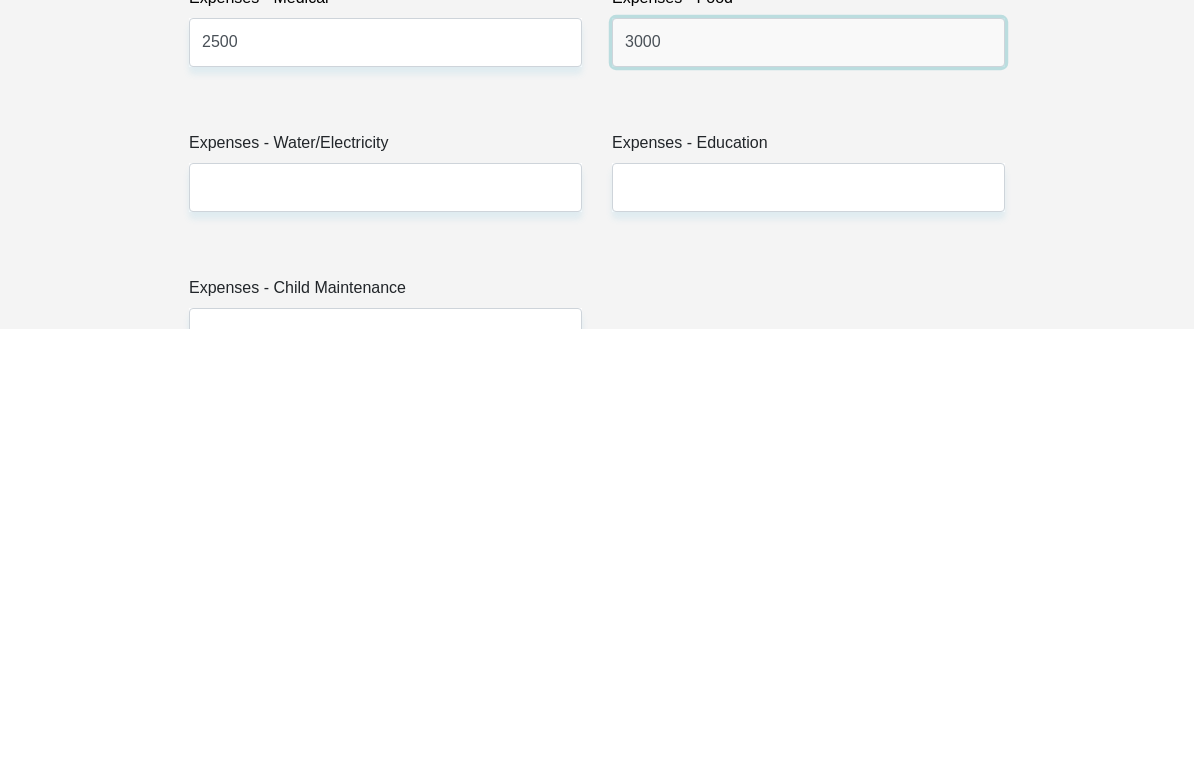 scroll, scrollTop: 3026, scrollLeft: 0, axis: vertical 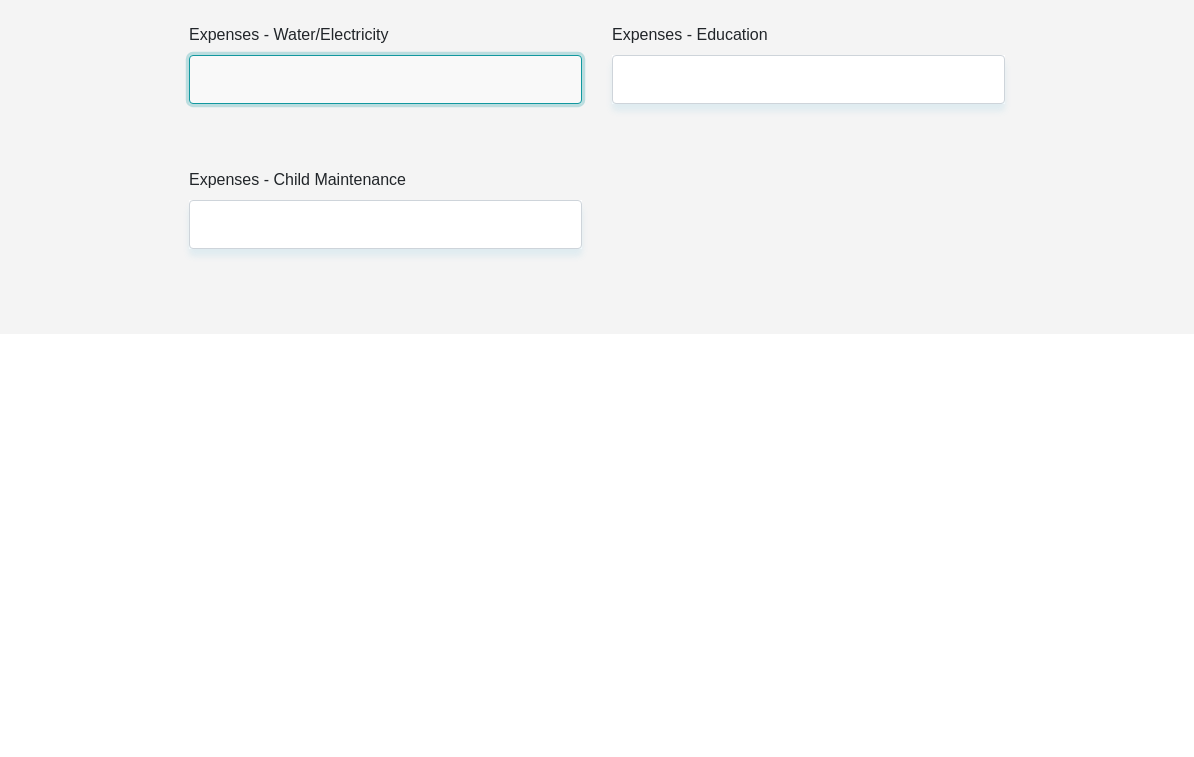 click on "Expenses - Water/Electricity" at bounding box center (385, 503) 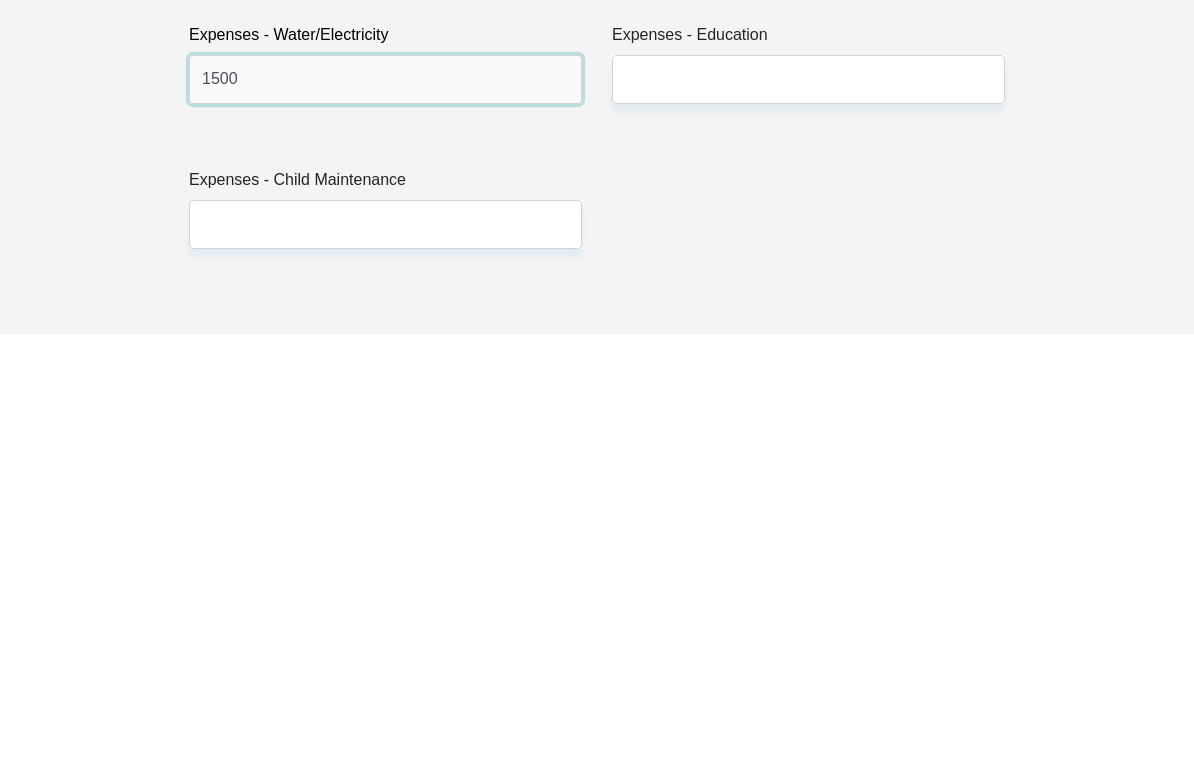 type on "1500" 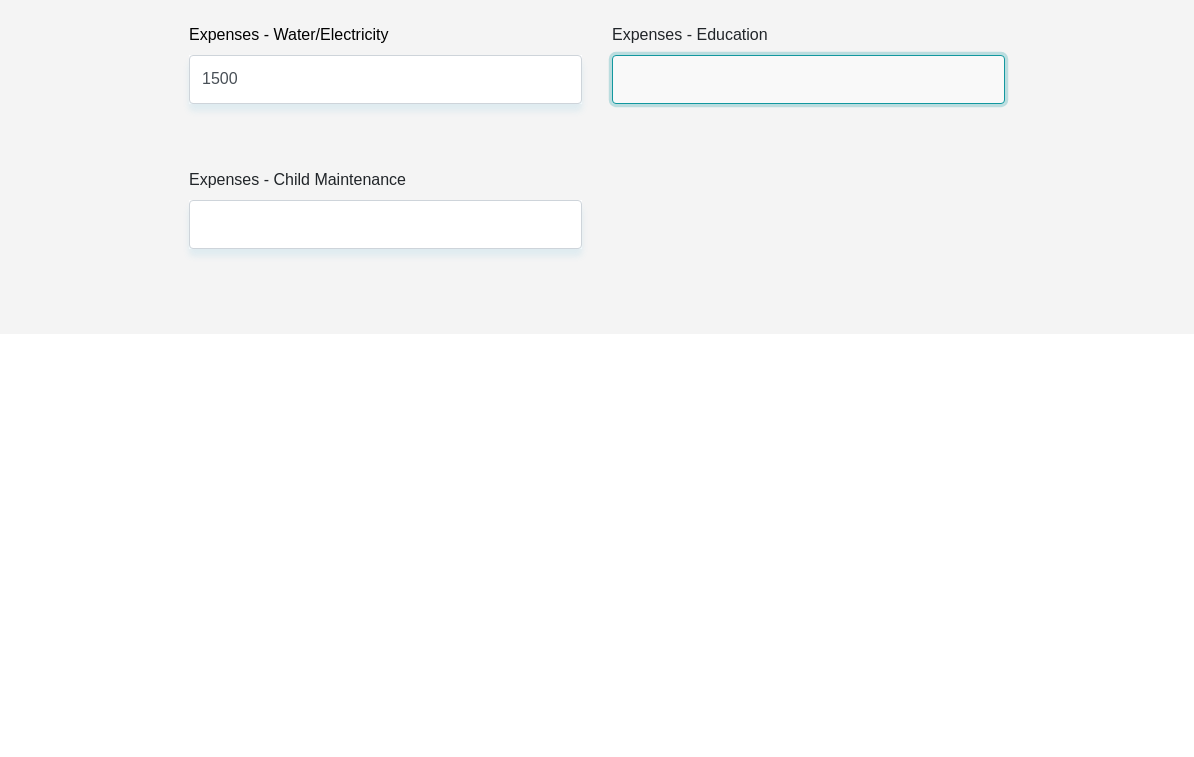 click on "Expenses - Education" at bounding box center [808, 503] 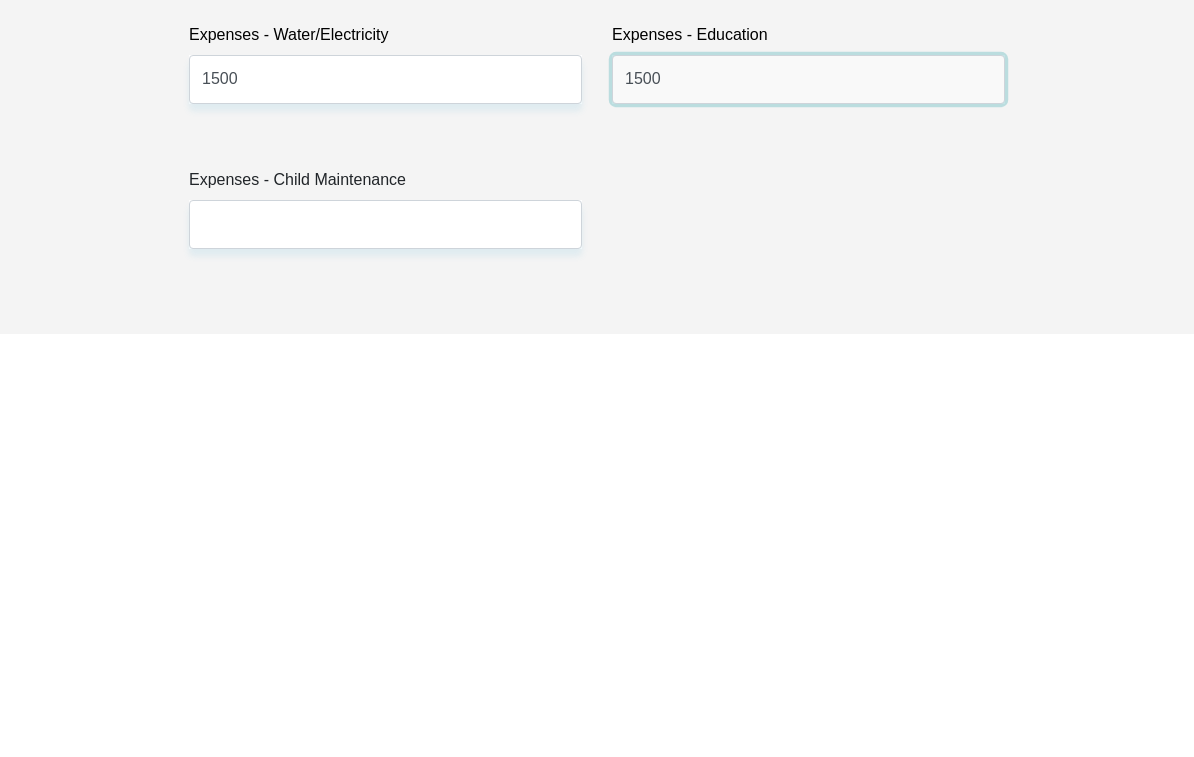 type on "1500" 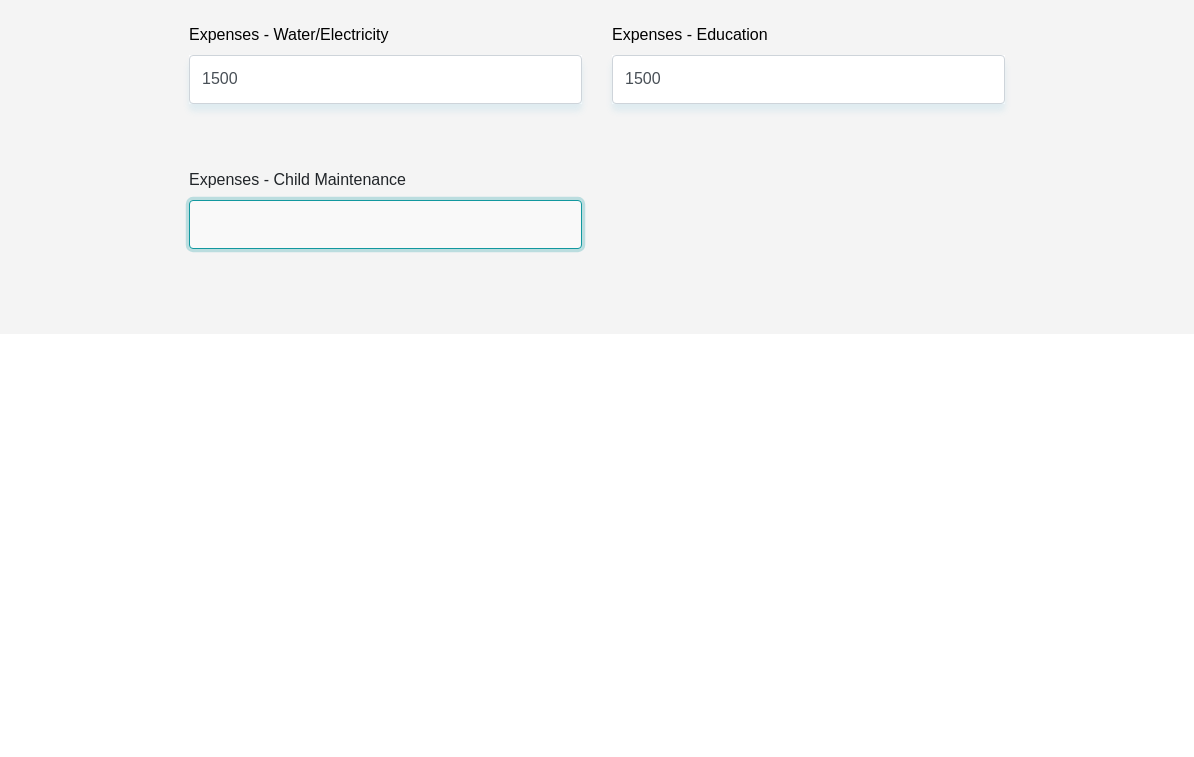 click on "Expenses - Child Maintenance" at bounding box center [385, 648] 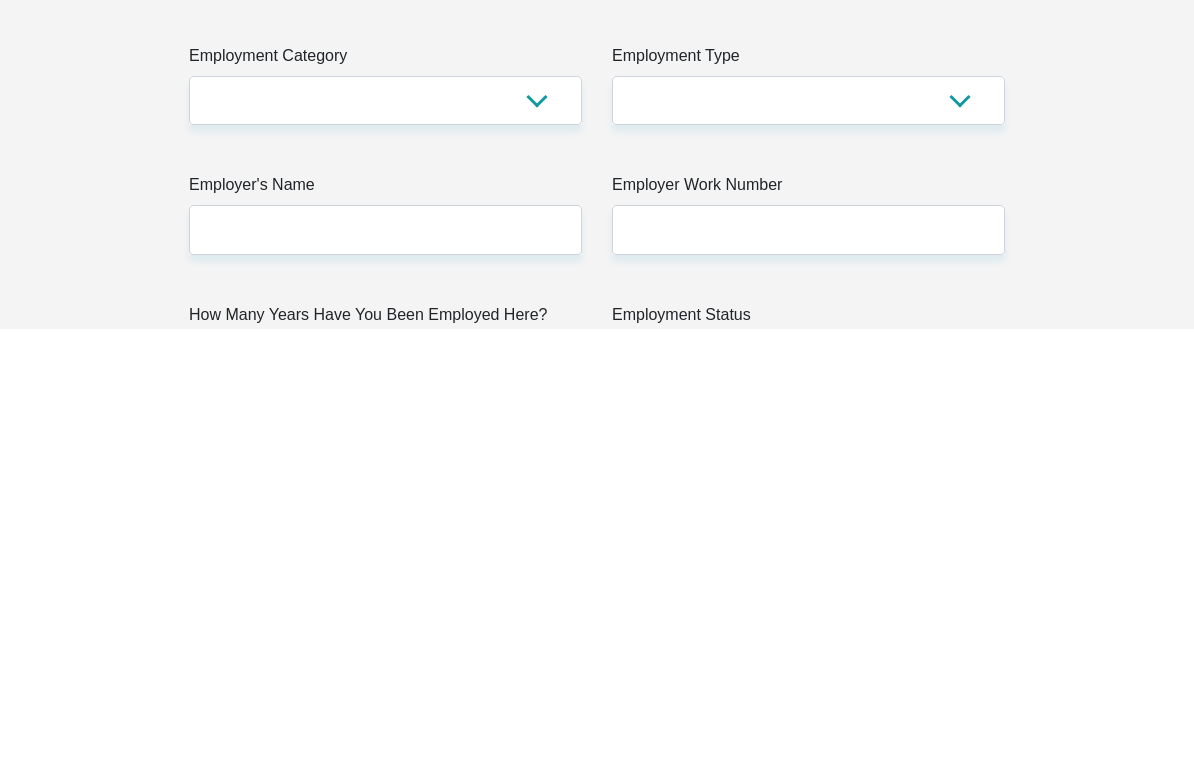 type on "1200" 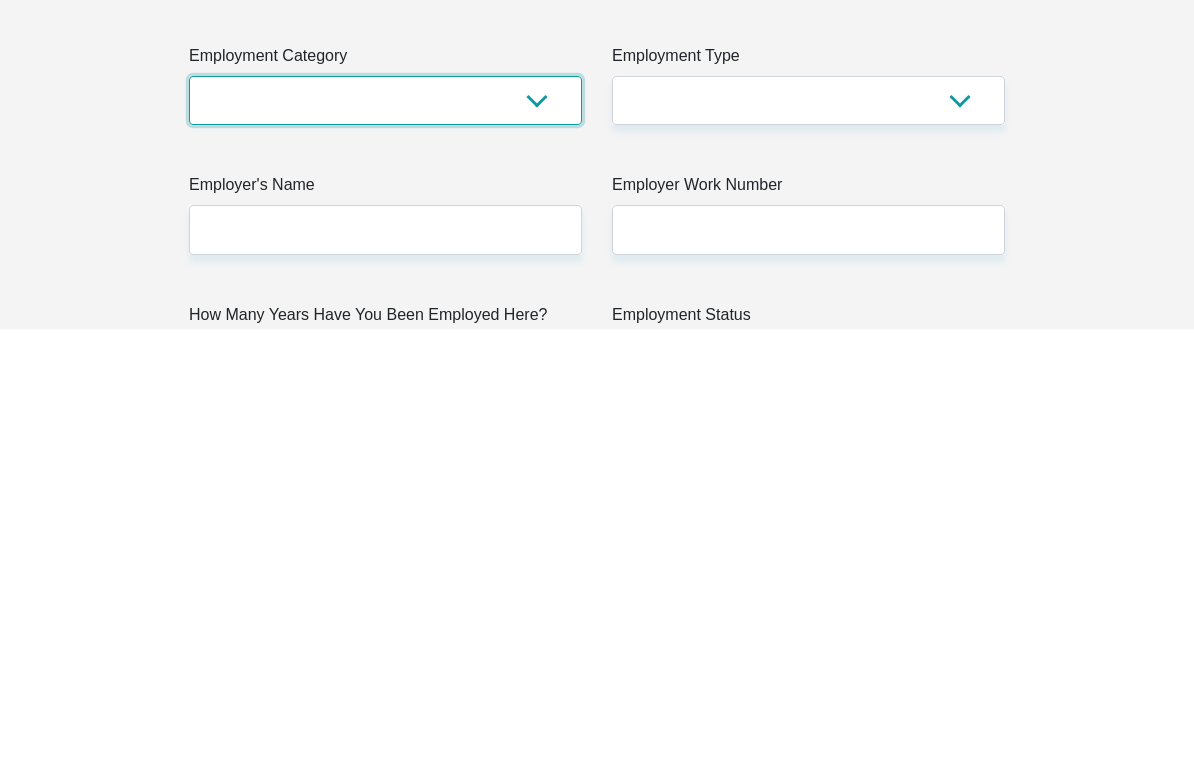click on "AGRICULTURE
ALCOHOL & TOBACCO
CONSTRUCTION MATERIALS
METALLURGY
EQUIPMENT FOR RENEWABLE ENERGY
SPECIALIZED CONTRACTORS
CAR
GAMING (INCL. INTERNET
OTHER WHOLESALE
UNLICENSED PHARMACEUTICALS
CURRENCY EXCHANGE HOUSES
OTHER FINANCIAL INSTITUTIONS & INSURANCE
REAL ESTATE AGENTS
OIL & GAS
OTHER MATERIALS (E.G. IRON ORE)
PRECIOUS STONES & PRECIOUS METALS
POLITICAL ORGANIZATIONS
RELIGIOUS ORGANIZATIONS(NOT SECTS)
ACTI. HAVING BUSINESS DEAL WITH PUBLIC ADMINISTRATION
LAUNDROMATS" at bounding box center [385, 528] 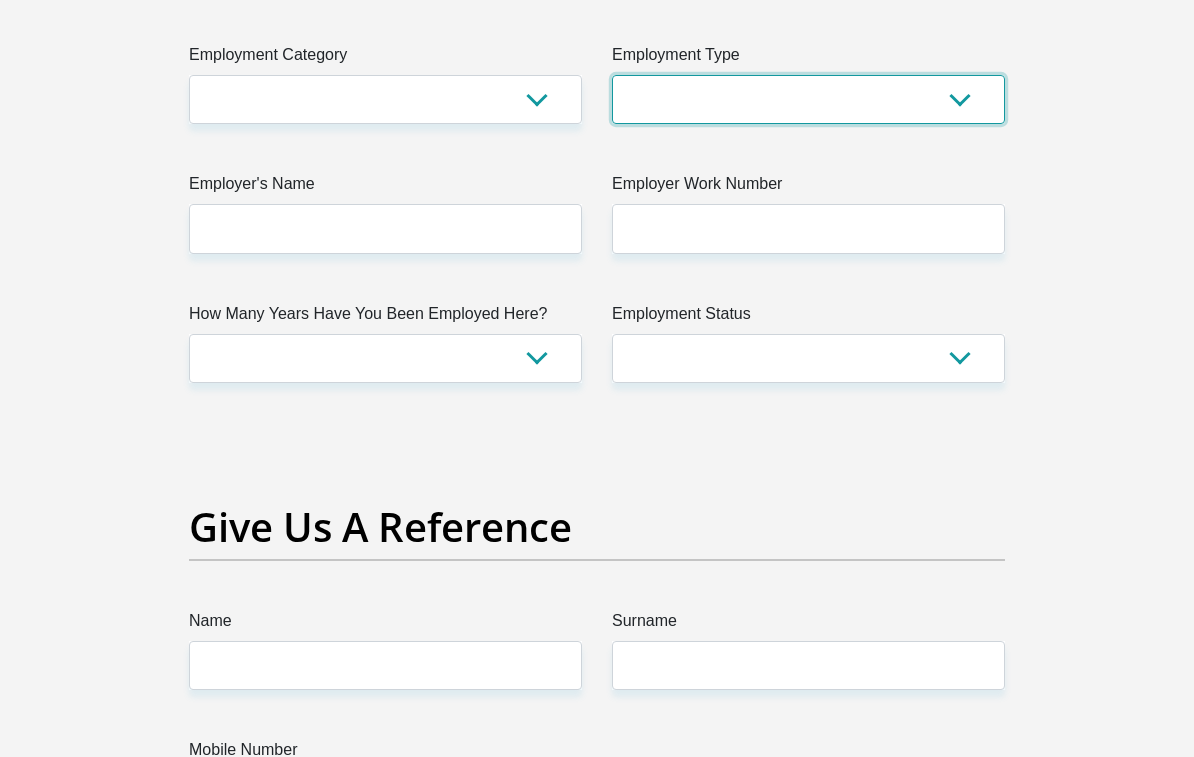 click on "College/Lecturer
Craft Seller
Creative
Driver
Executive
Farmer
Forces - Non Commissioned
Forces - Officer
Hawker
Housewife
Labourer
Licenced Professional
Manager
Miner
Non Licenced Professional
Office Staff/Clerk
Outside Worker
Pensioner
Permanent Teacher
Production/Manufacturing
Sales
Self-Employed
Semi-Professional Worker
Service Industry  Social Worker  Student" at bounding box center (808, 99) 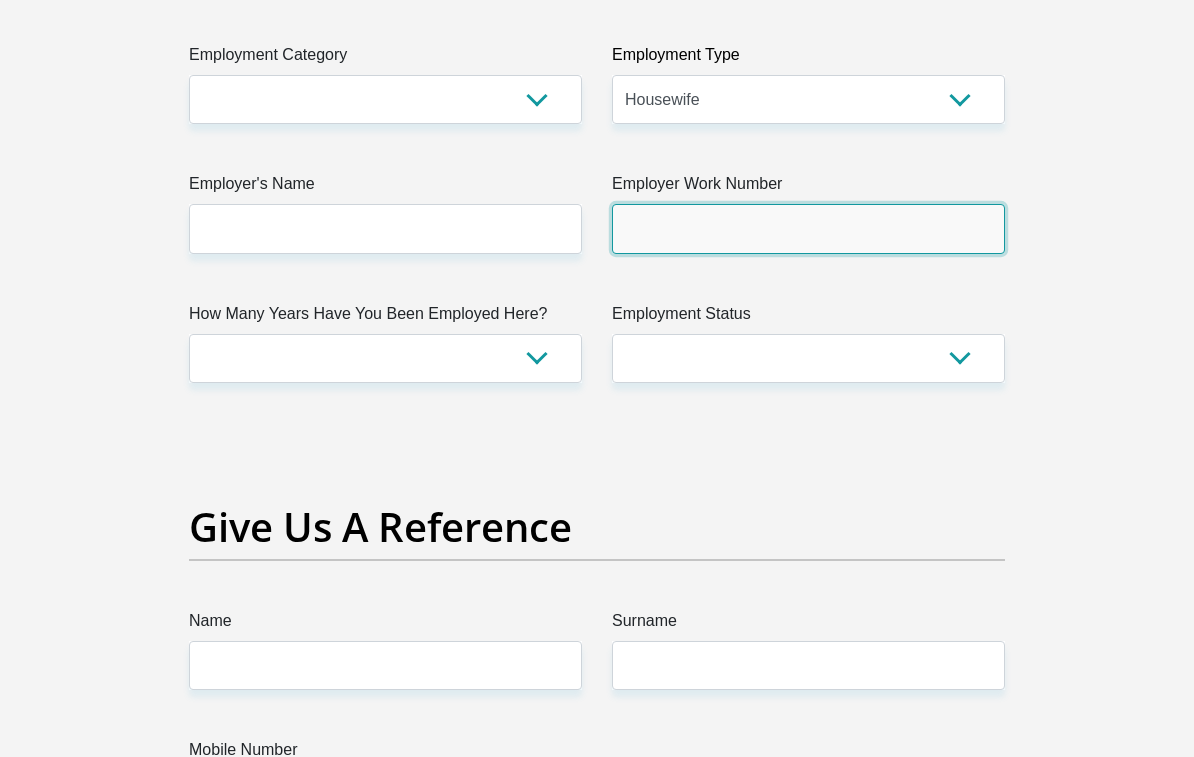 click on "Employer Work Number" at bounding box center [808, 228] 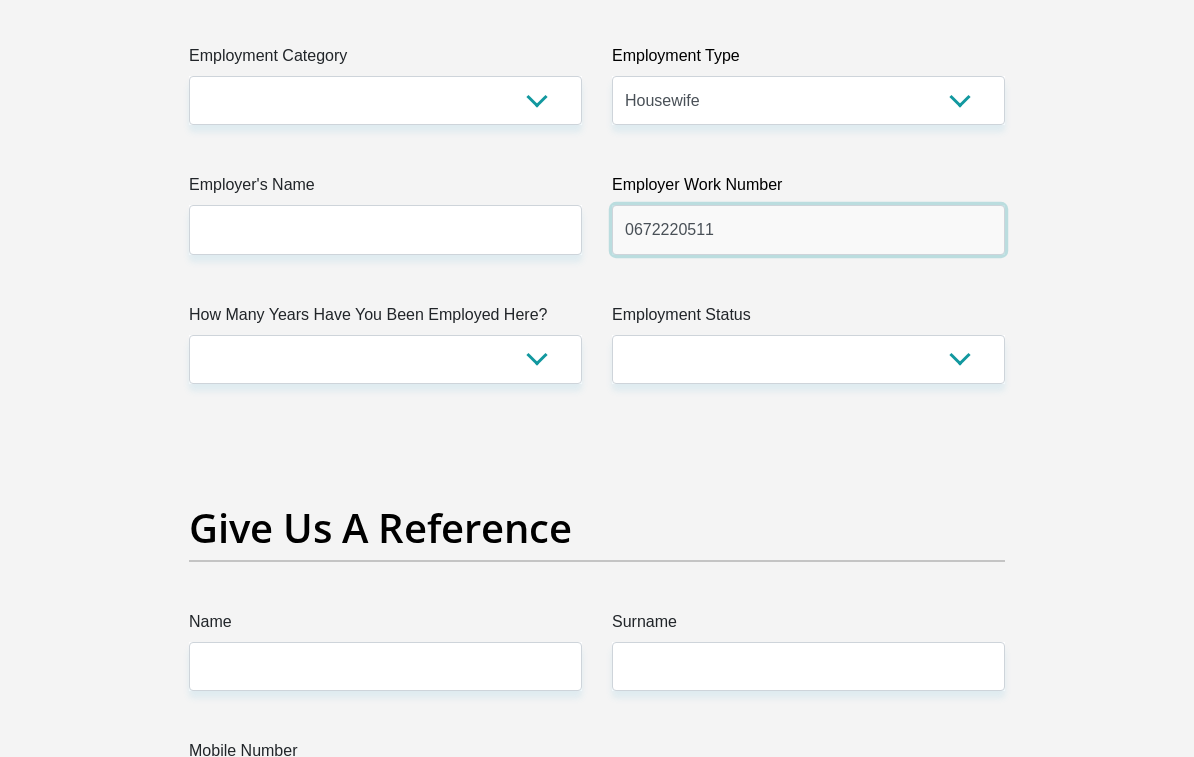 type on "0672220511" 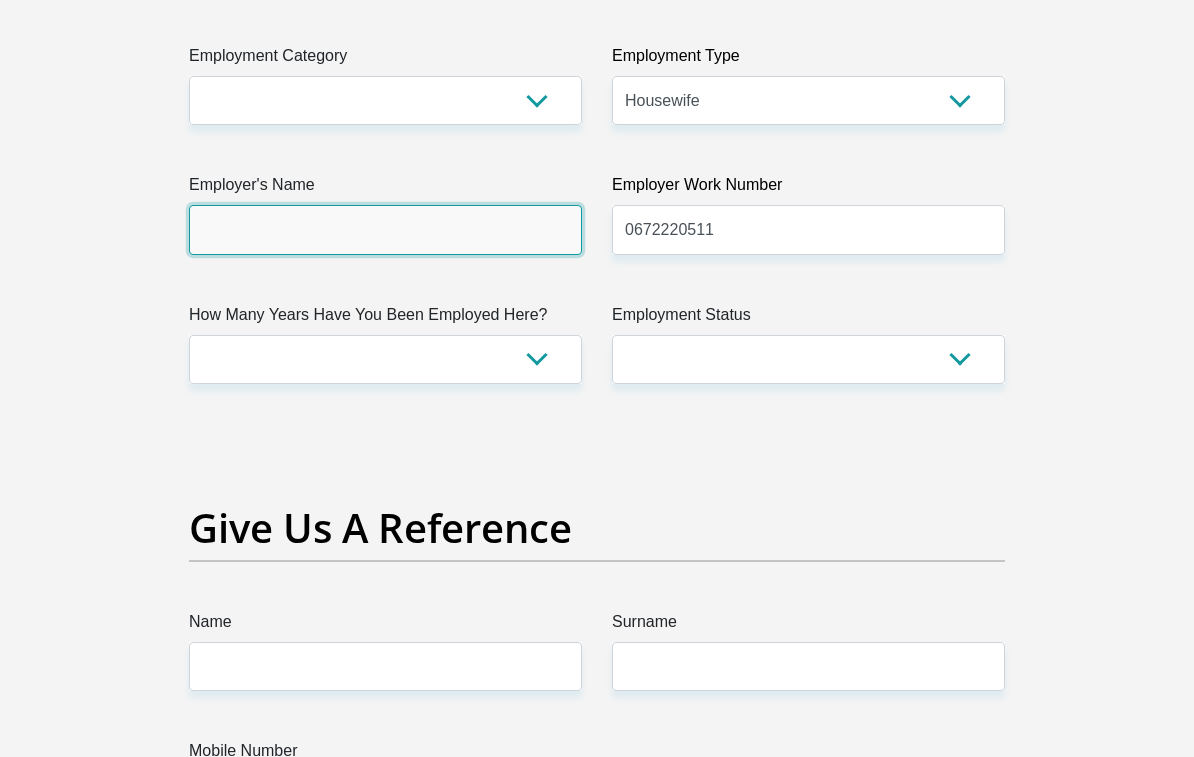 click on "Employer's Name" at bounding box center [385, 229] 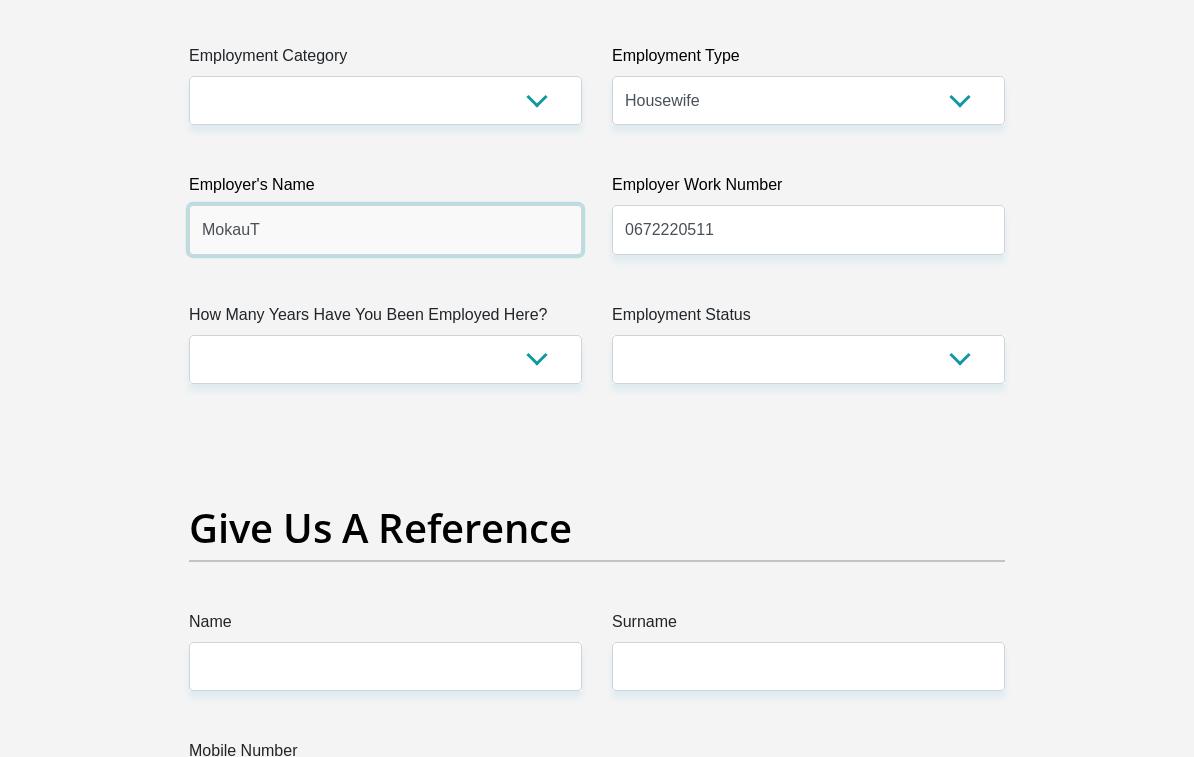 type on "Mokau" 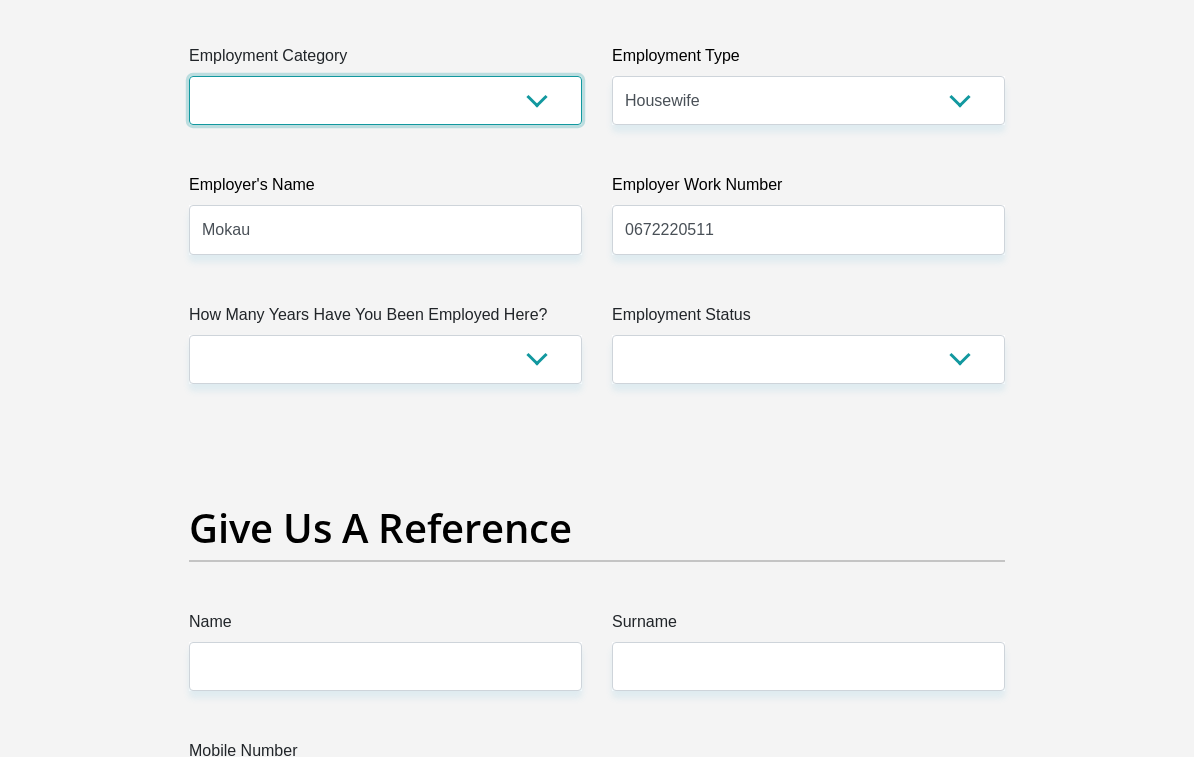 click on "AGRICULTURE
ALCOHOL & TOBACCO
CONSTRUCTION MATERIALS
METALLURGY
EQUIPMENT FOR RENEWABLE ENERGY
SPECIALIZED CONTRACTORS
CAR
GAMING (INCL. INTERNET
OTHER WHOLESALE
UNLICENSED PHARMACEUTICALS
CURRENCY EXCHANGE HOUSES
OTHER FINANCIAL INSTITUTIONS & INSURANCE
REAL ESTATE AGENTS
OIL & GAS
OTHER MATERIALS (E.G. IRON ORE)
PRECIOUS STONES & PRECIOUS METALS
POLITICAL ORGANIZATIONS
RELIGIOUS ORGANIZATIONS(NOT SECTS)
ACTI. HAVING BUSINESS DEAL WITH PUBLIC ADMINISTRATION
LAUNDROMATS" at bounding box center (385, 100) 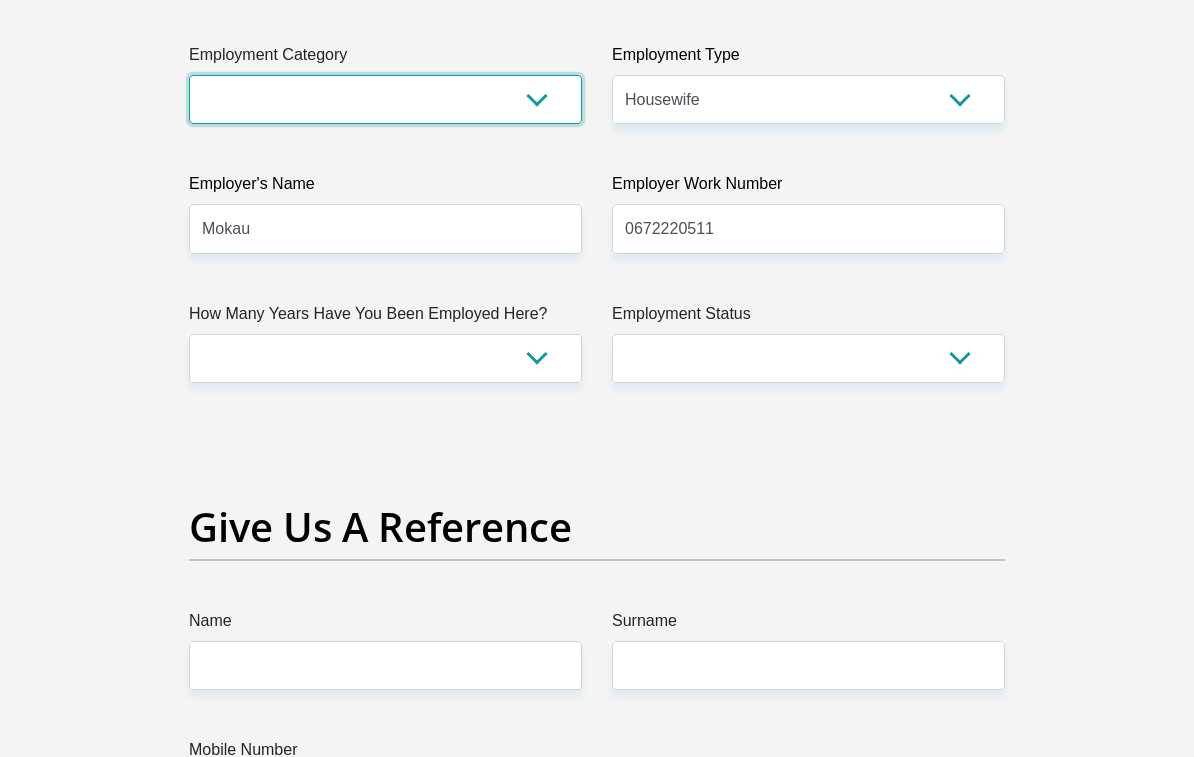 select on "14" 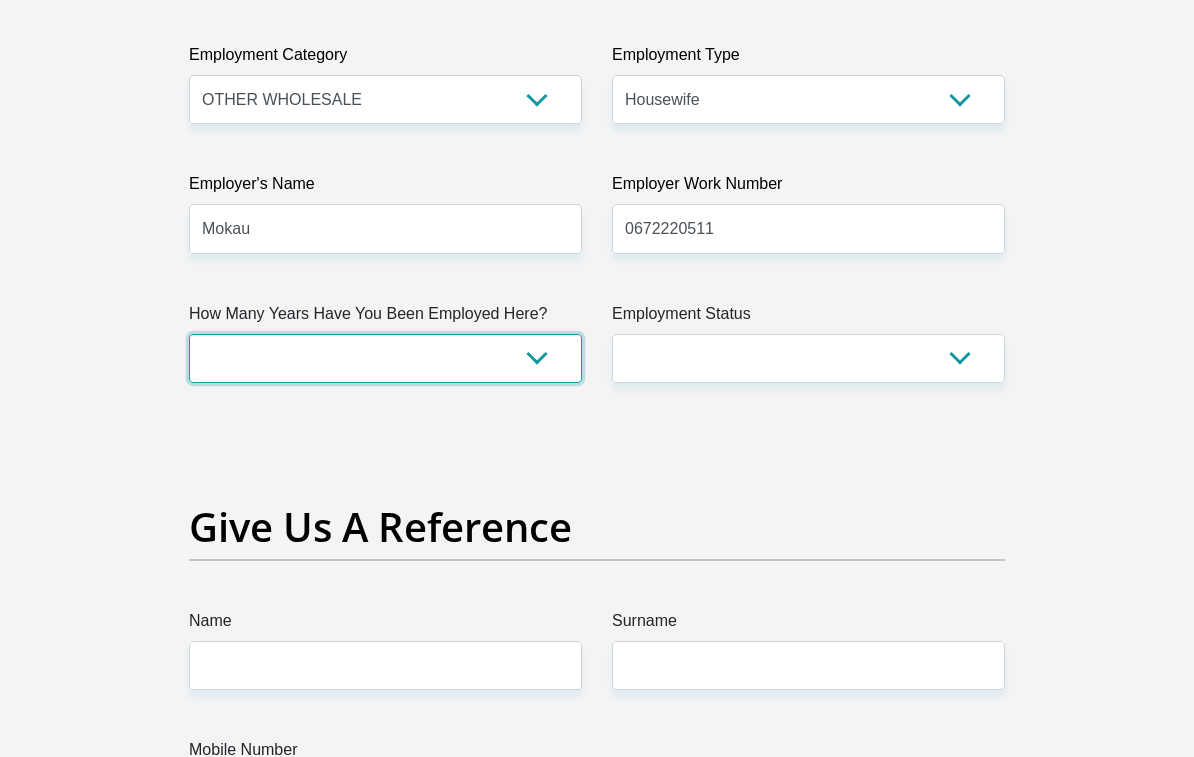 click on "less than 1 year
1-3 years
3-5 years
5+ years" at bounding box center (385, 358) 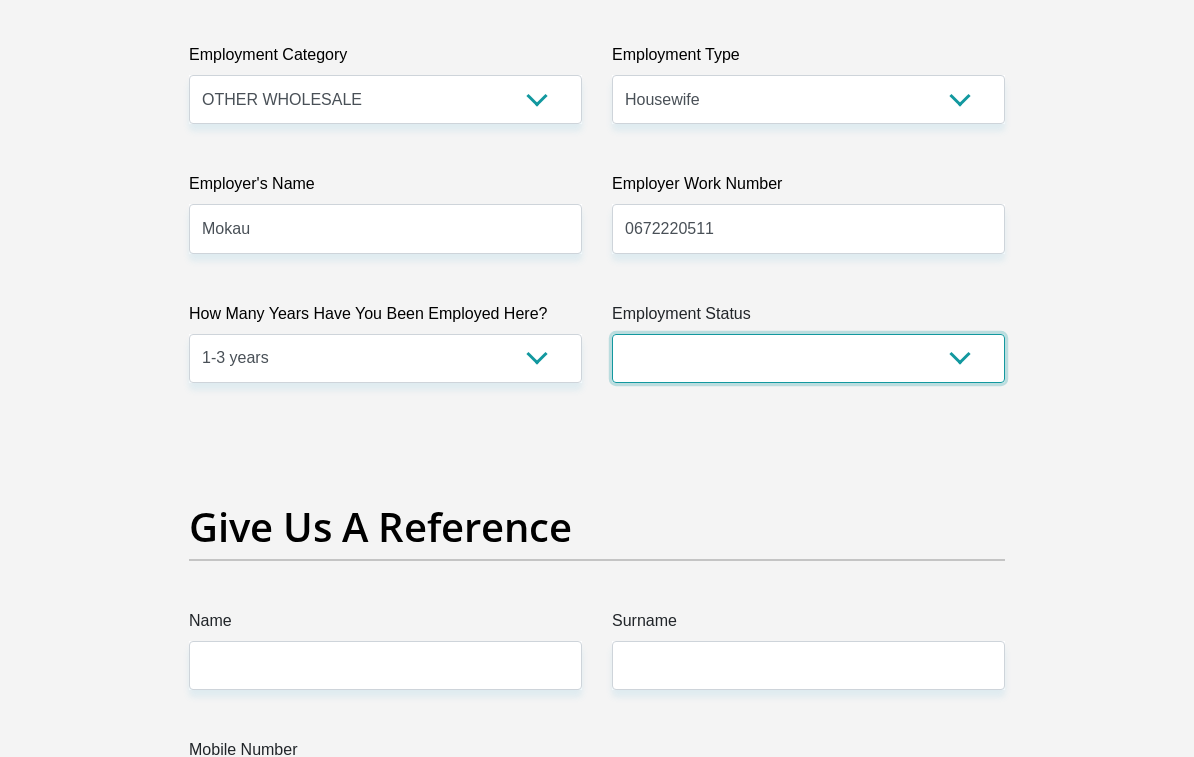 click on "Permanent/Full-time
Part-time/Casual
Contract Worker
Self-Employed
Housewife
Retired
Student
Medically Boarded
Disability
Unemployed" at bounding box center [808, 358] 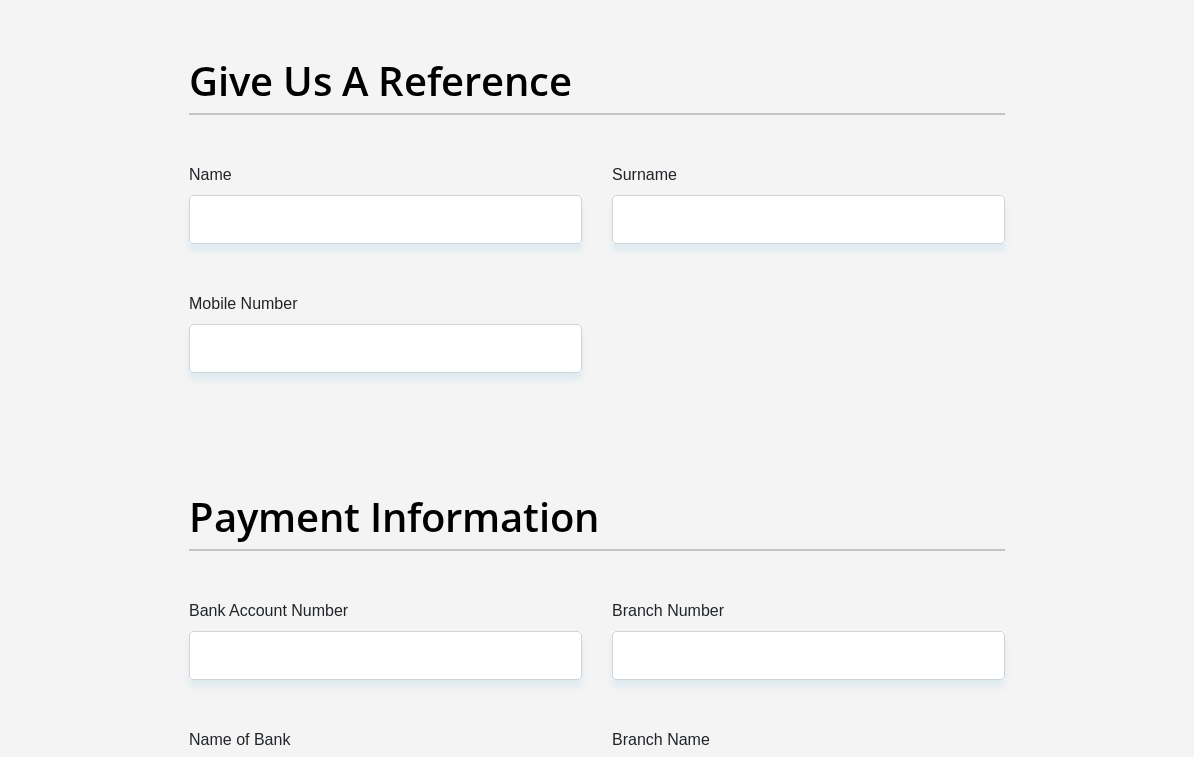scroll, scrollTop: 4336, scrollLeft: 0, axis: vertical 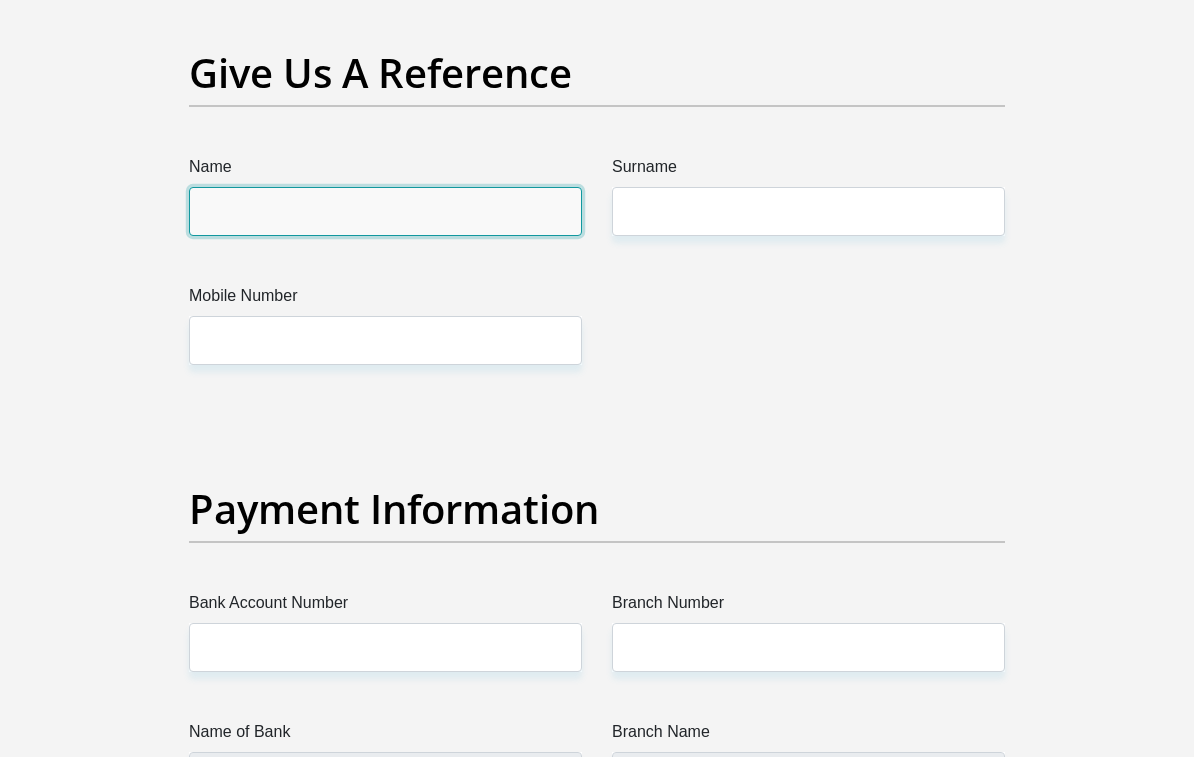 click on "Name" at bounding box center [385, 211] 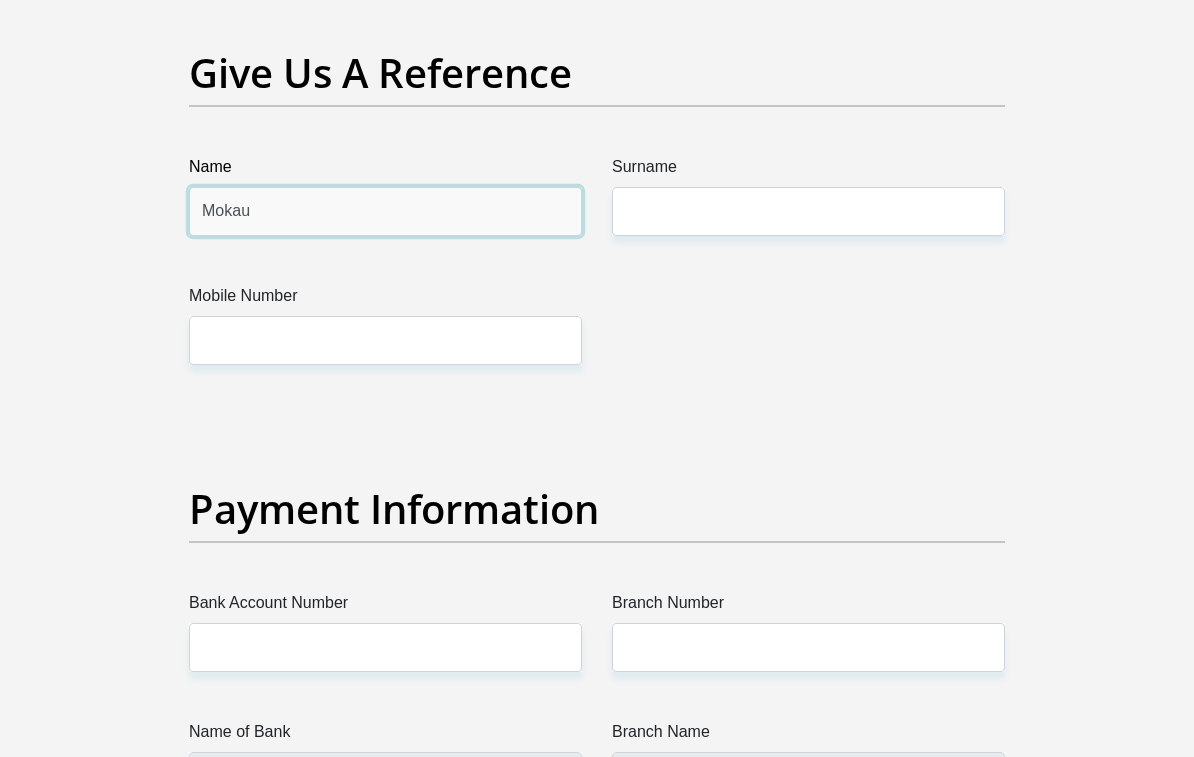 type on "Mokau" 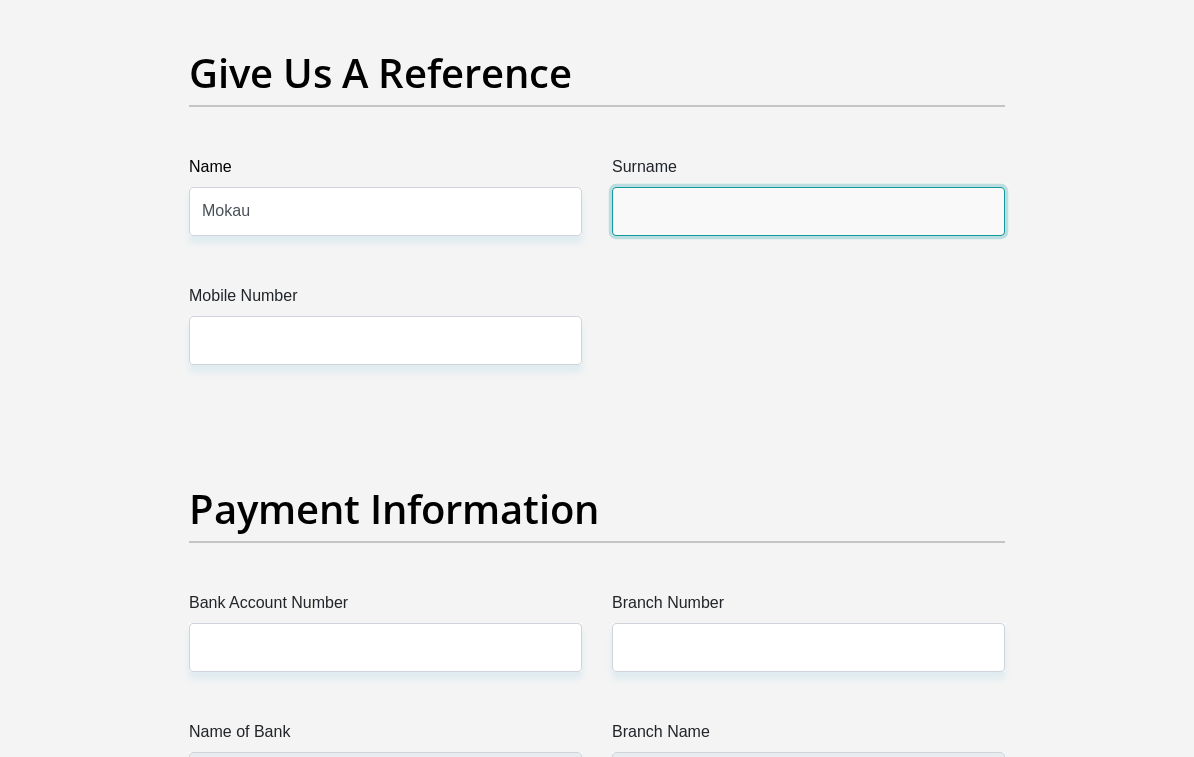 click on "Surname" at bounding box center (808, 211) 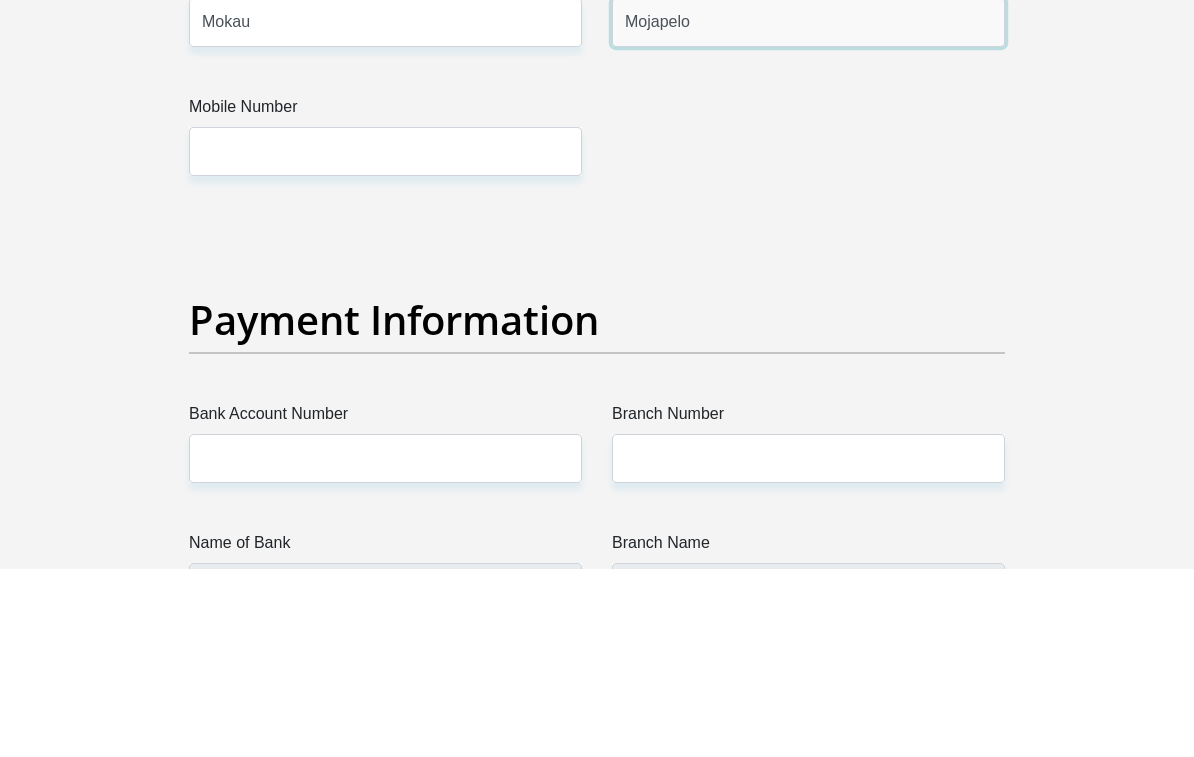 type on "Mojapelo" 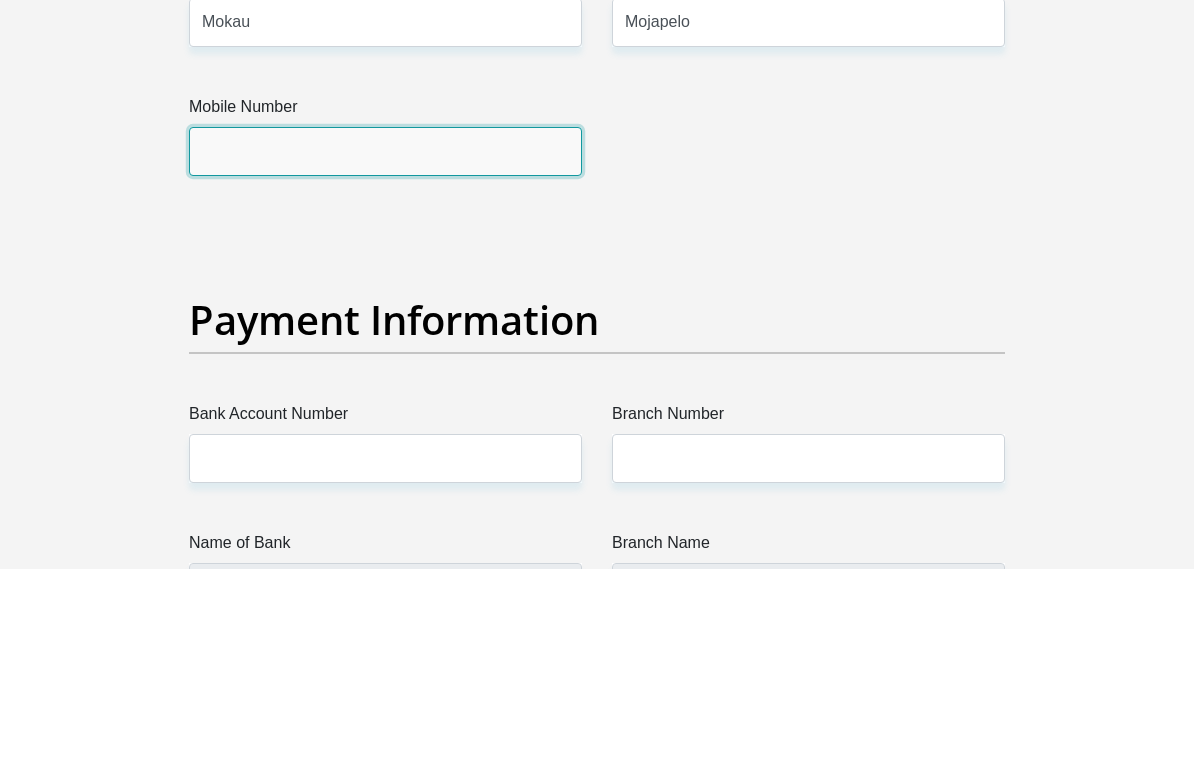 click on "Mobile Number" at bounding box center (385, 340) 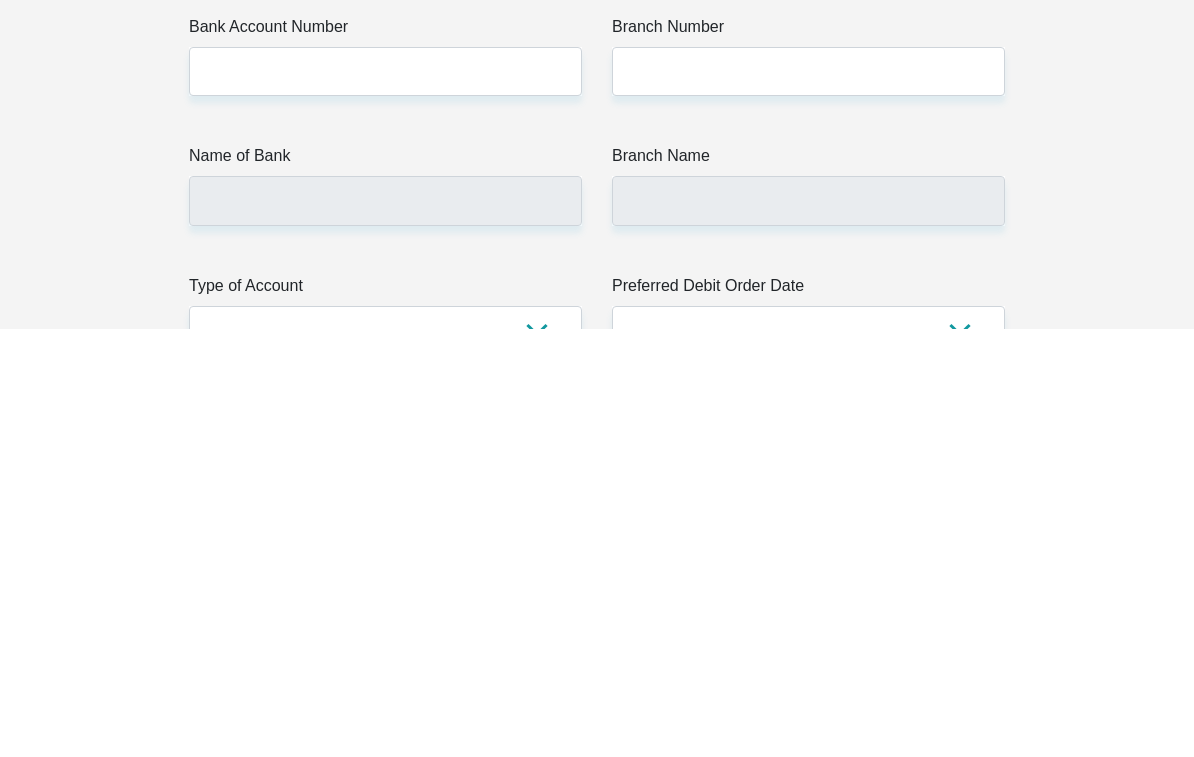 scroll, scrollTop: 4511, scrollLeft: 0, axis: vertical 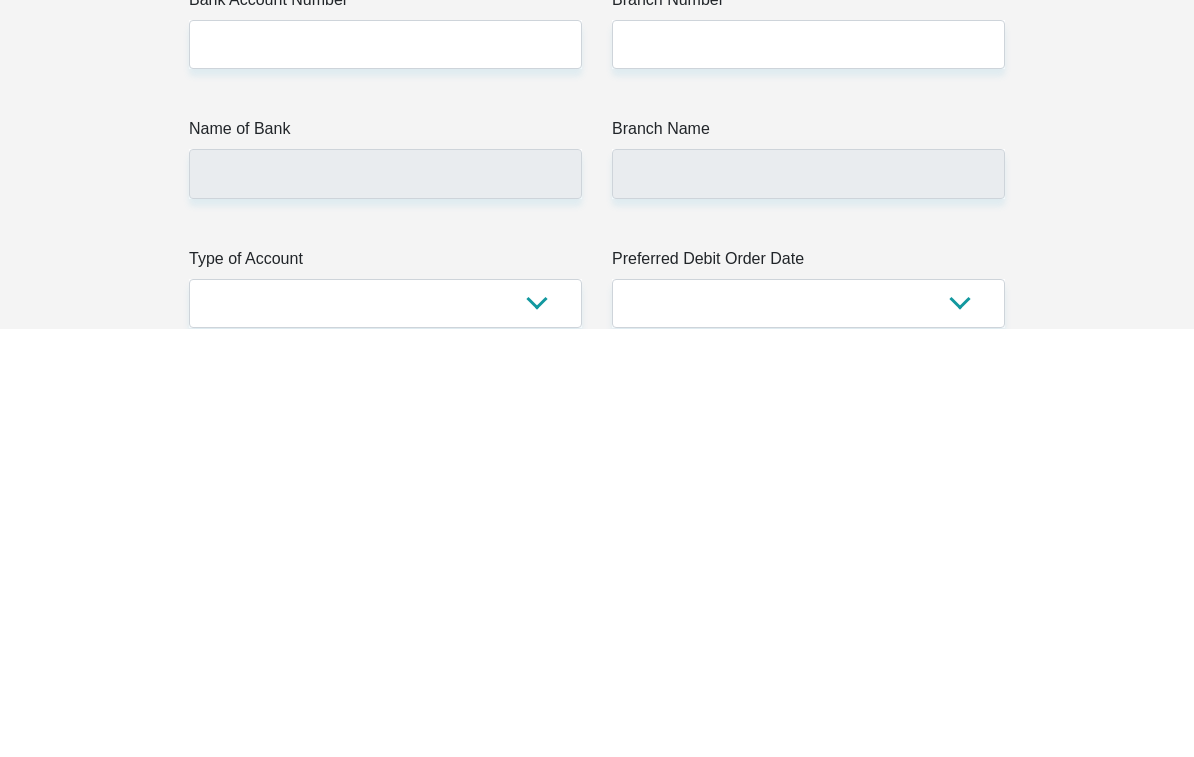 type on "0672220511" 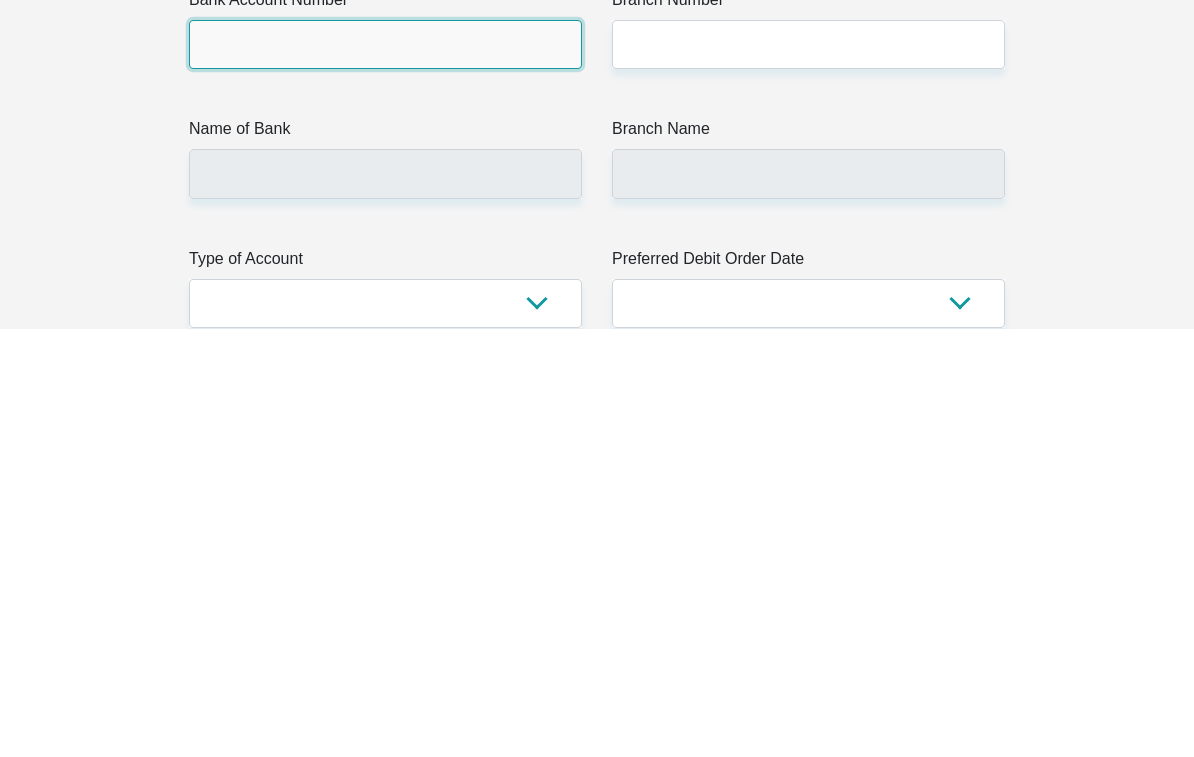click on "Bank Account Number" at bounding box center [385, 472] 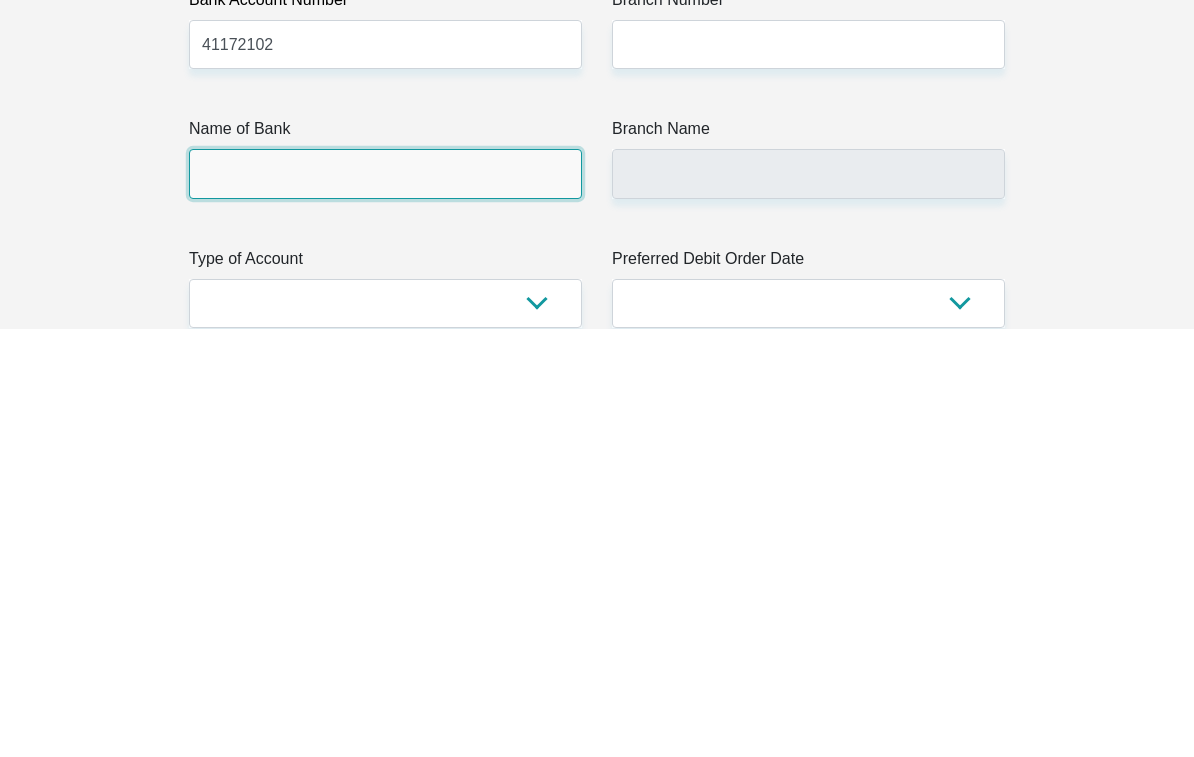 click on "Name of Bank" at bounding box center (385, 601) 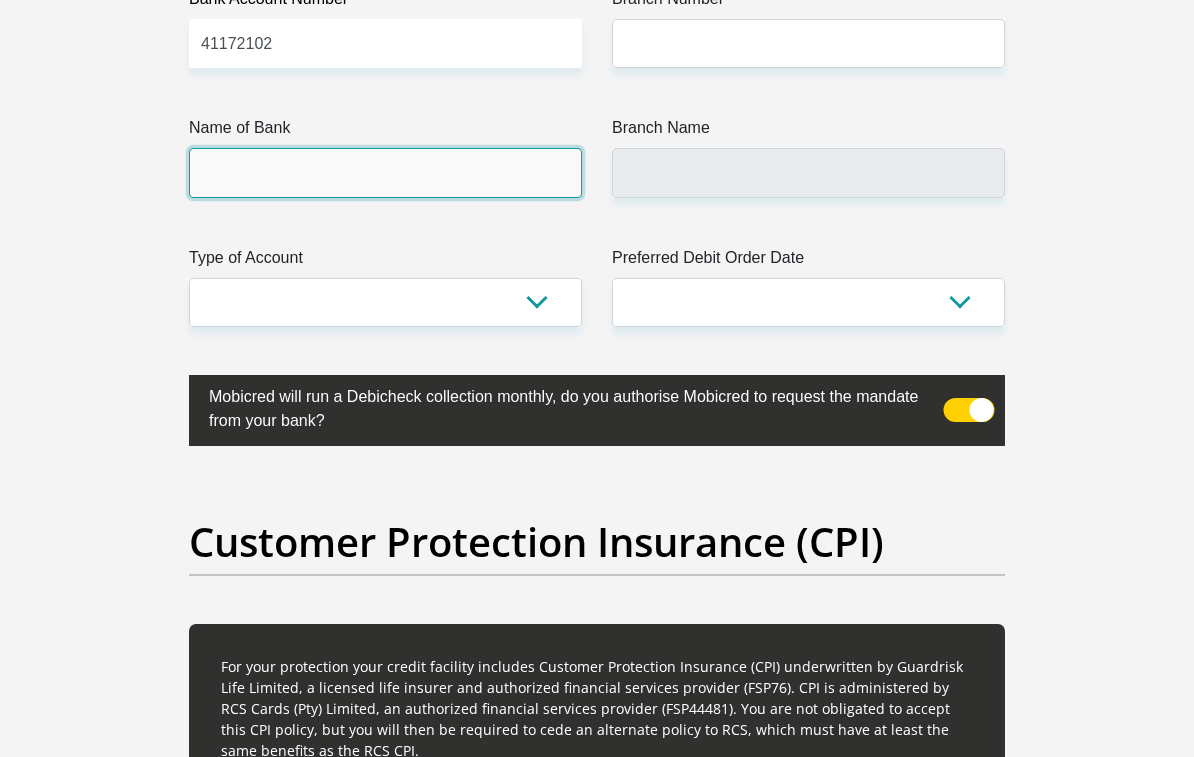 click on "Name of Bank" at bounding box center [385, 172] 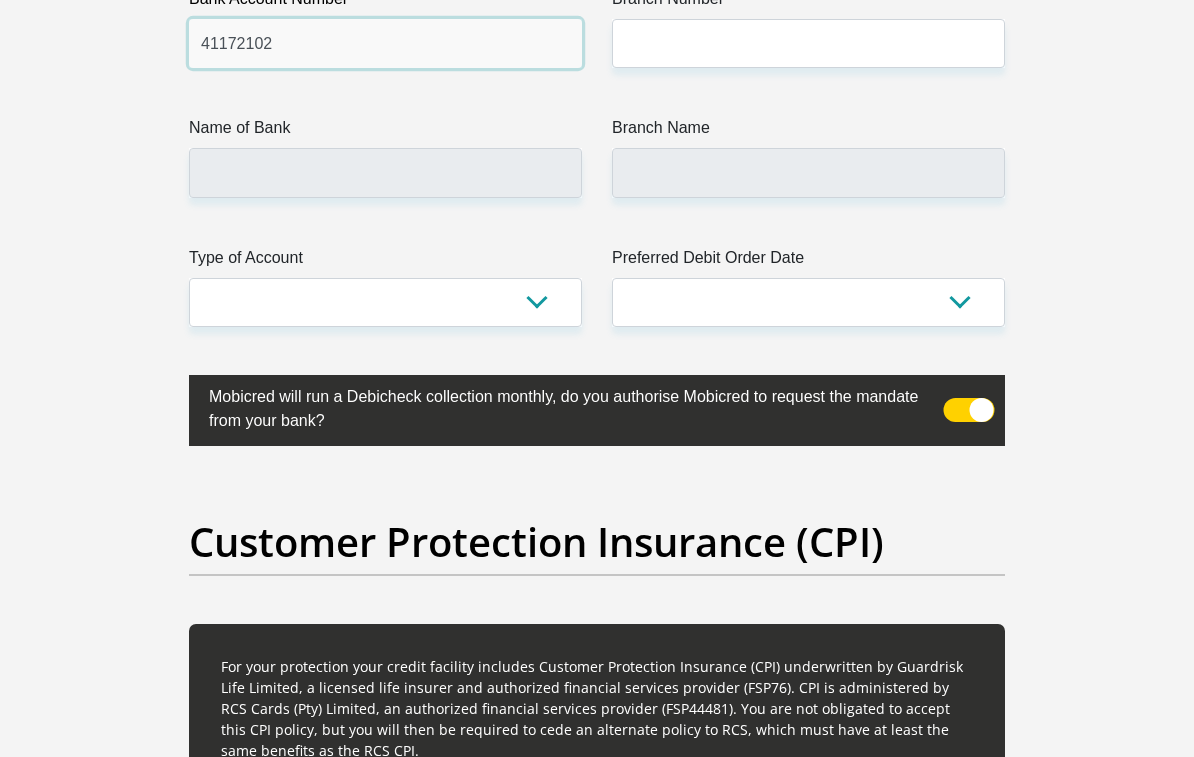 click on "41172102" at bounding box center (385, 43) 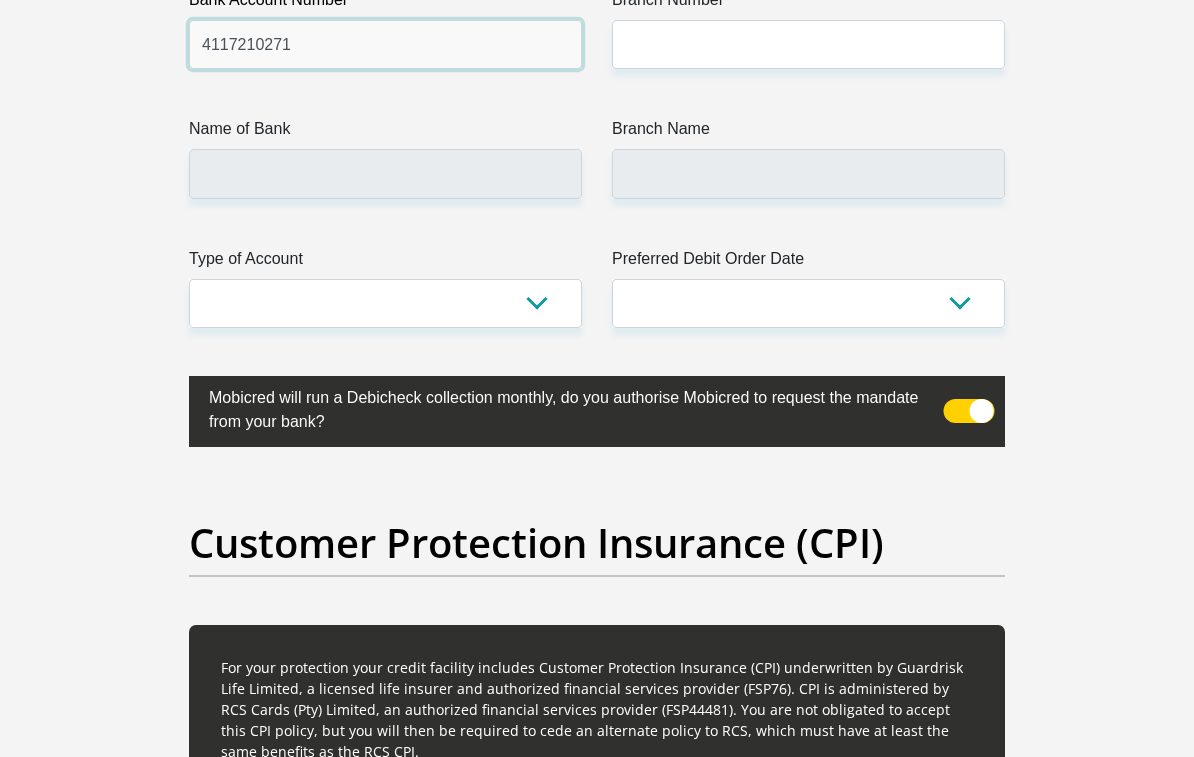 type on "4117210271" 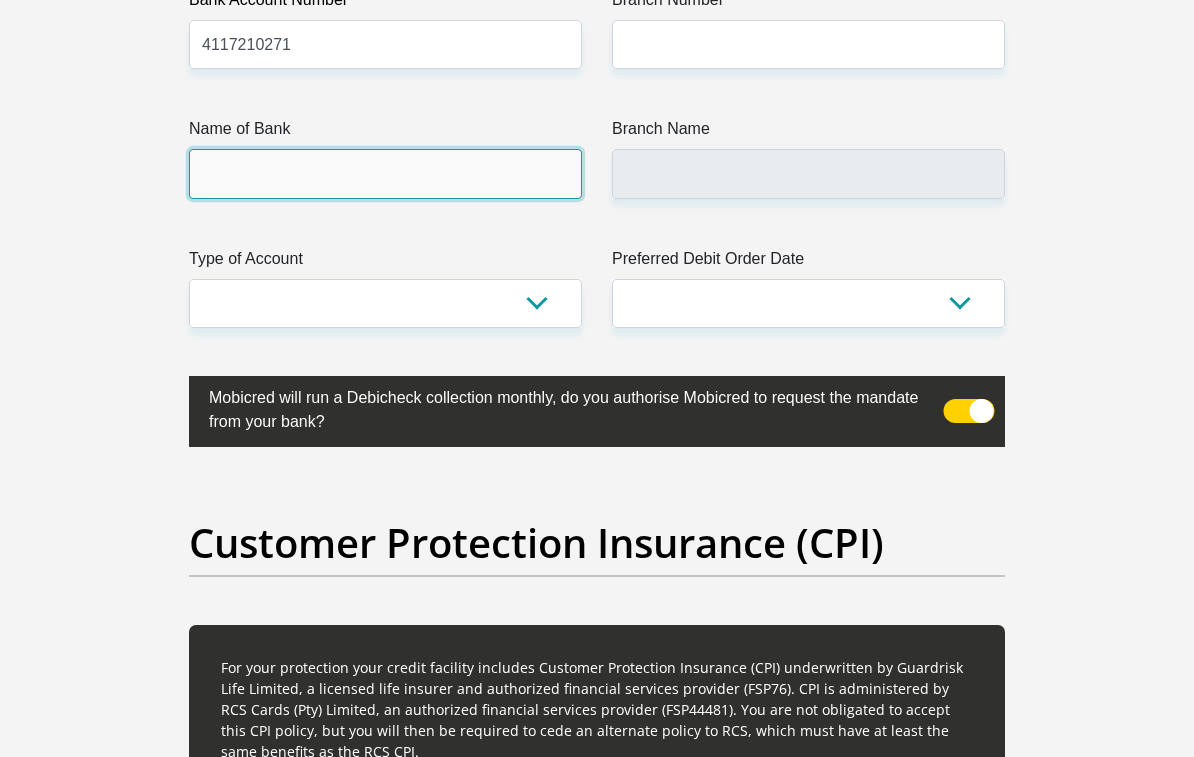 click on "Name of Bank" at bounding box center (385, 173) 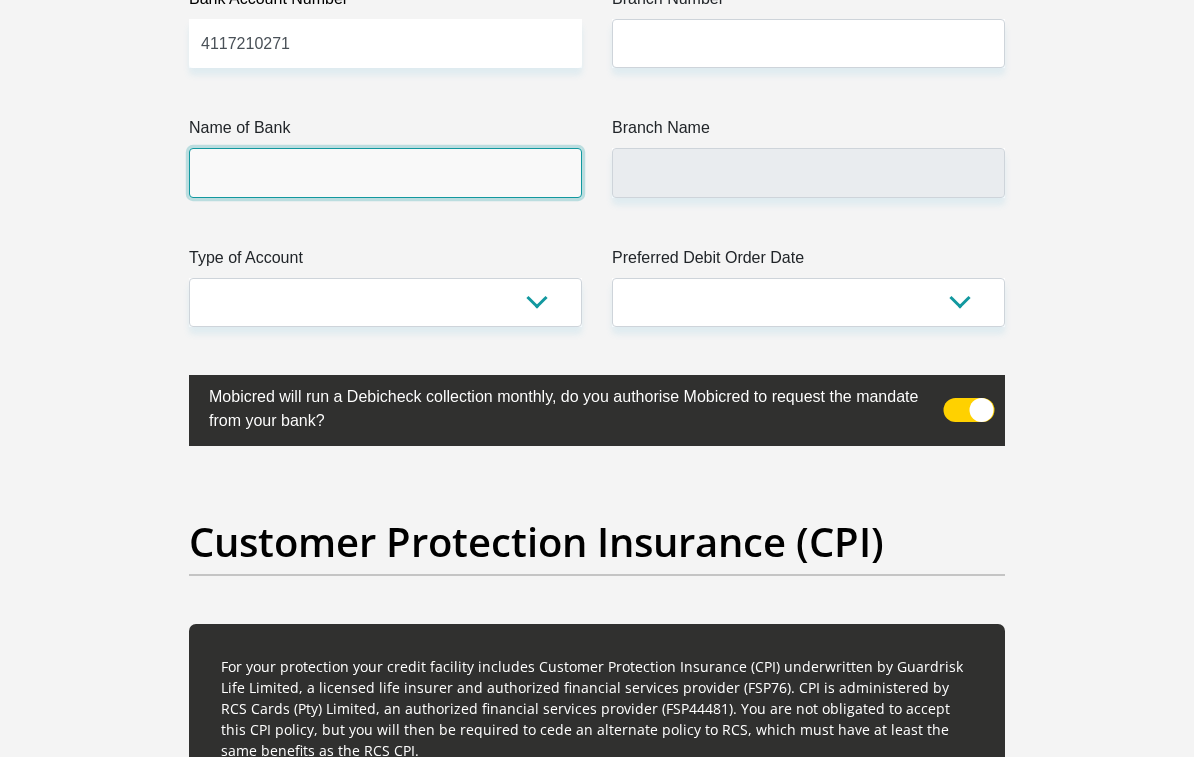 click on "Name of Bank" at bounding box center [385, 172] 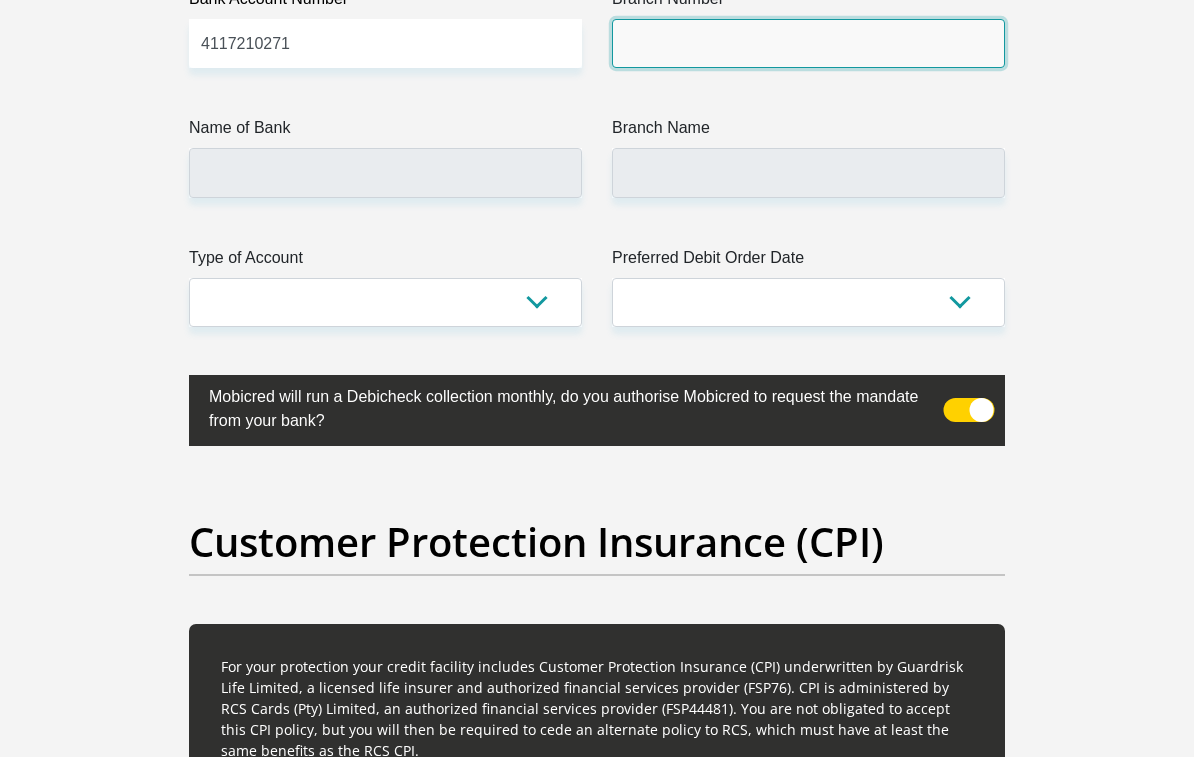 click on "Branch Number" at bounding box center [808, 43] 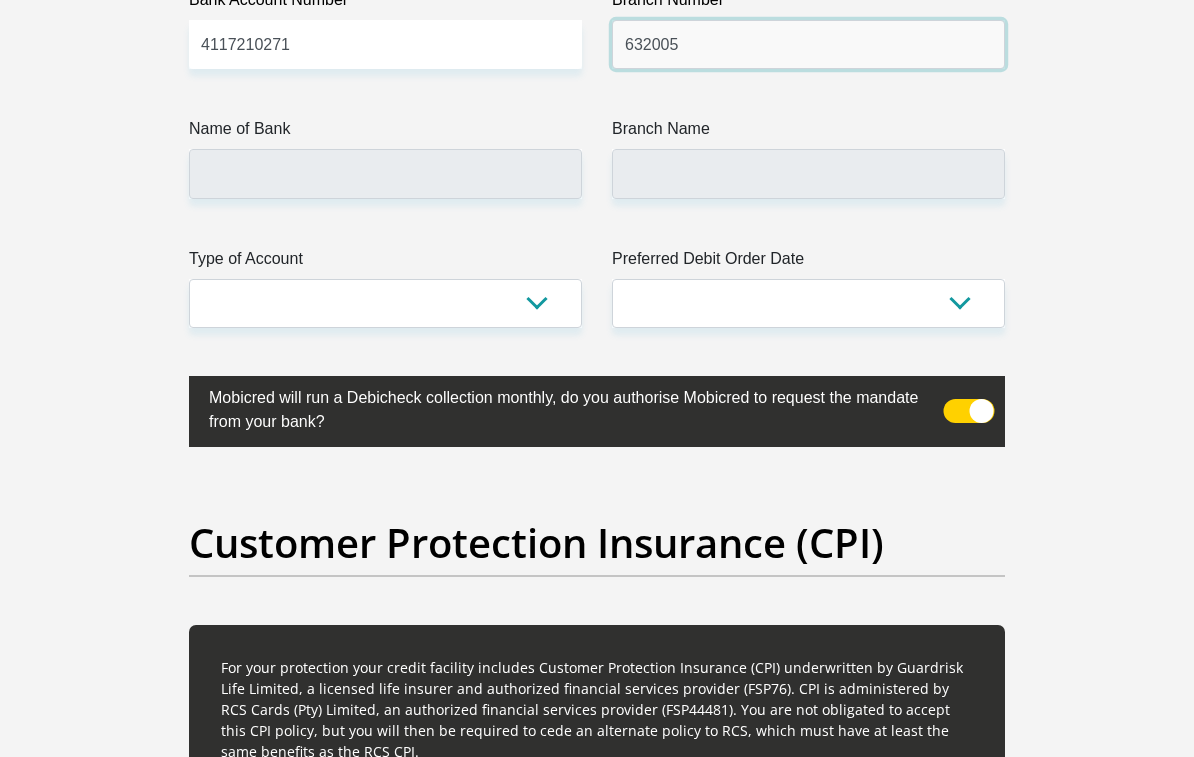 type on "632005" 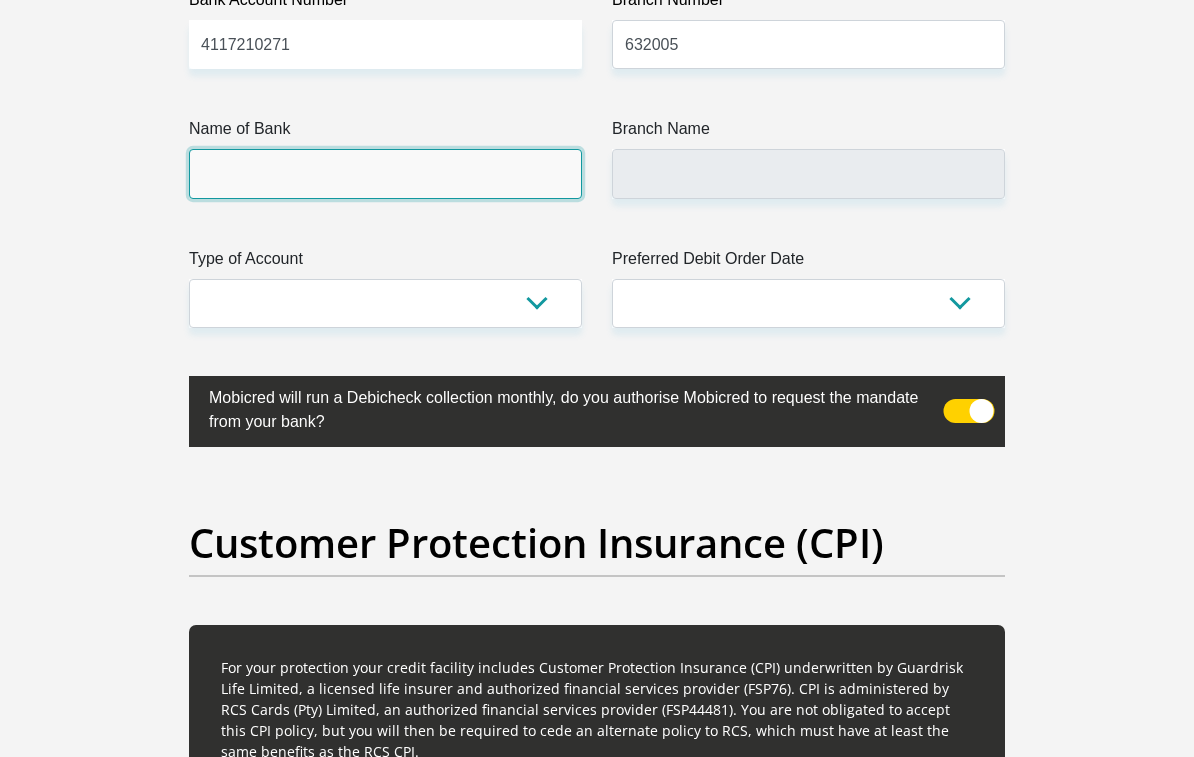 click on "Name of Bank" at bounding box center (385, 173) 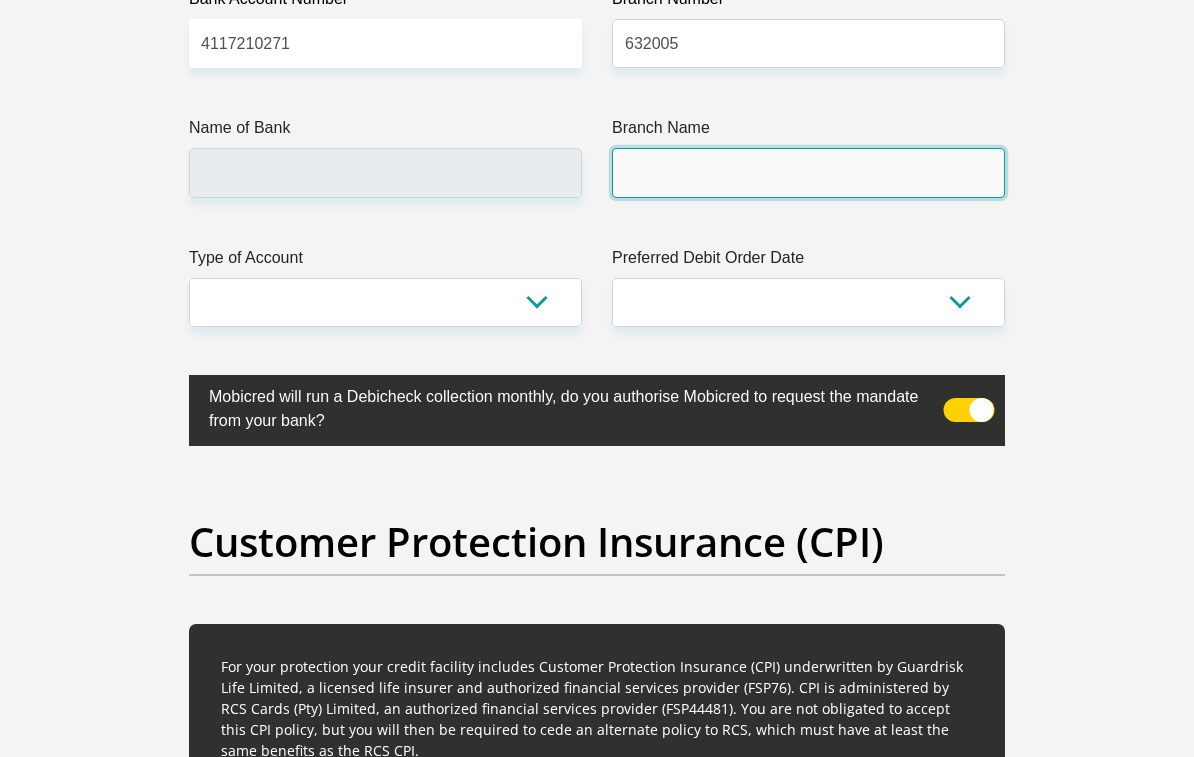click on "Branch Name" at bounding box center [808, 172] 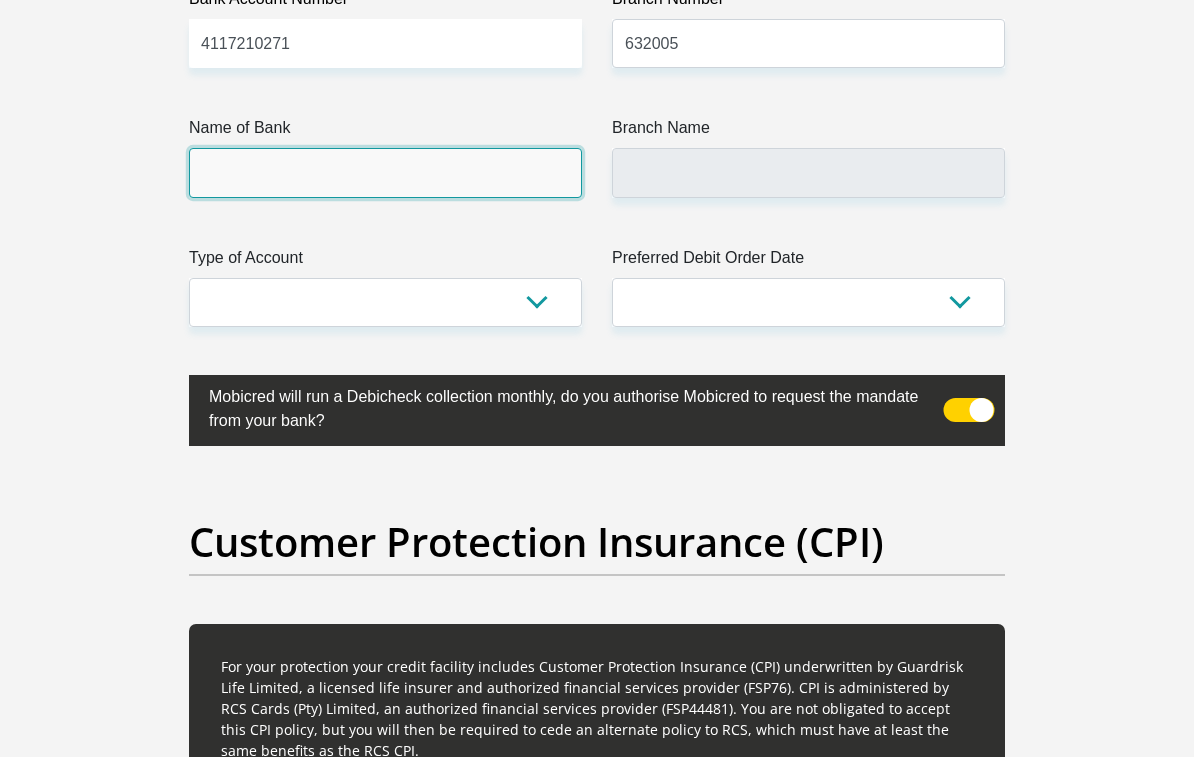 click on "Name of Bank" at bounding box center (385, 172) 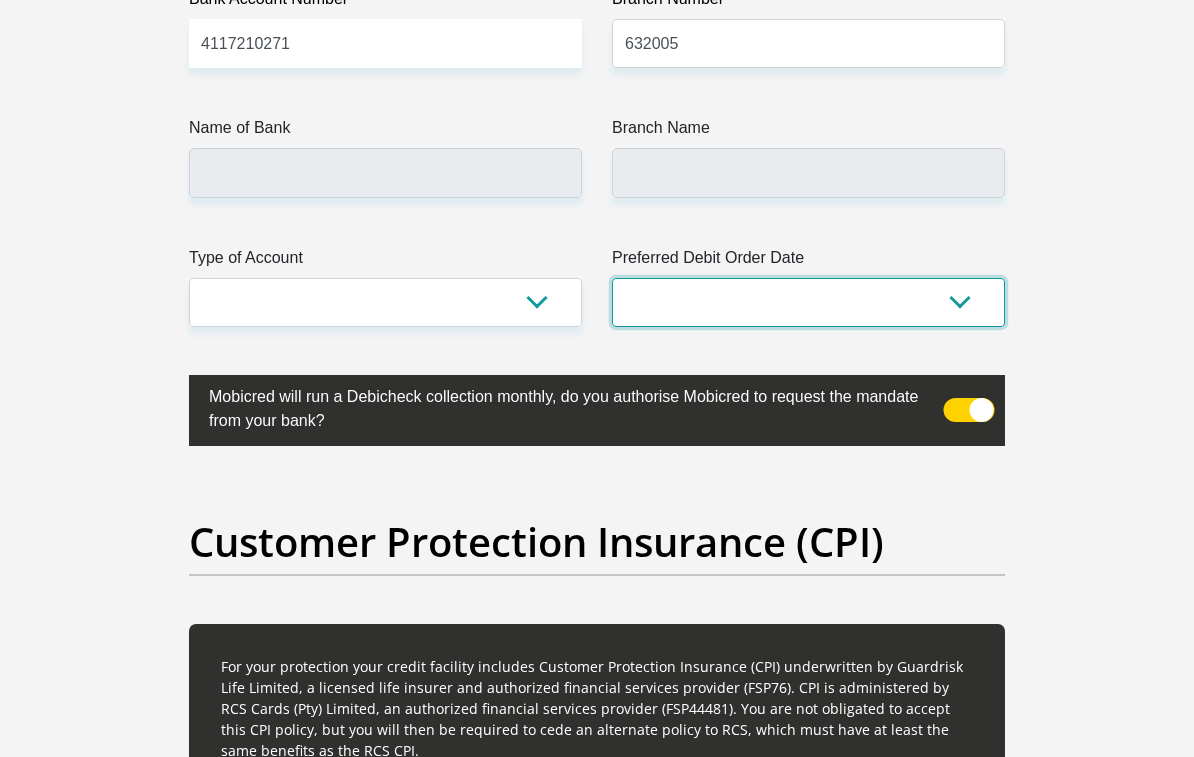 click on "1st
2nd
3rd
4th
5th
7th
18th
19th
20th
21st
22nd
23rd
24th
25th
26th
27th
28th
29th
30th" at bounding box center [808, 302] 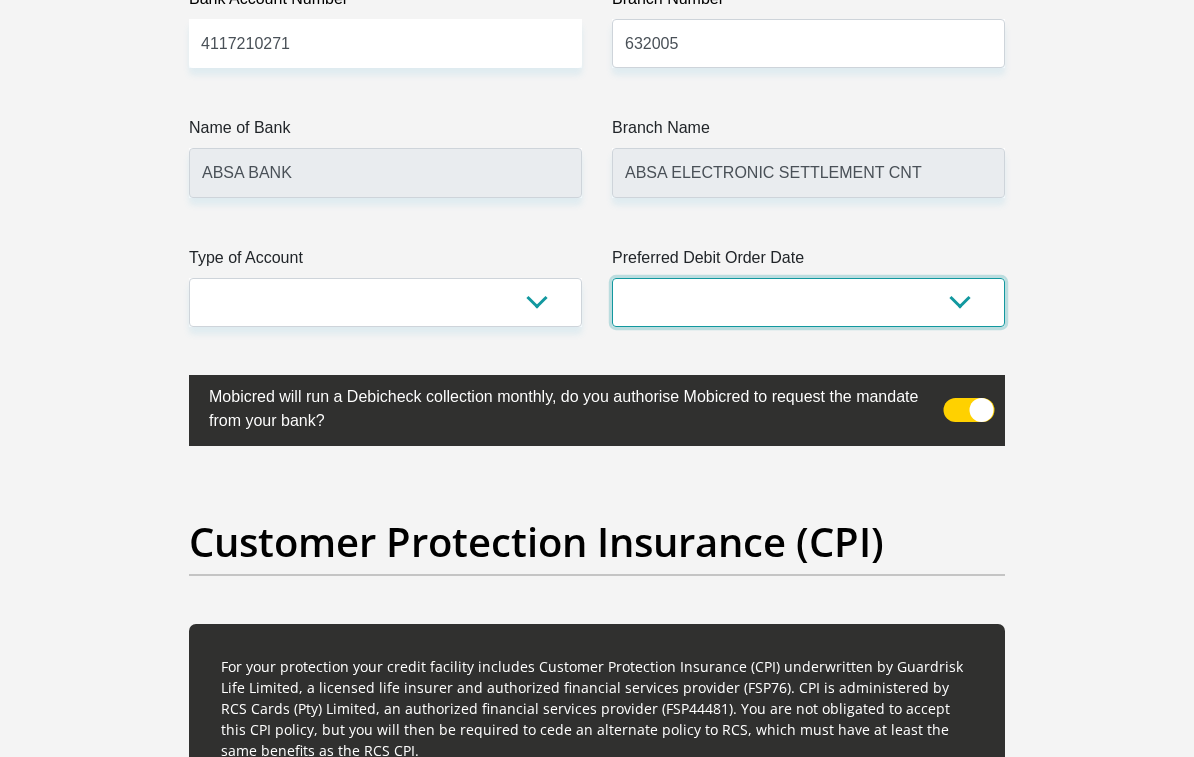 select on "7" 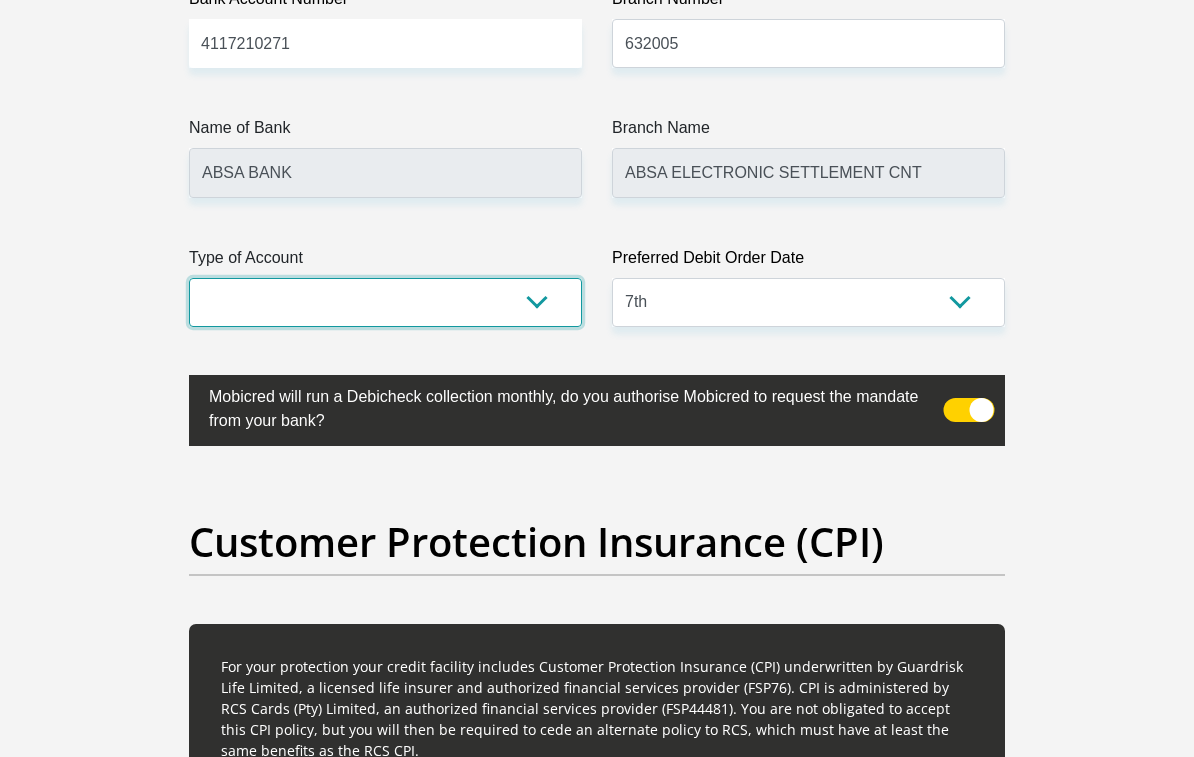 click on "Cheque
Savings" at bounding box center [385, 302] 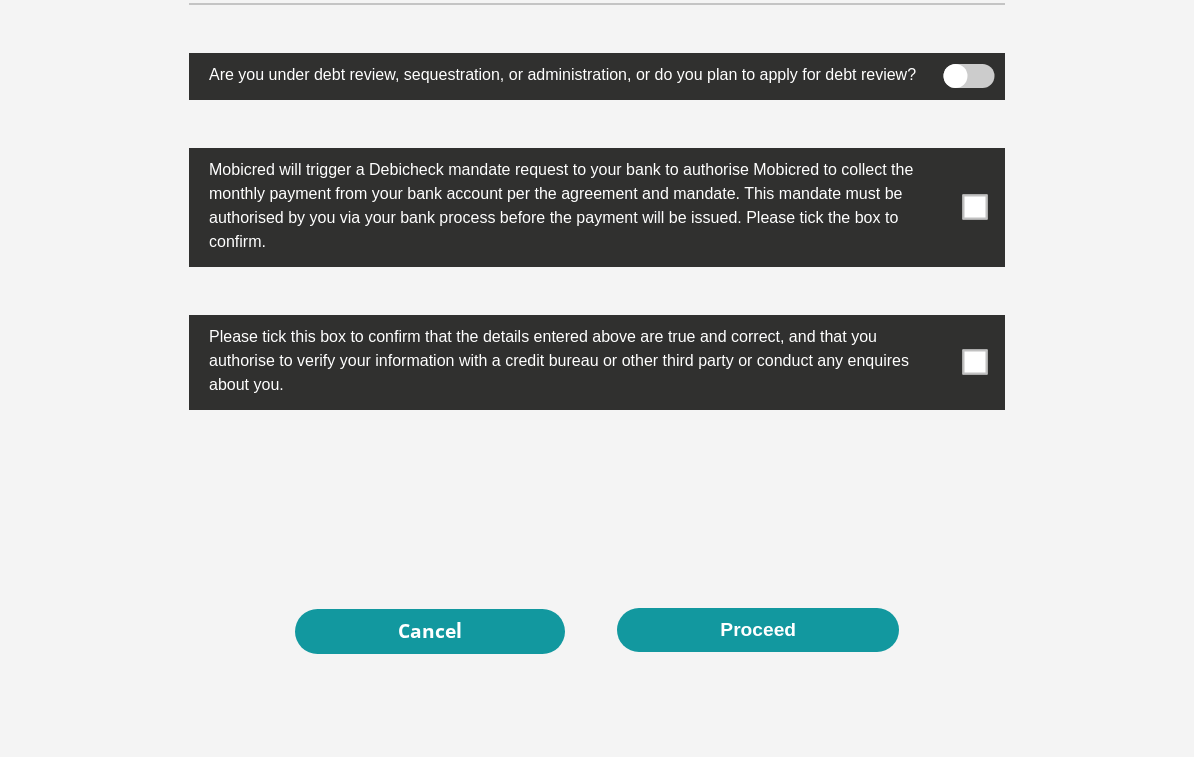click at bounding box center [597, 208] 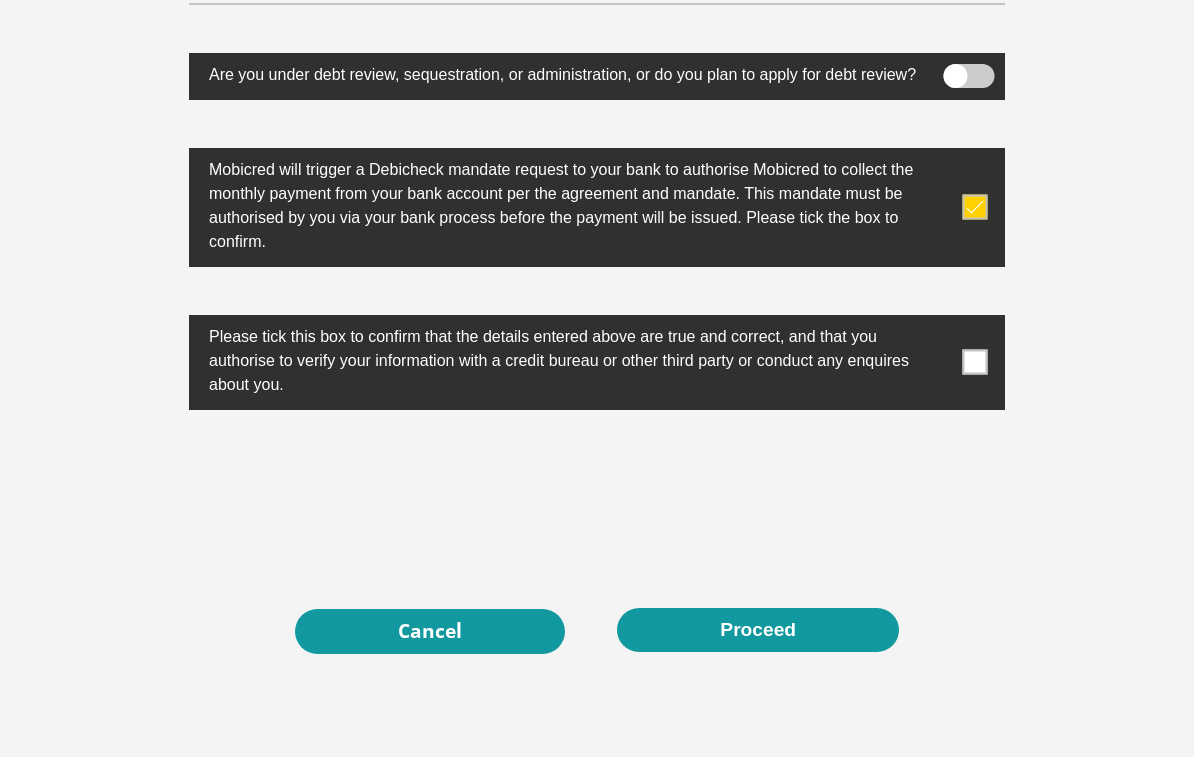 scroll, scrollTop: 6591, scrollLeft: 0, axis: vertical 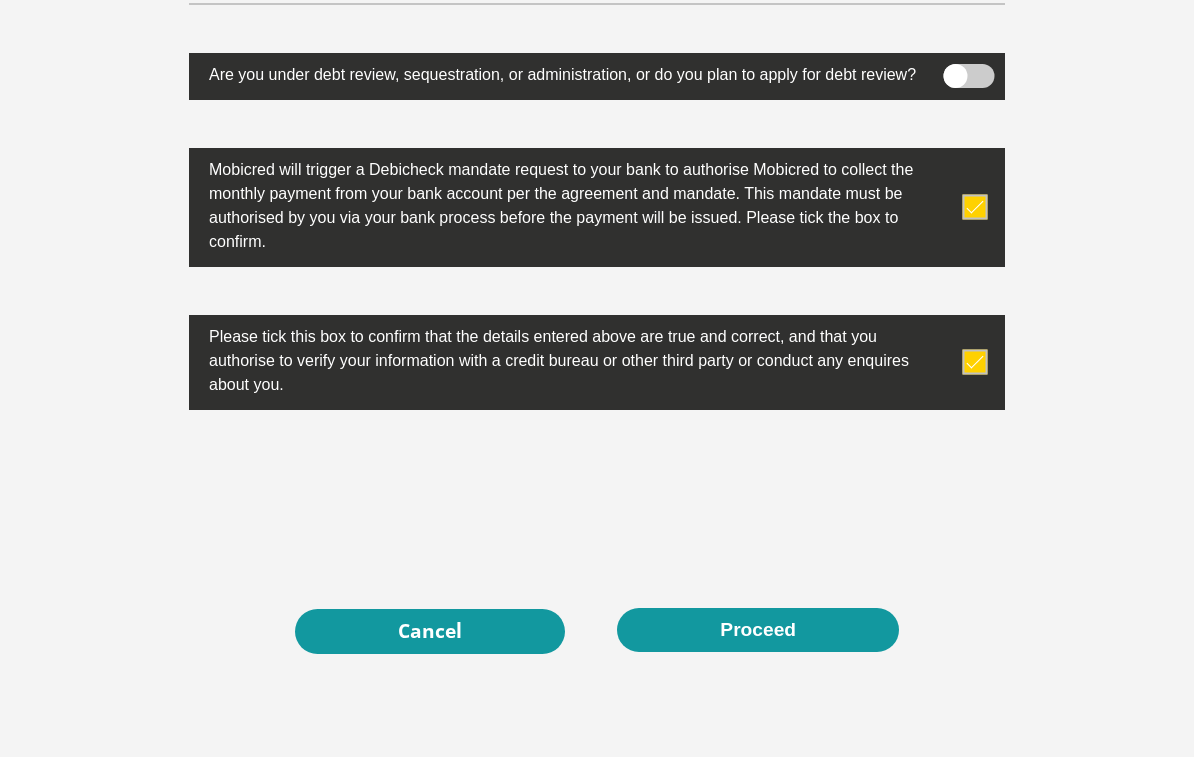 click on "Proceed" at bounding box center (758, 630) 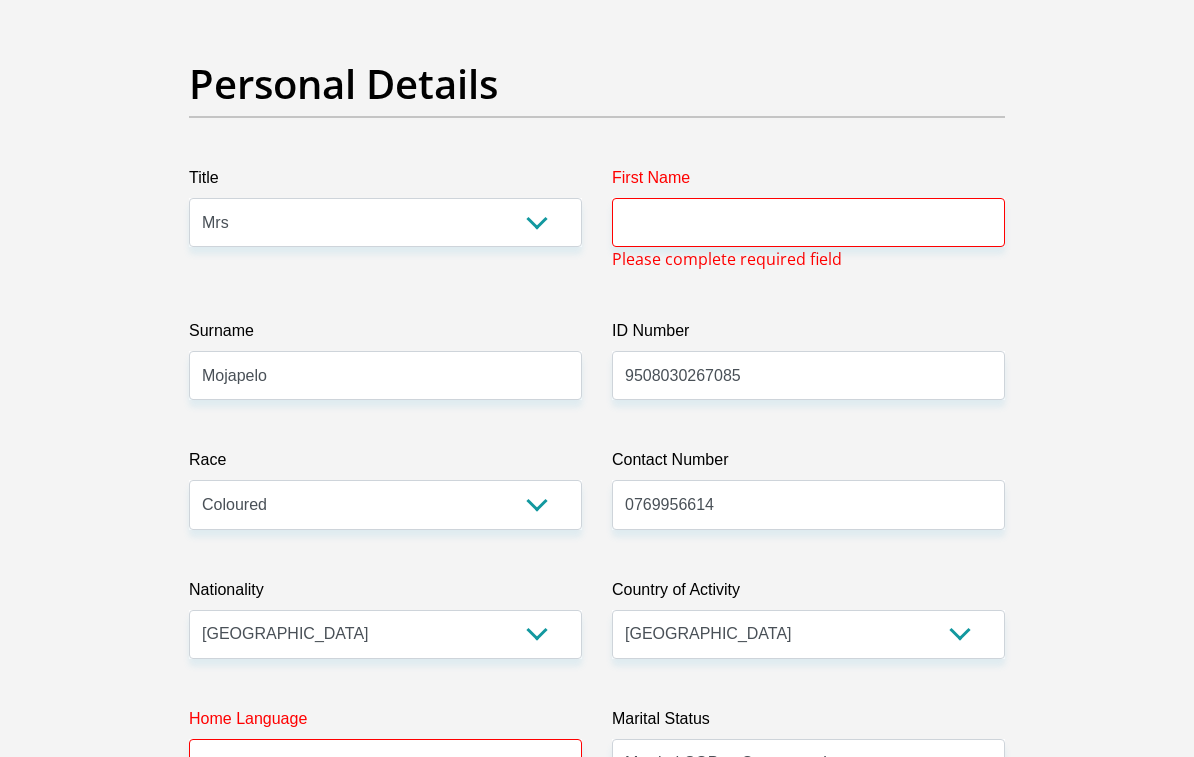 scroll, scrollTop: 169, scrollLeft: 0, axis: vertical 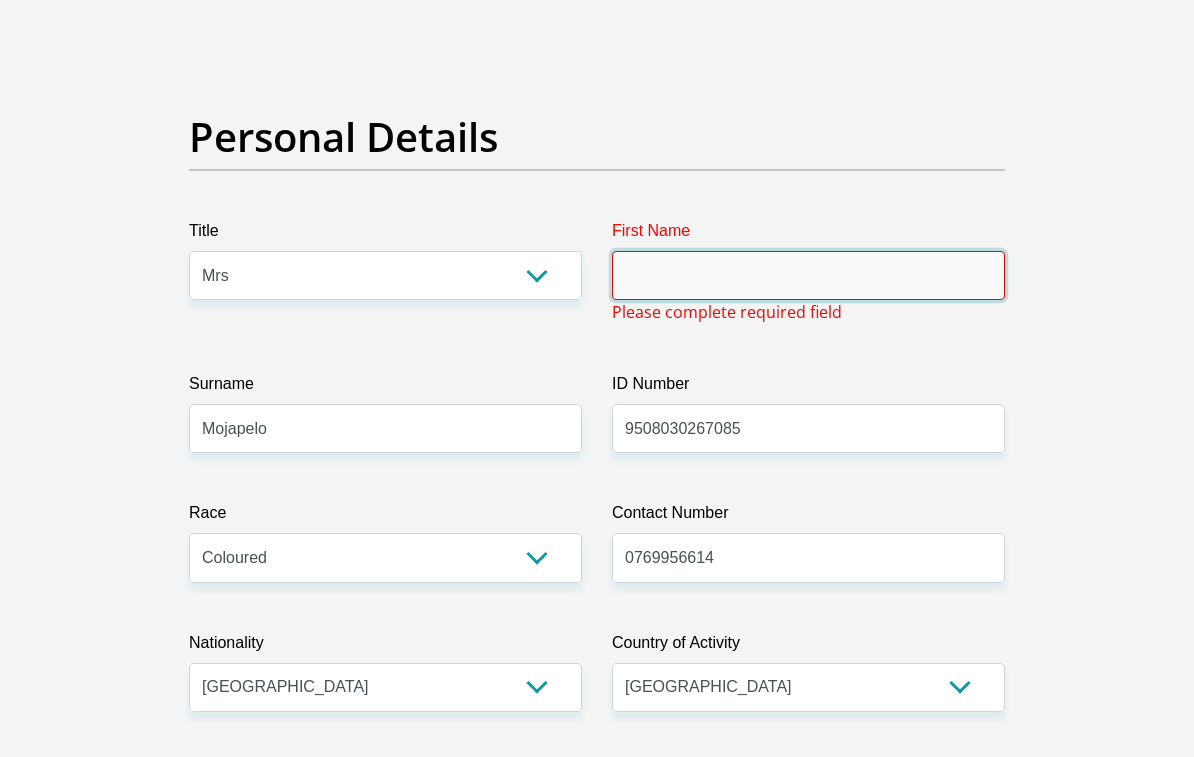 click on "First Name" at bounding box center [808, 275] 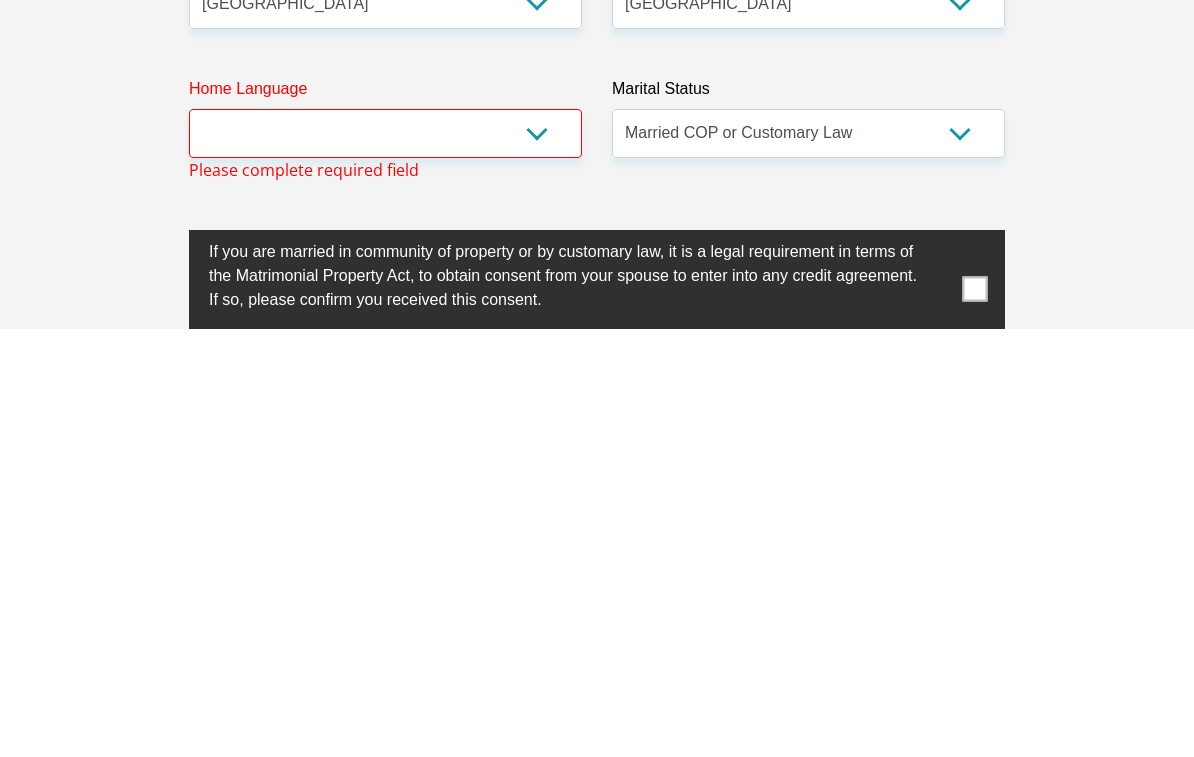 type on "Katlego" 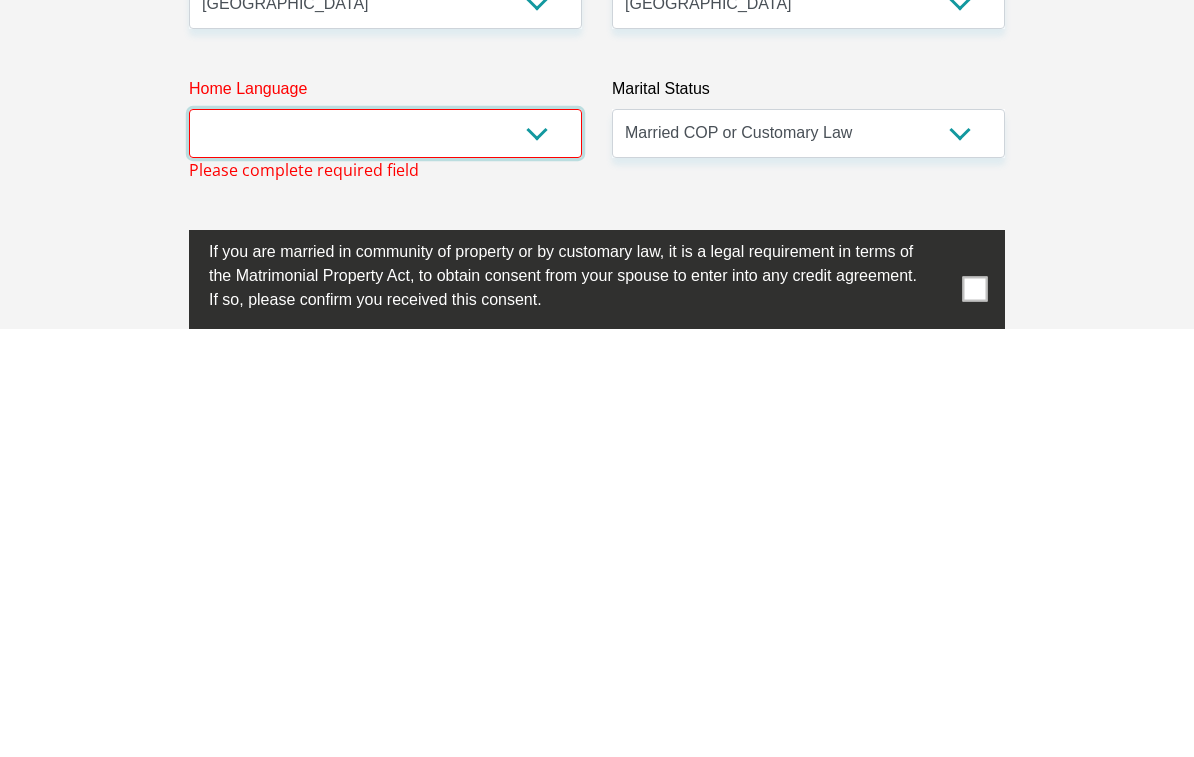click on "Afrikaans
English
Sepedi
South Ndebele
Southern Sotho
Swati
Tsonga
Tswana
Venda
Xhosa
Zulu
Other" at bounding box center [385, 561] 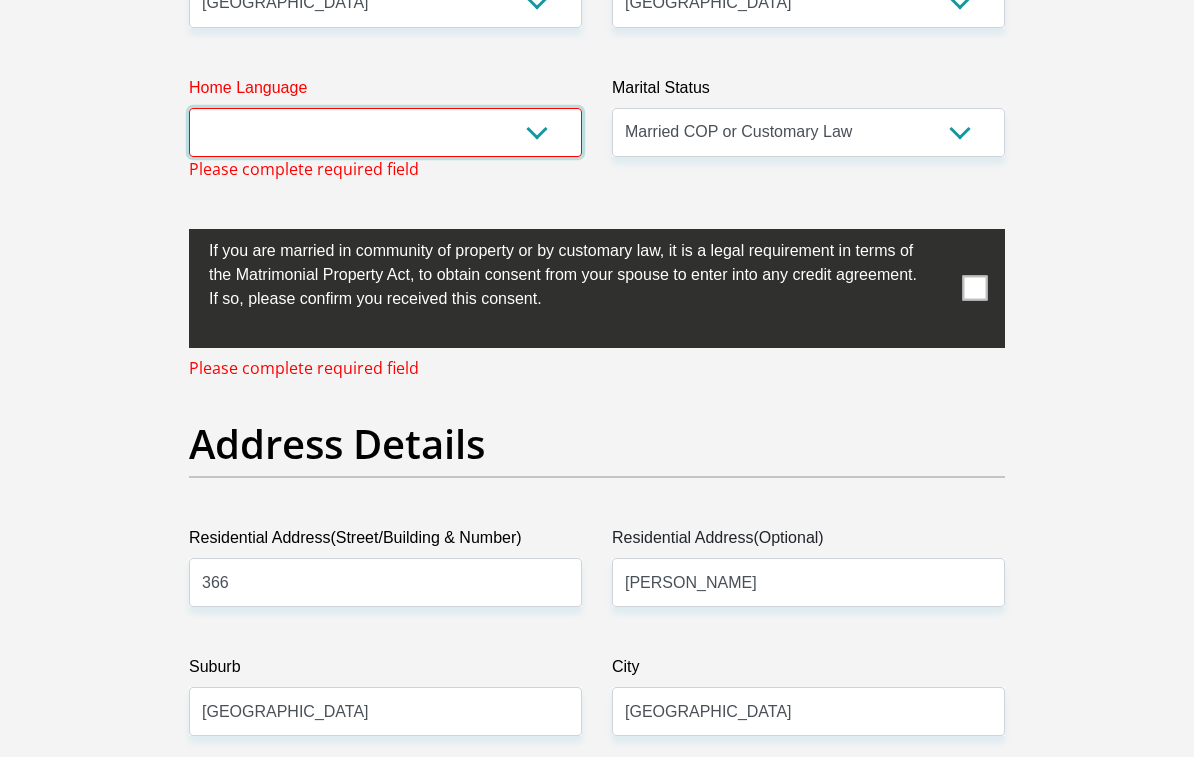 select on "nso" 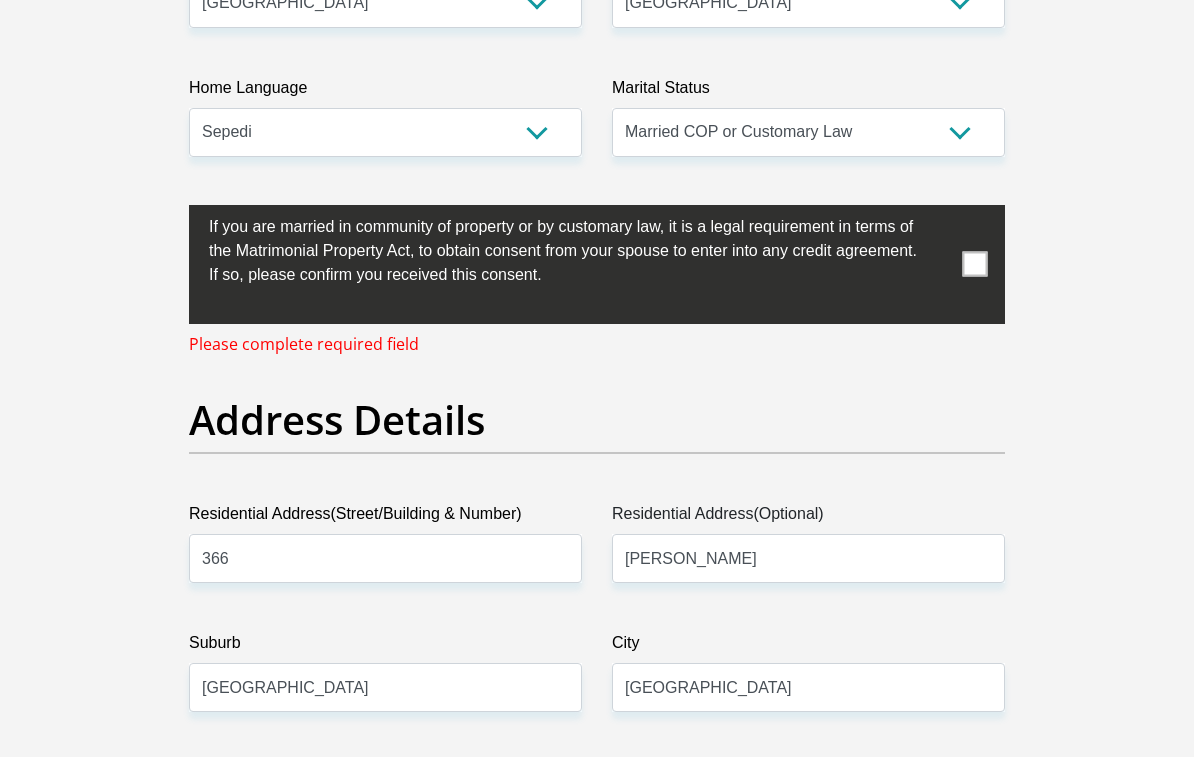 click at bounding box center [975, 264] 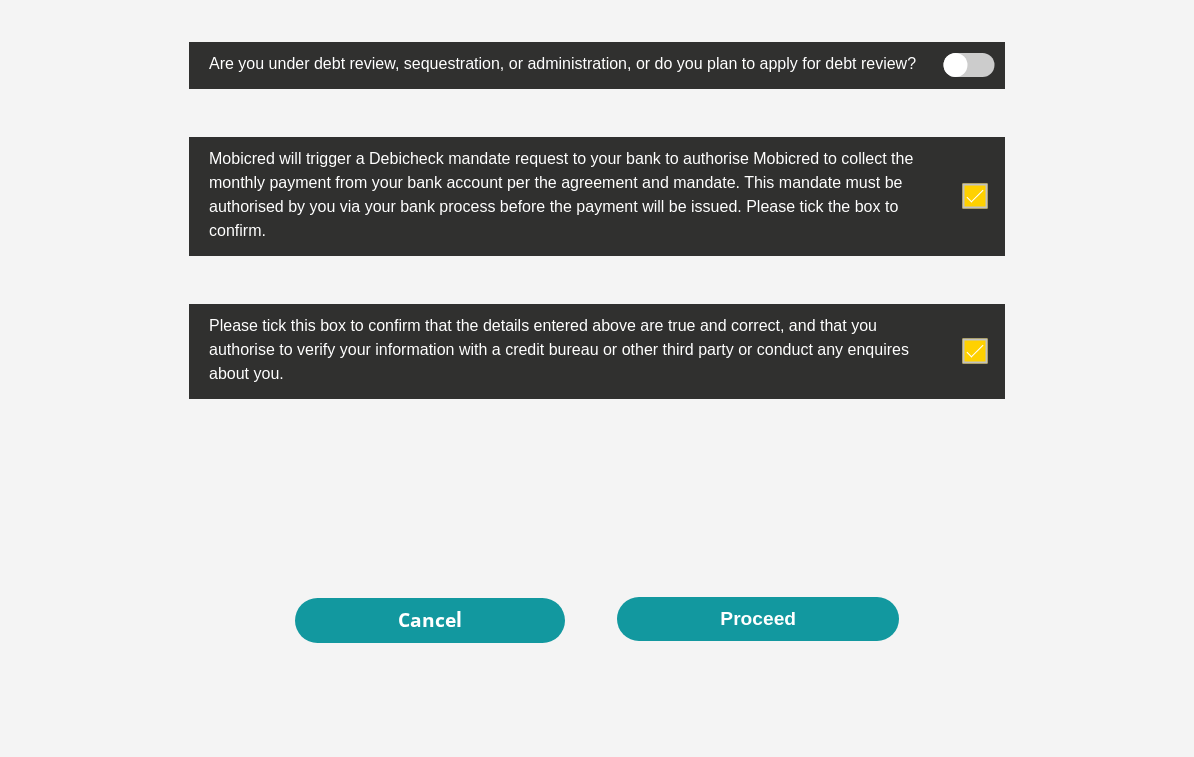 scroll, scrollTop: 6785, scrollLeft: 0, axis: vertical 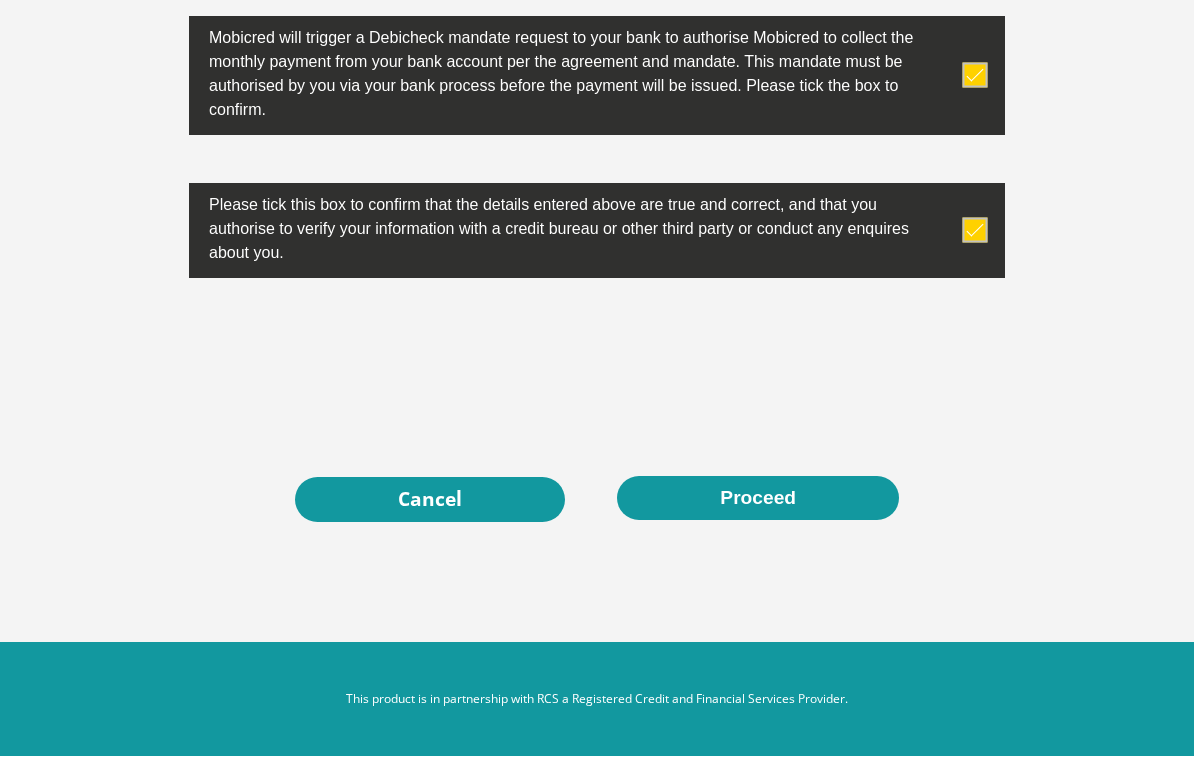 click on "Proceed" at bounding box center [758, 499] 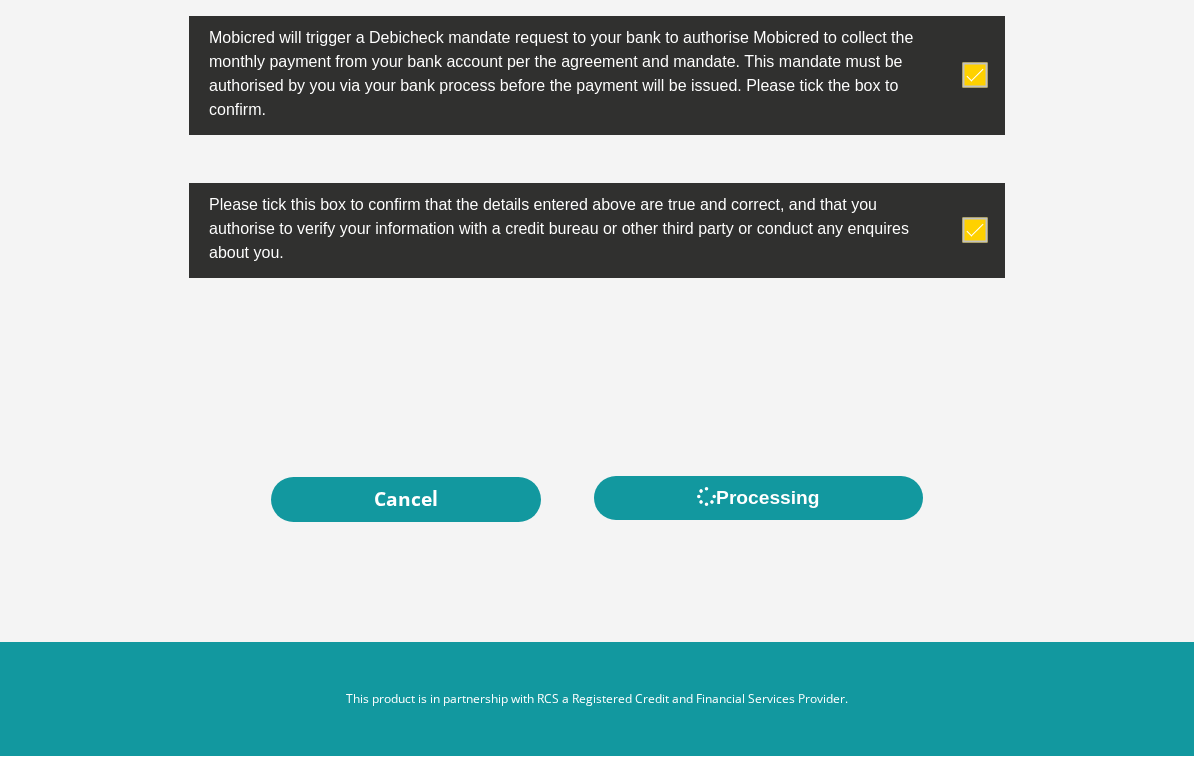 scroll, scrollTop: 6818, scrollLeft: 0, axis: vertical 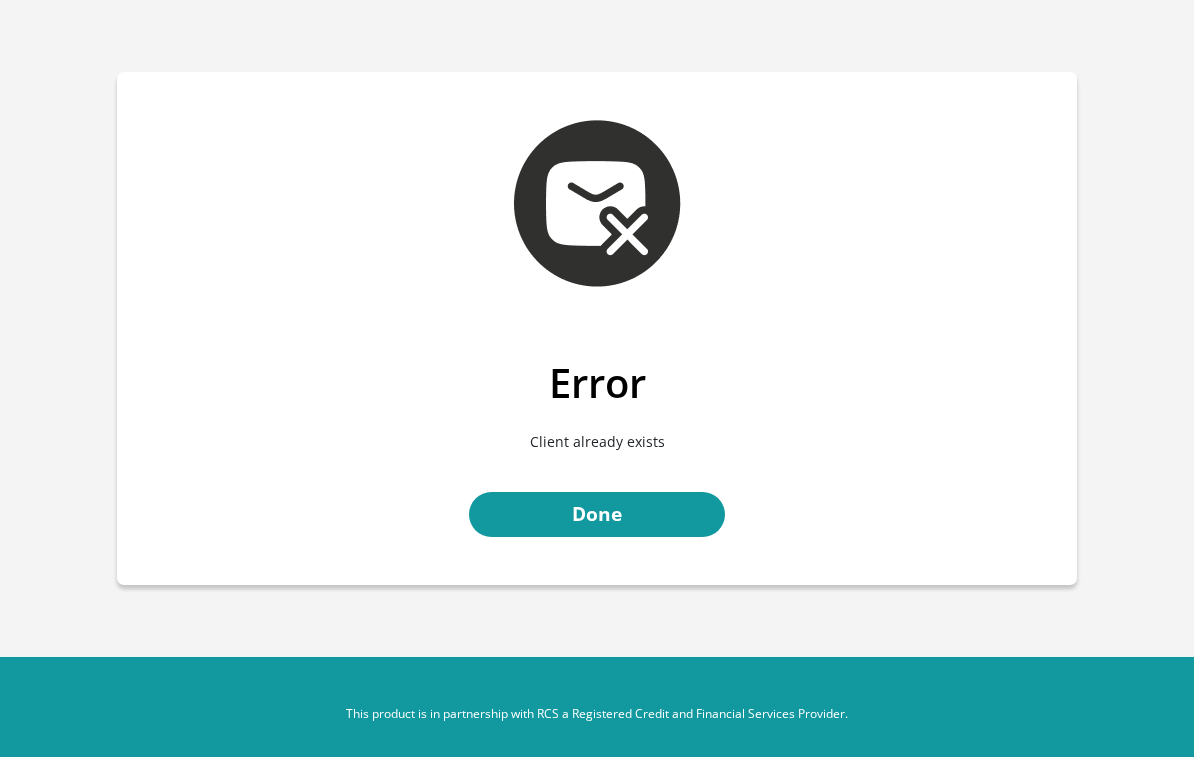 click on "Done" at bounding box center (597, 514) 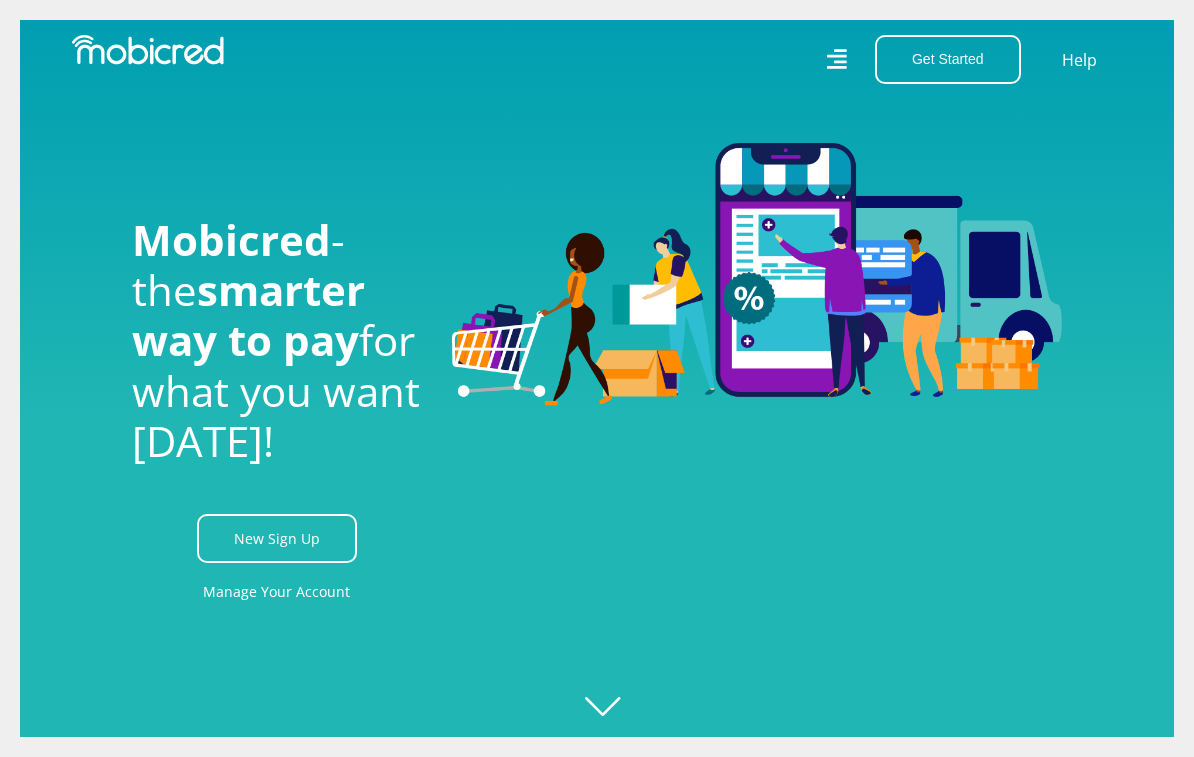 scroll, scrollTop: 0, scrollLeft: 0, axis: both 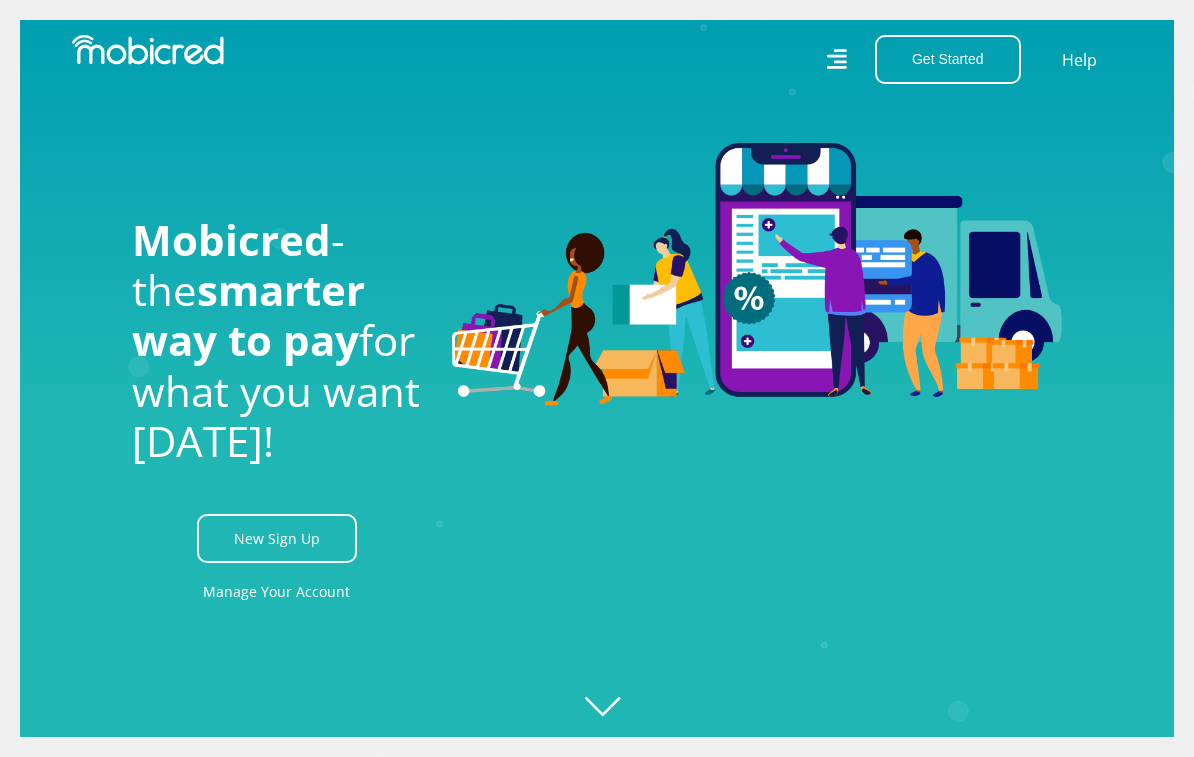 click on "Manage Your Account" at bounding box center (276, 591) 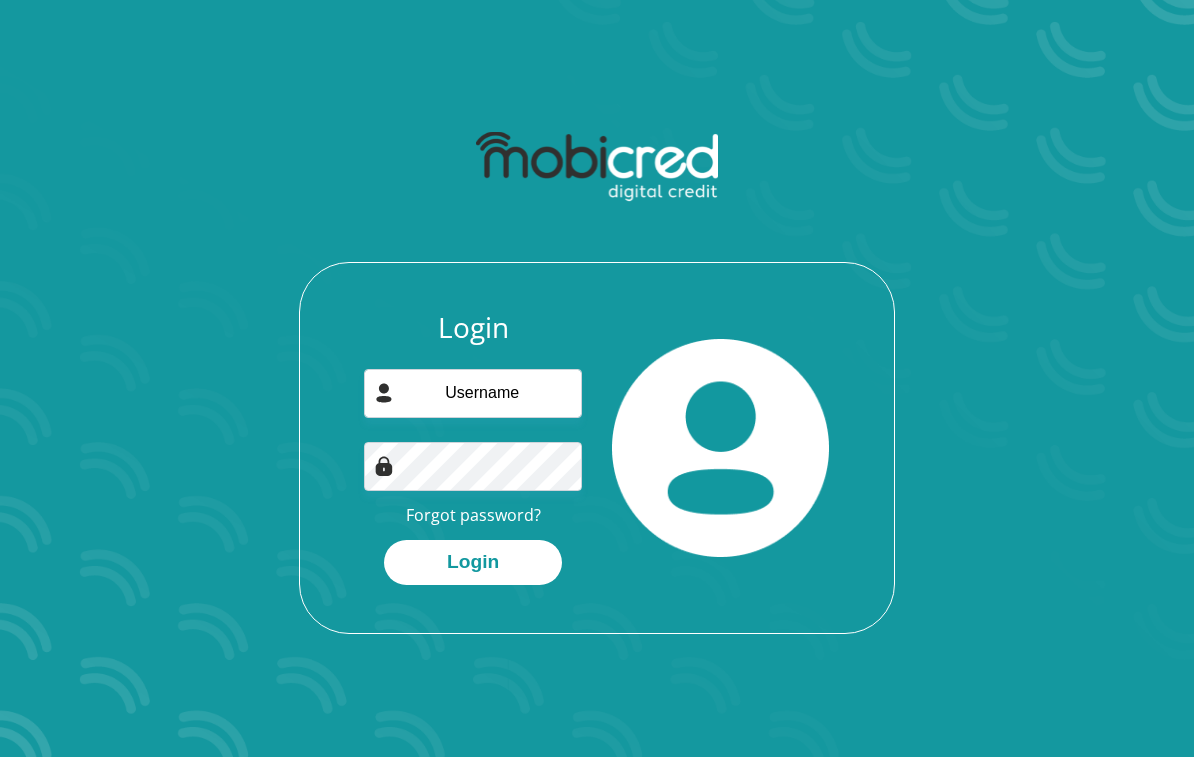 scroll, scrollTop: 0, scrollLeft: 0, axis: both 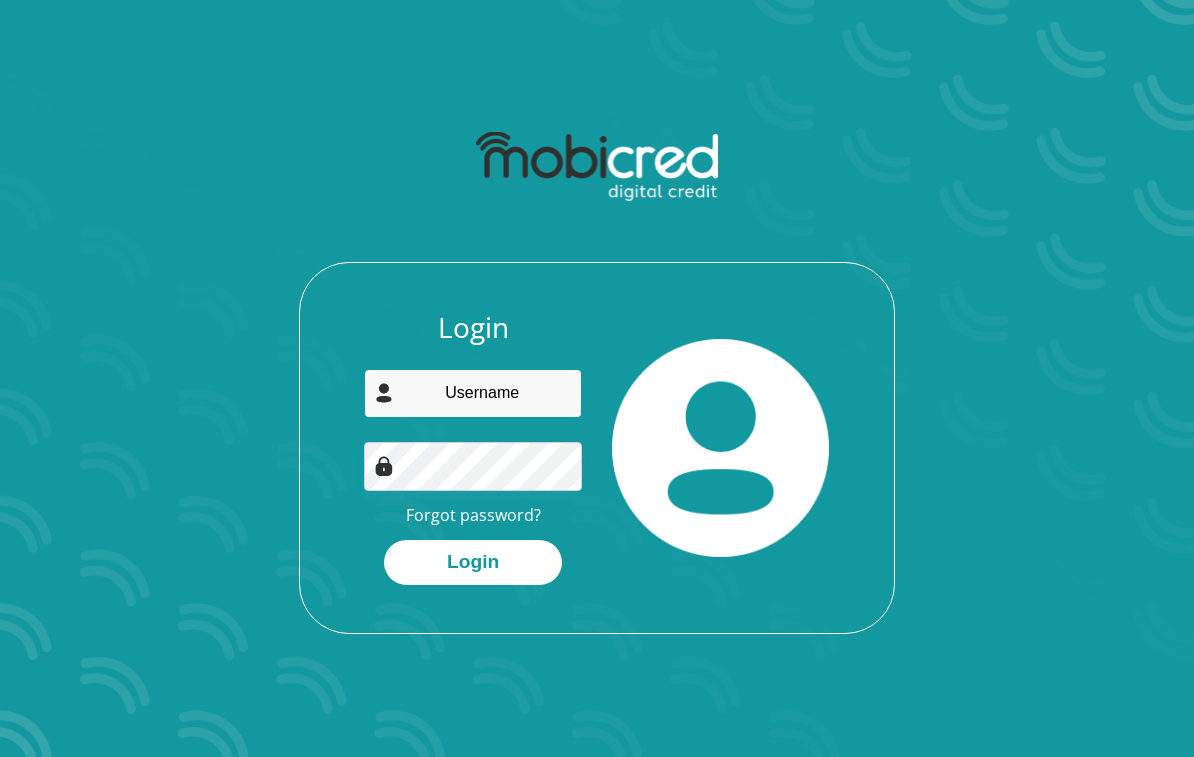 click at bounding box center (472, 393) 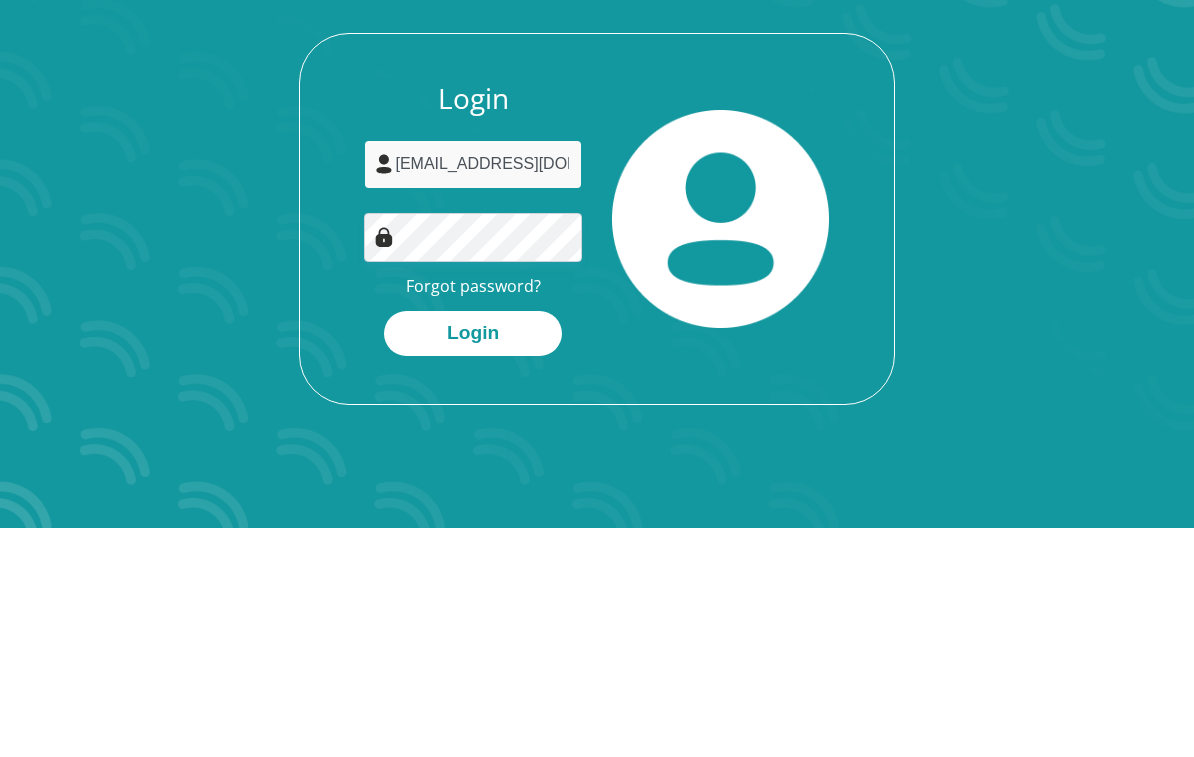 type on "kaphane23@gmail.com" 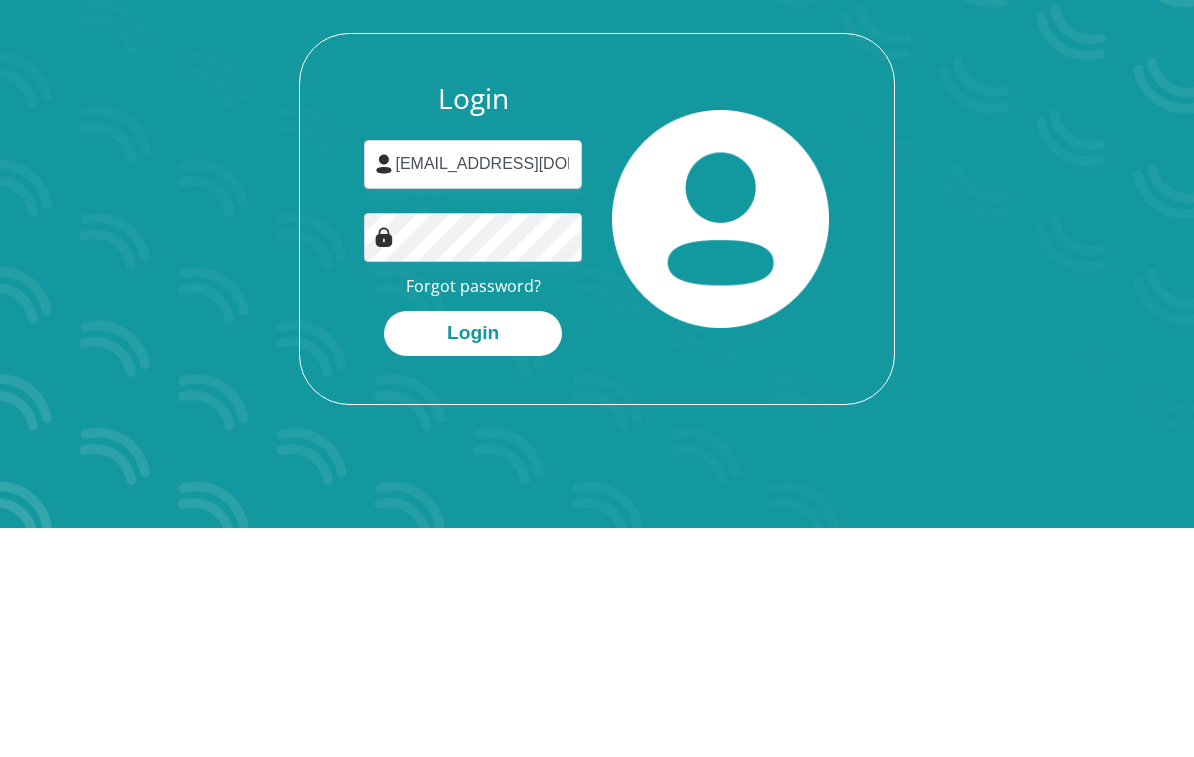 click on "Login" at bounding box center [473, 562] 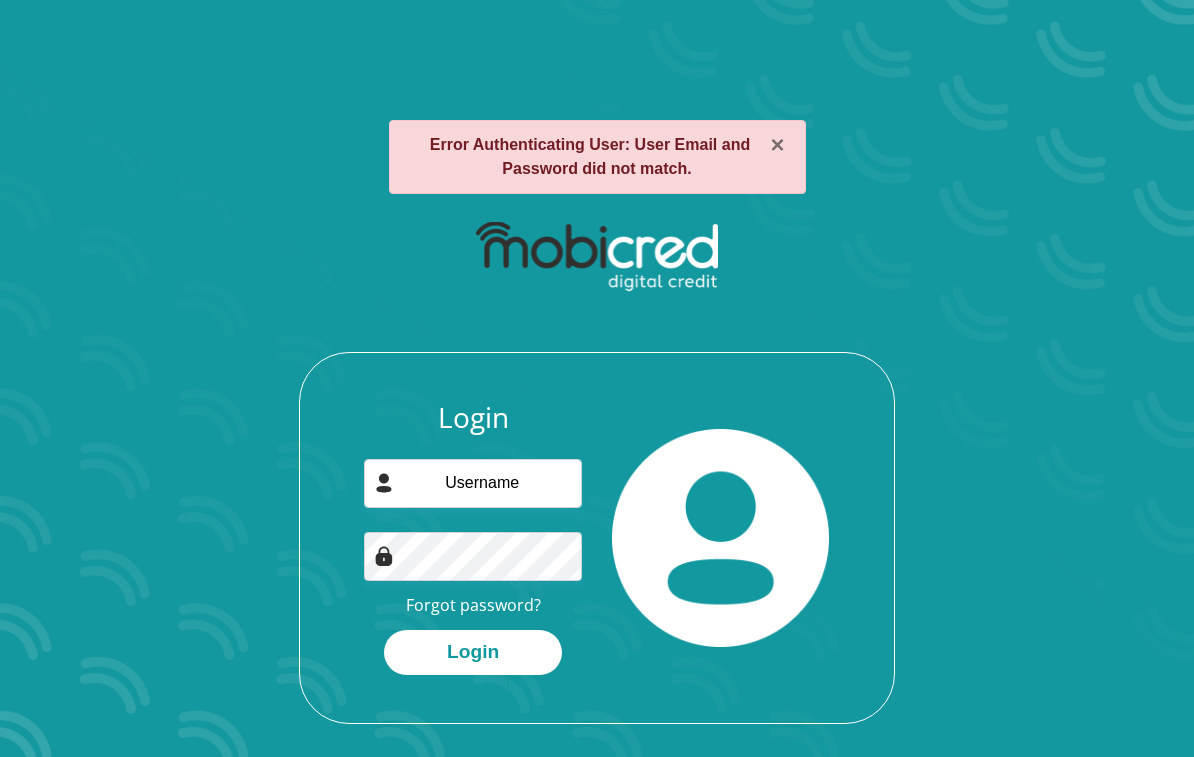 scroll, scrollTop: 0, scrollLeft: 0, axis: both 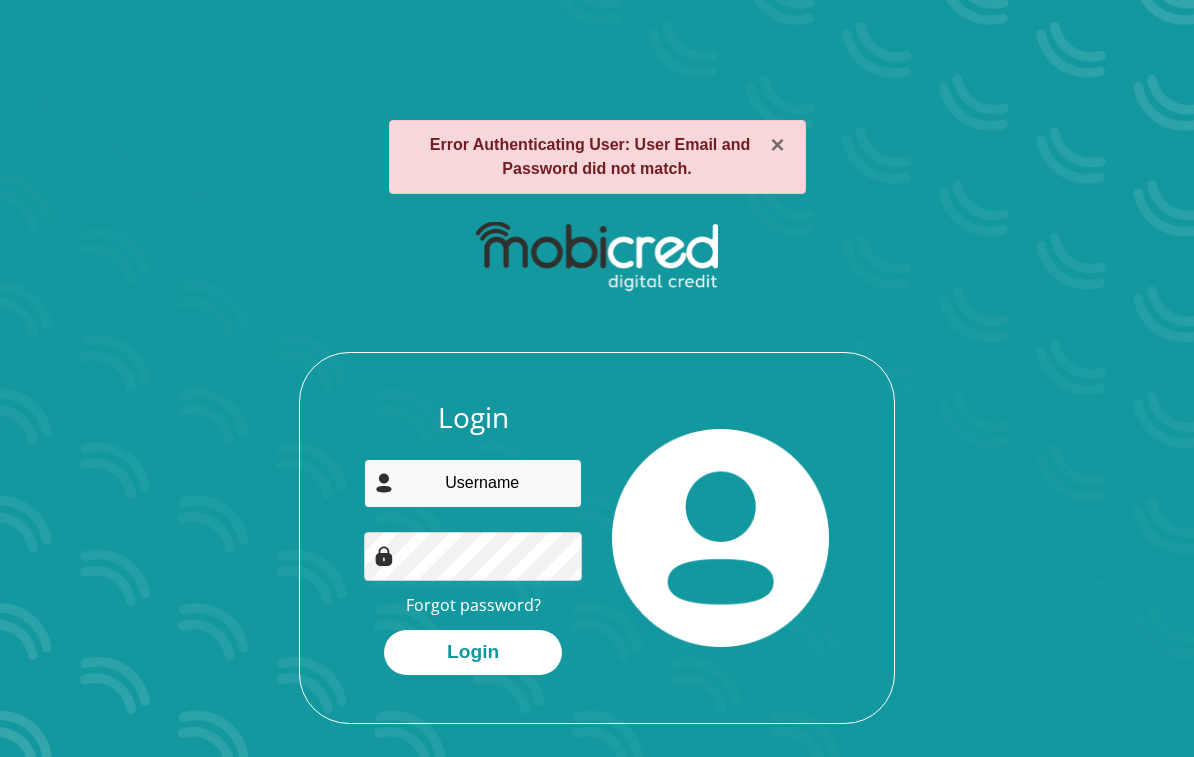 click at bounding box center [472, 483] 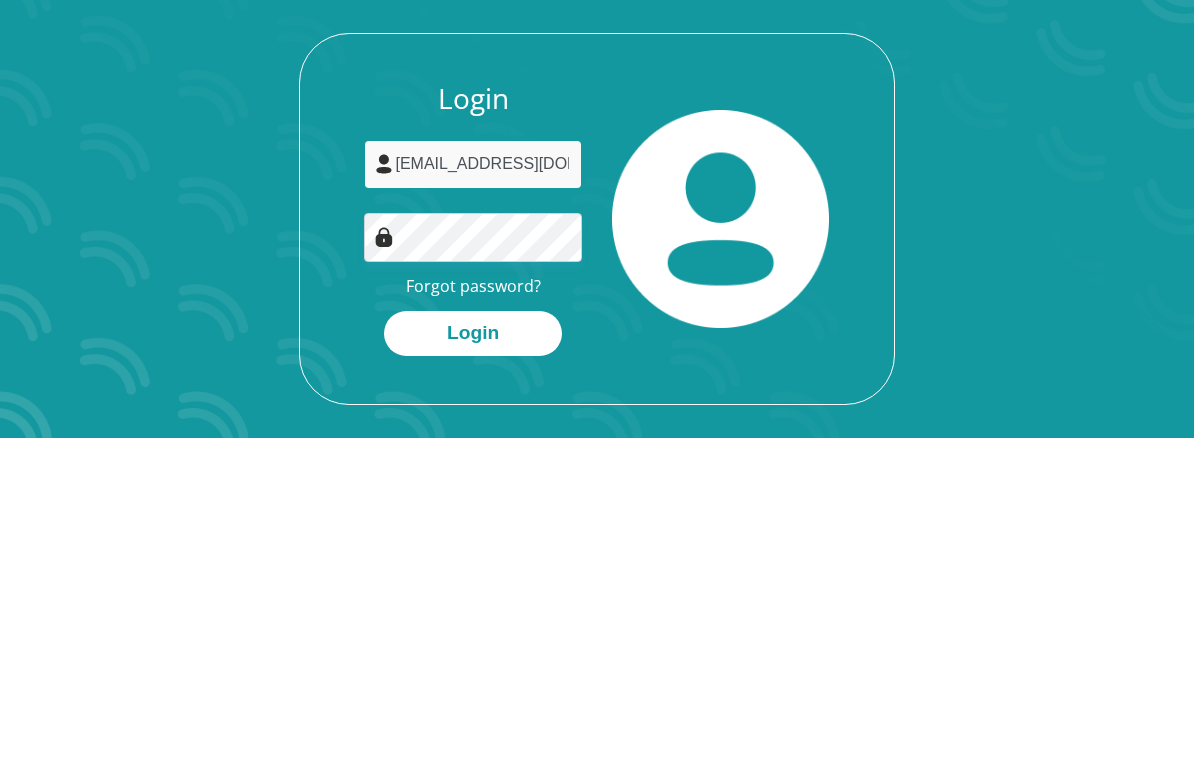 type on "[EMAIL_ADDRESS][DOMAIN_NAME]" 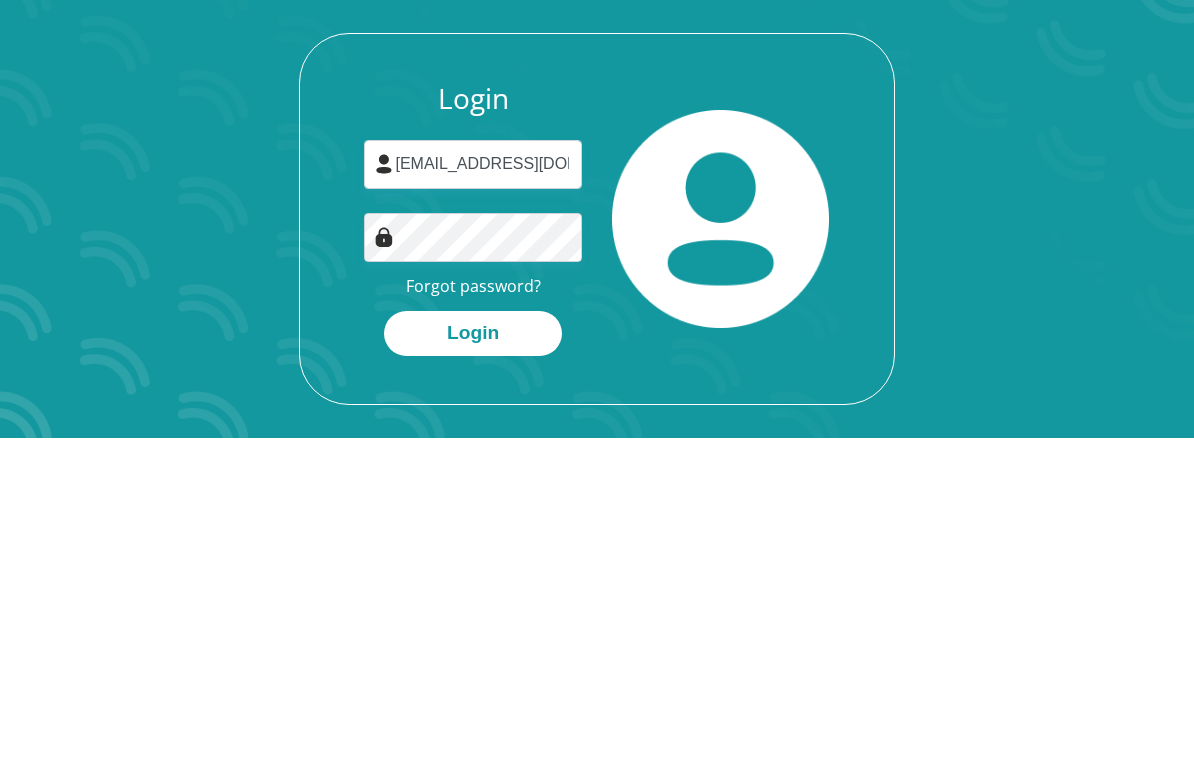 click on "Login" at bounding box center (473, 652) 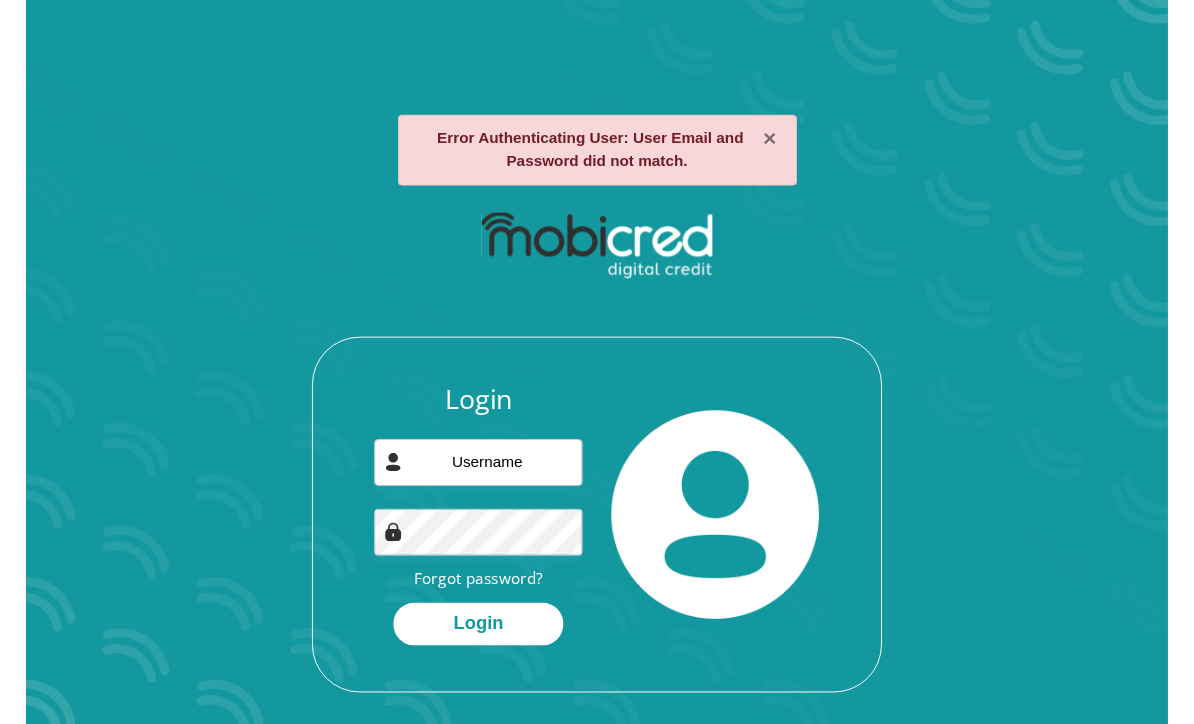 scroll, scrollTop: 0, scrollLeft: 0, axis: both 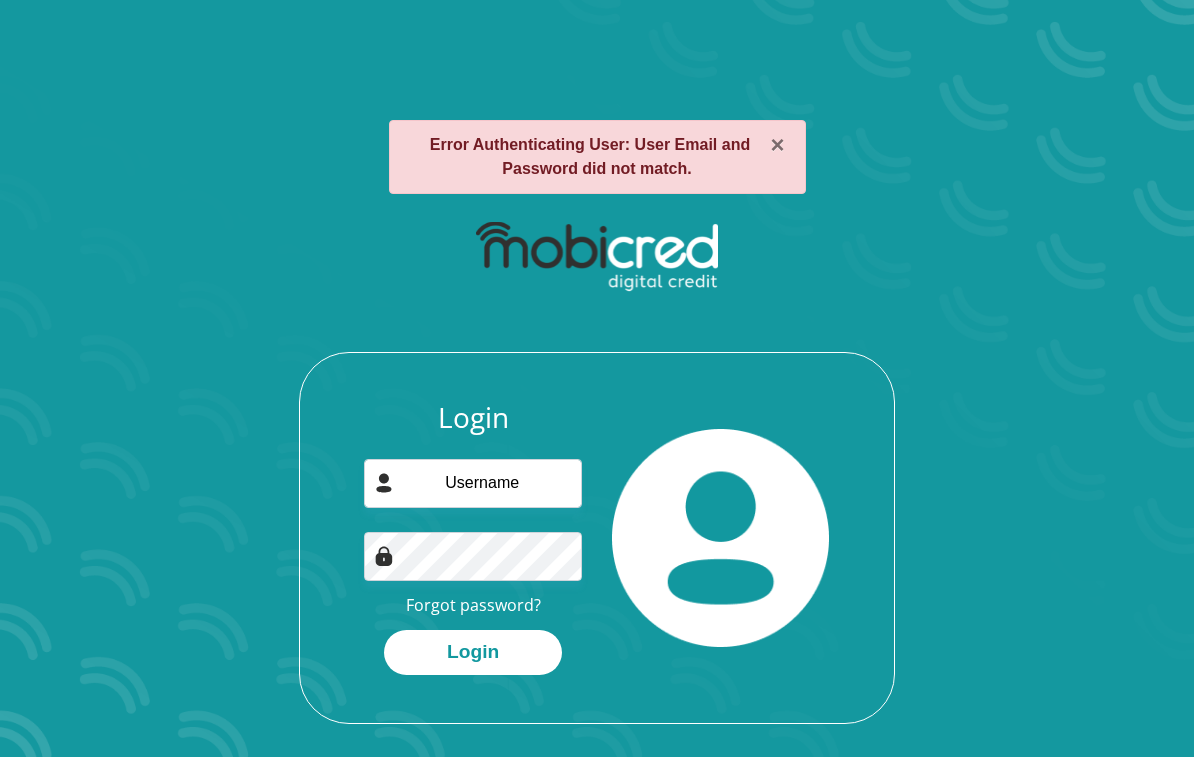 click on "Forgot password?" at bounding box center (473, 605) 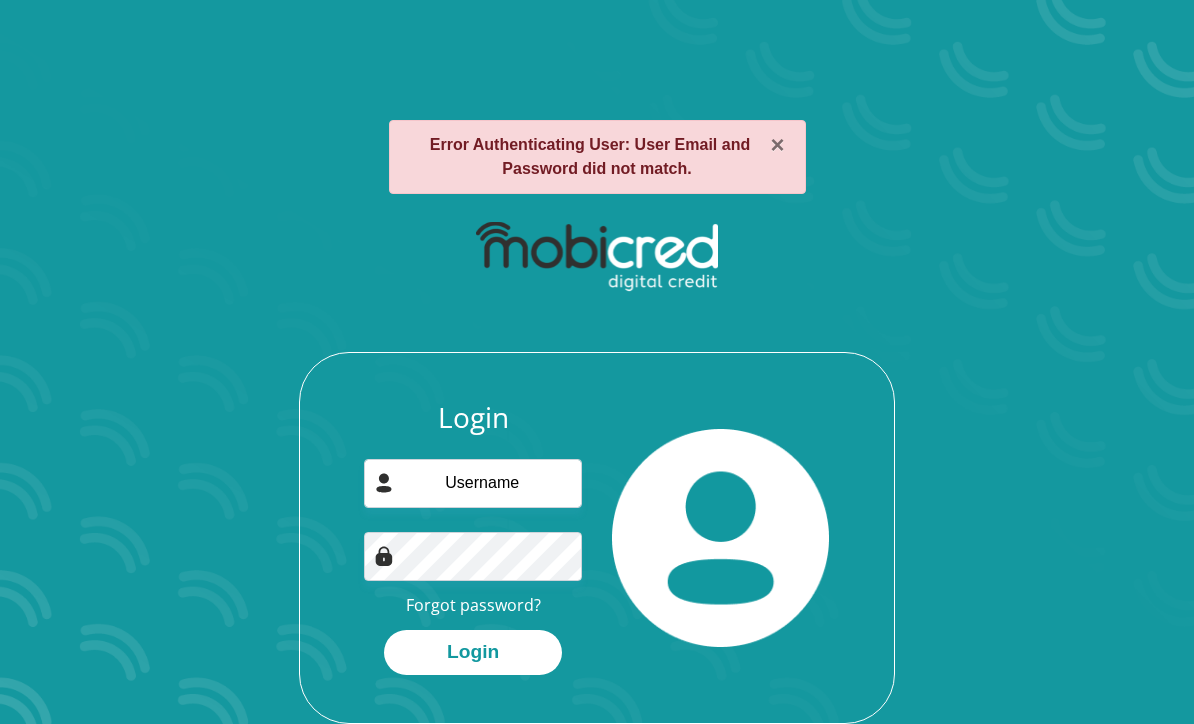 click on "×
Error Authenticating User: User Email and Password did not match." at bounding box center (597, 157) 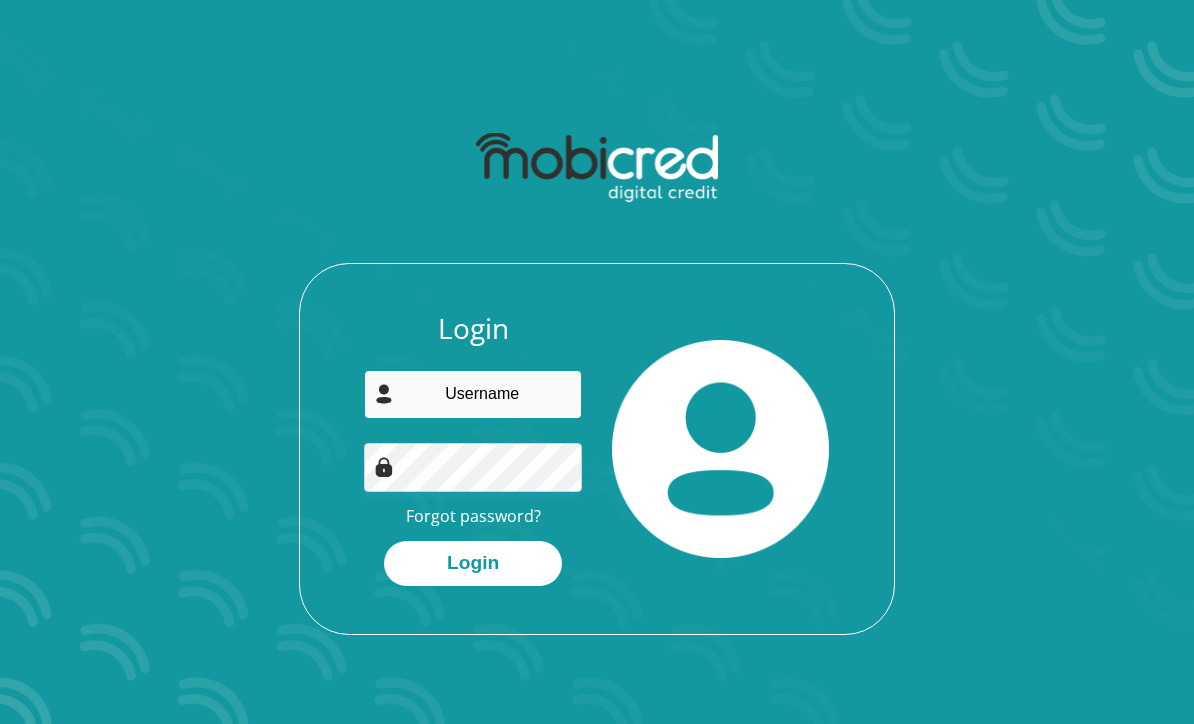 click at bounding box center [472, 394] 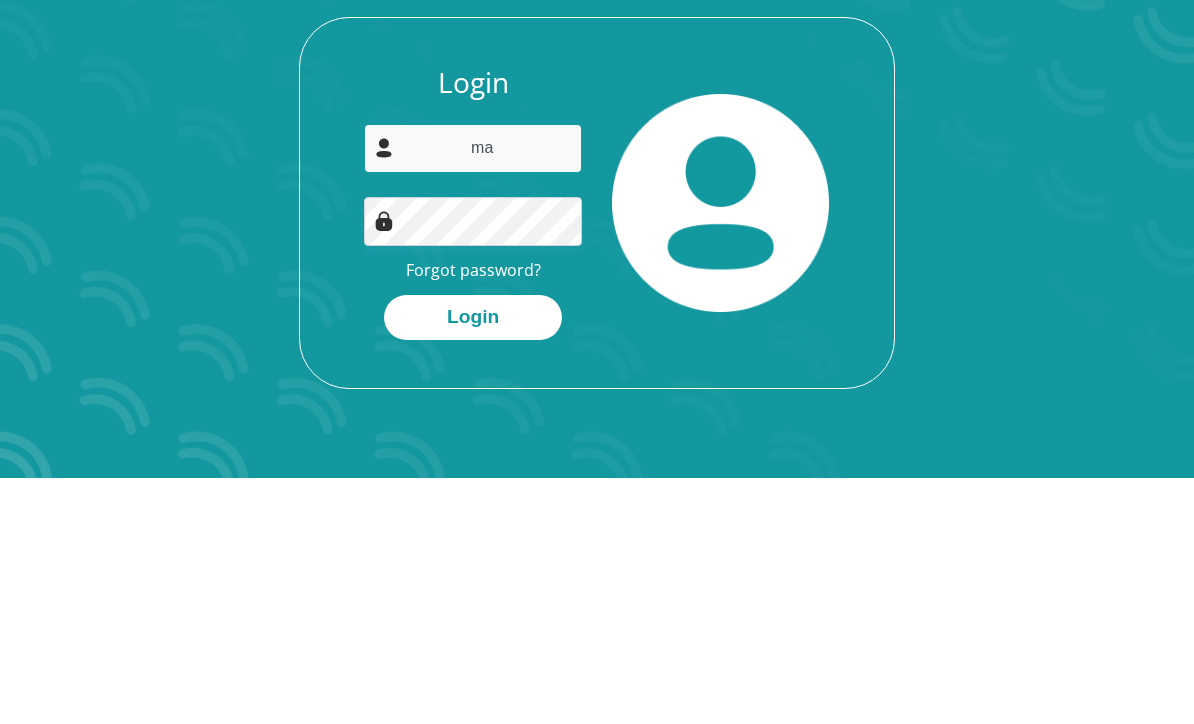 type on "m" 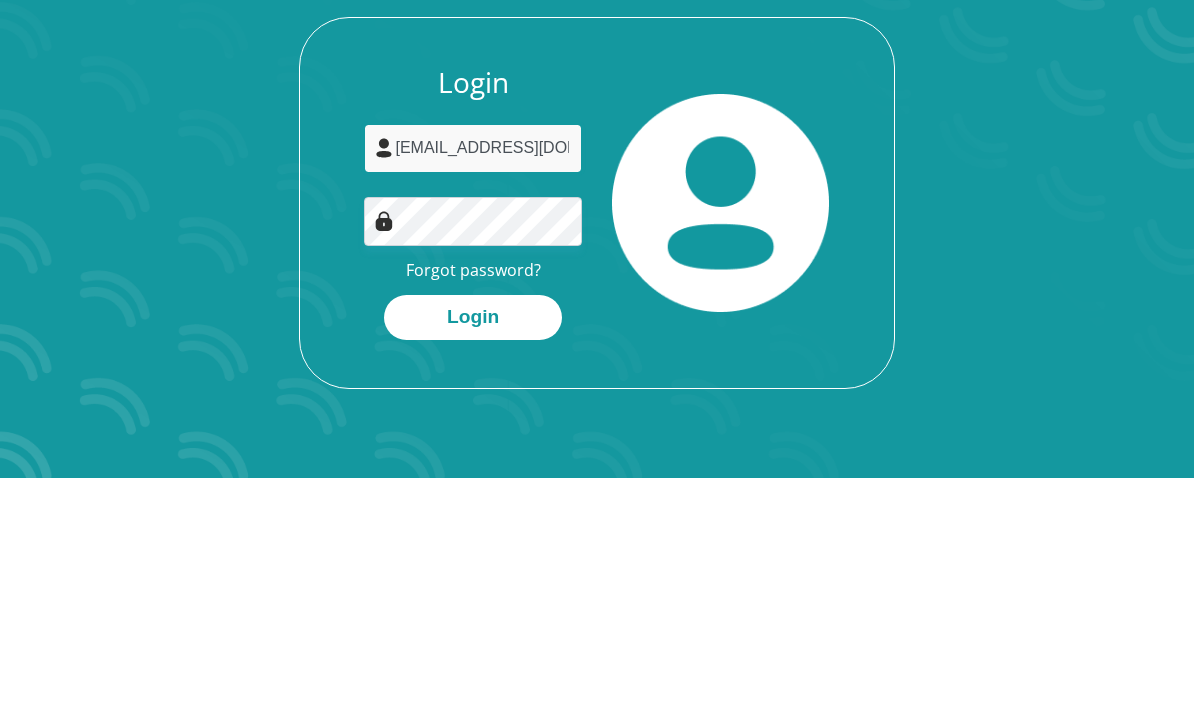 type on "[EMAIL_ADDRESS][DOMAIN_NAME]" 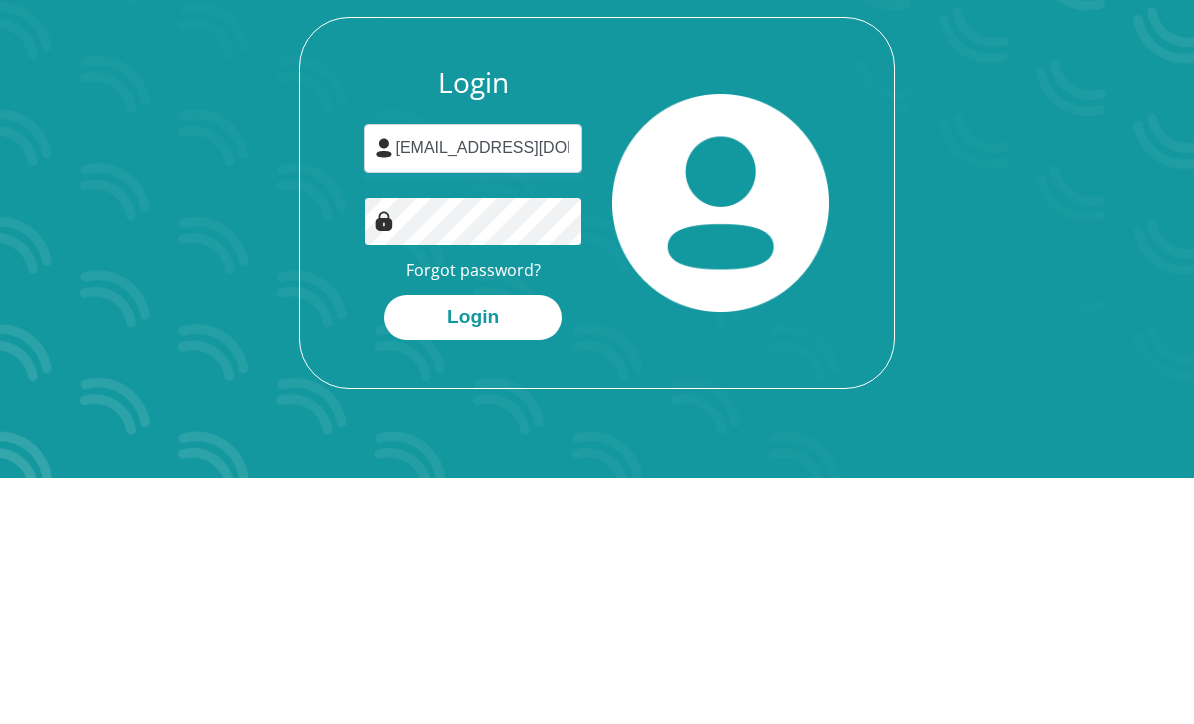 click on "Login" at bounding box center (473, 563) 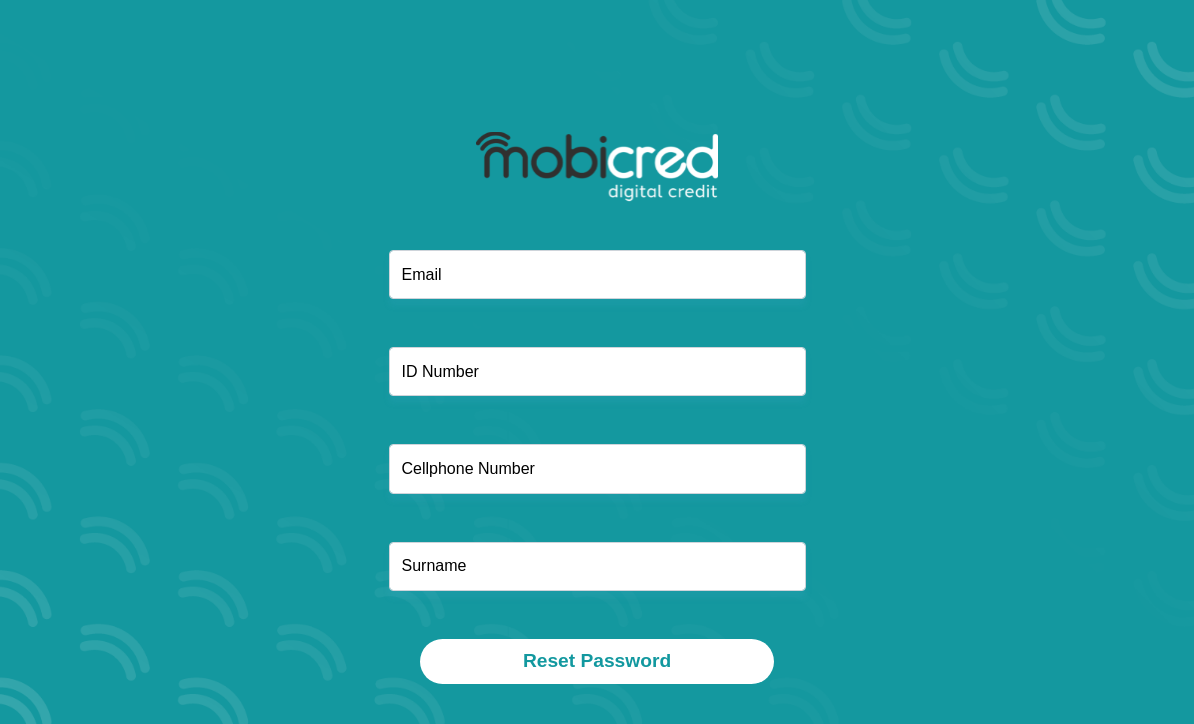 scroll, scrollTop: 0, scrollLeft: 0, axis: both 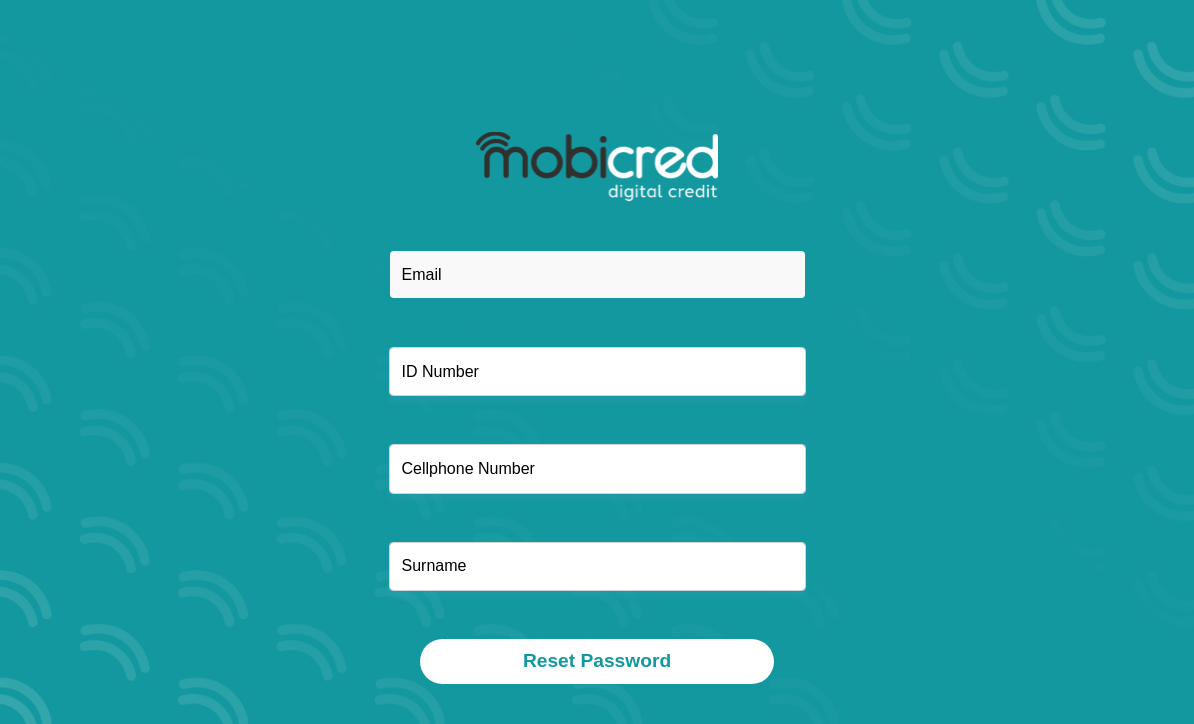 click at bounding box center [597, 274] 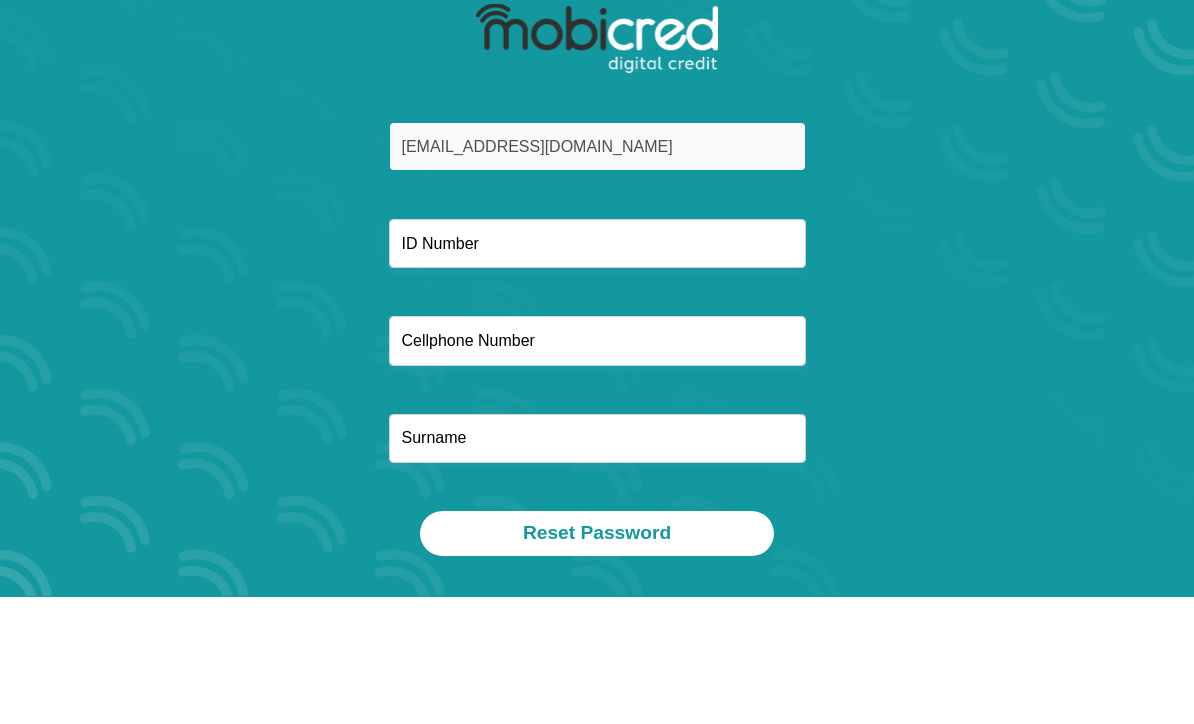 type on "kaphane23@gmail.com" 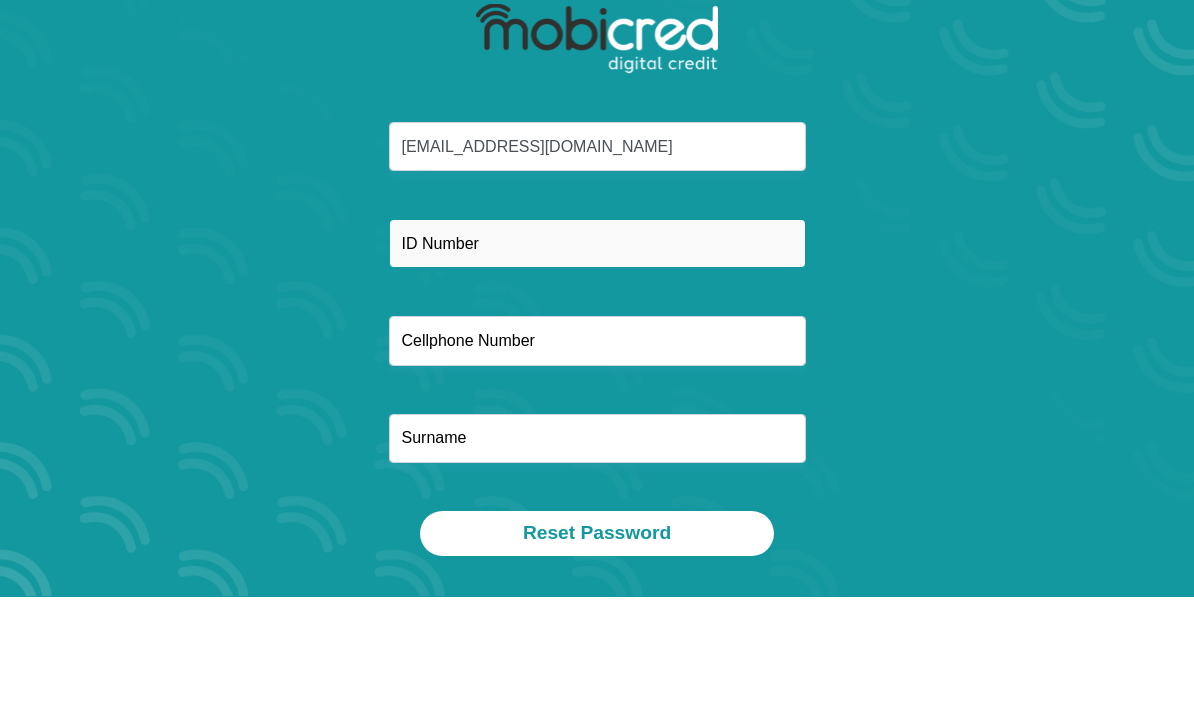 click at bounding box center [597, 371] 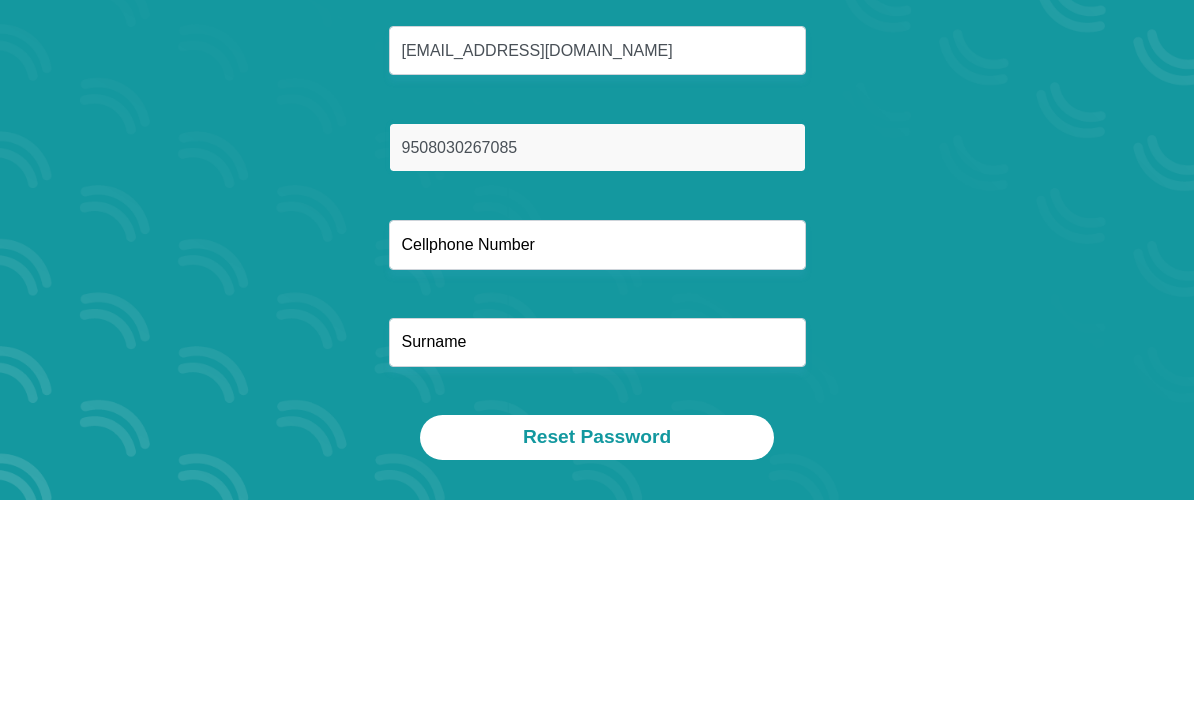 type on "9508030267085" 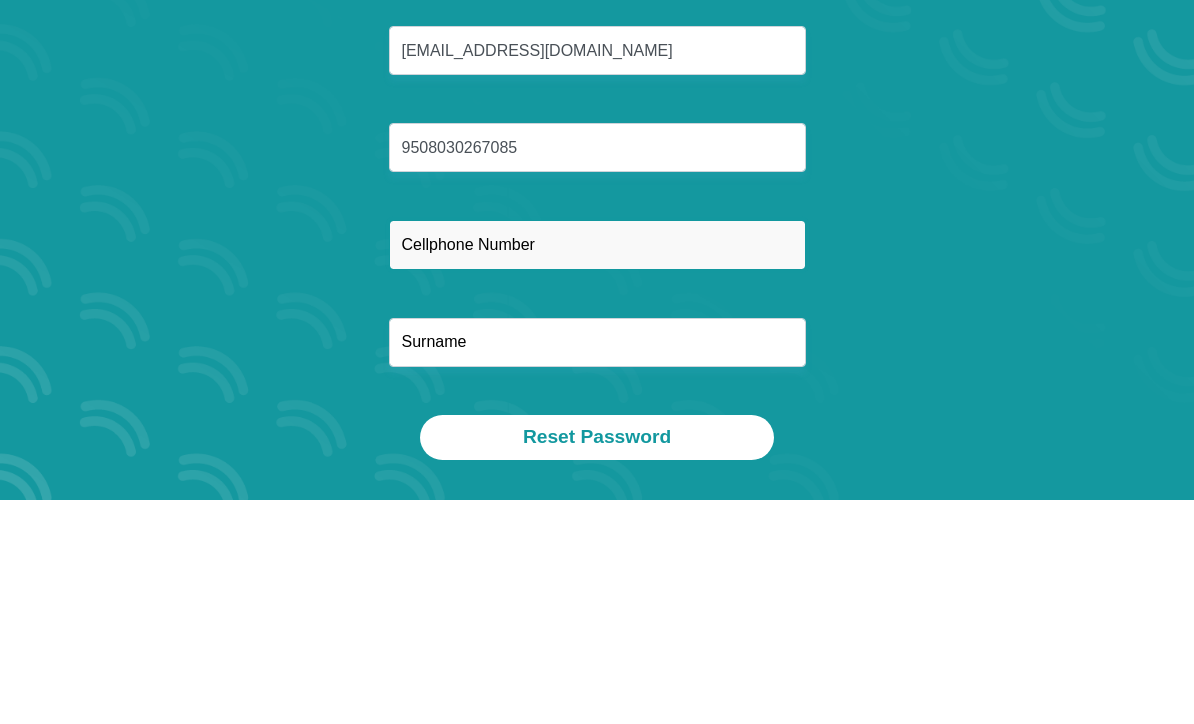 click at bounding box center (597, 468) 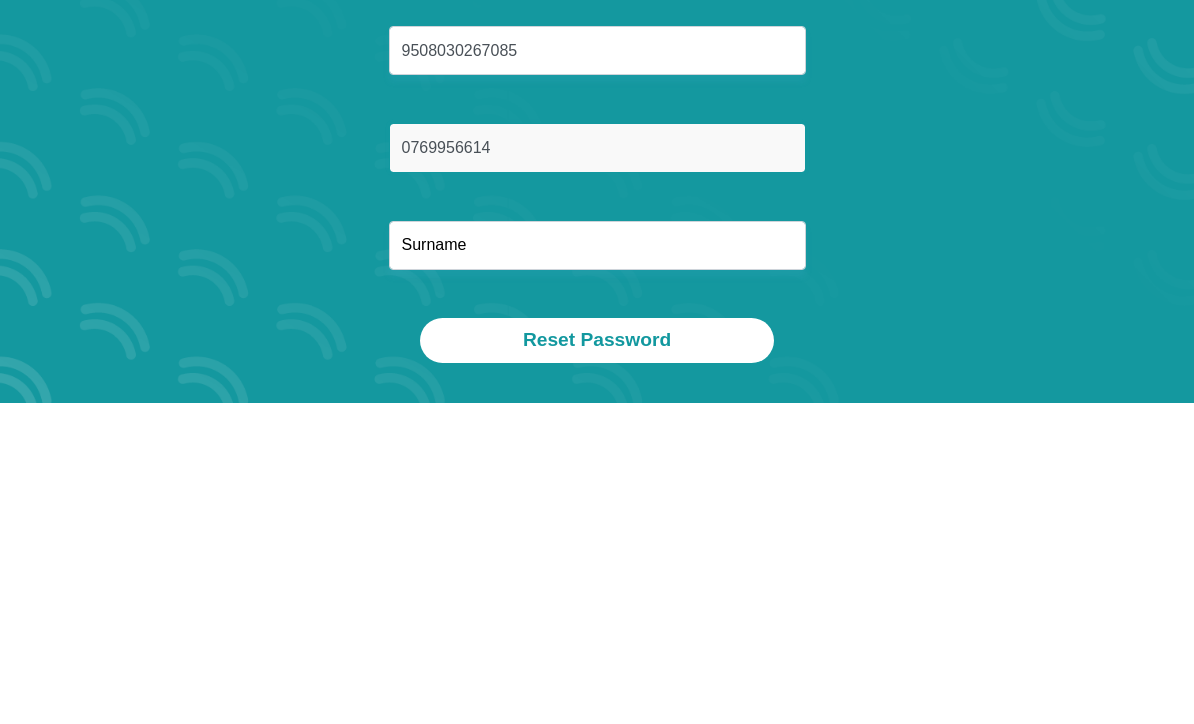 type on "0769956614" 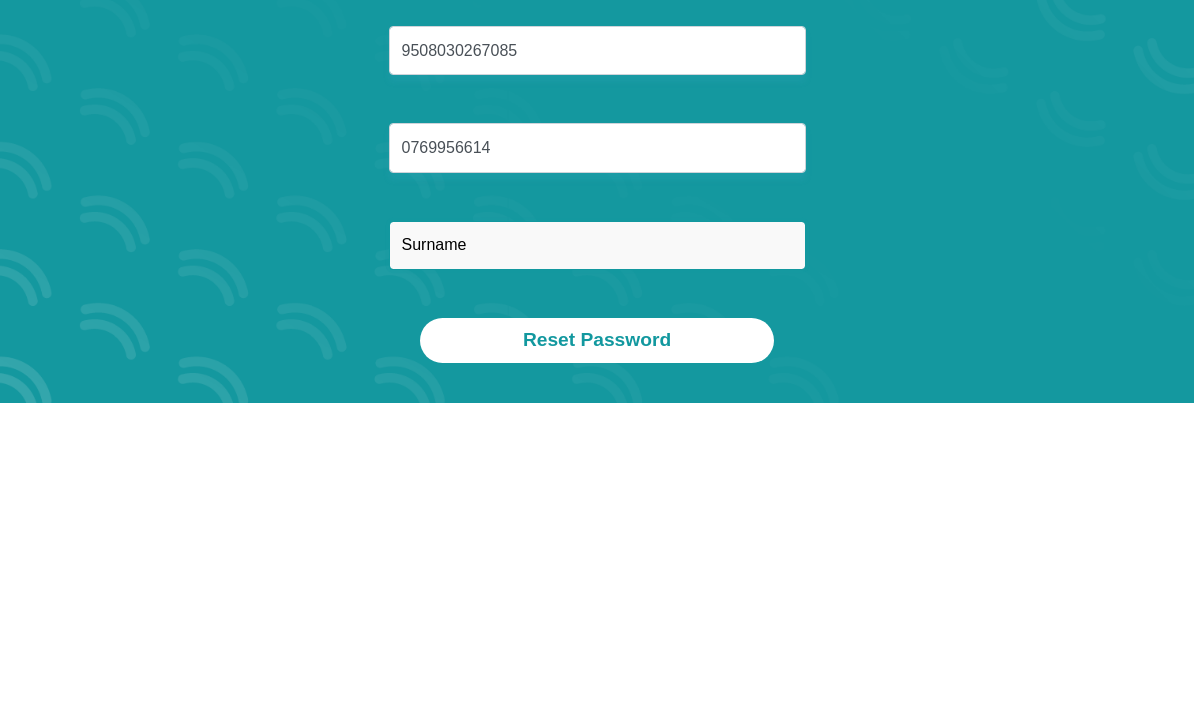 click at bounding box center [597, 566] 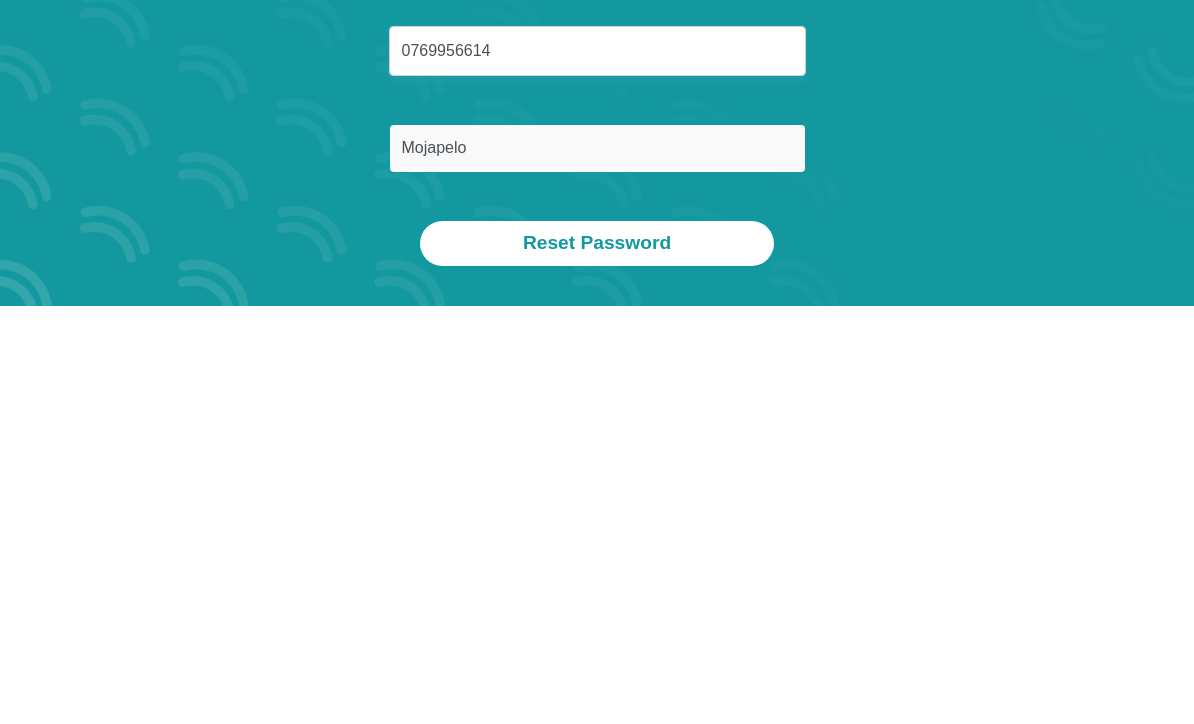 type on "Mojapelo" 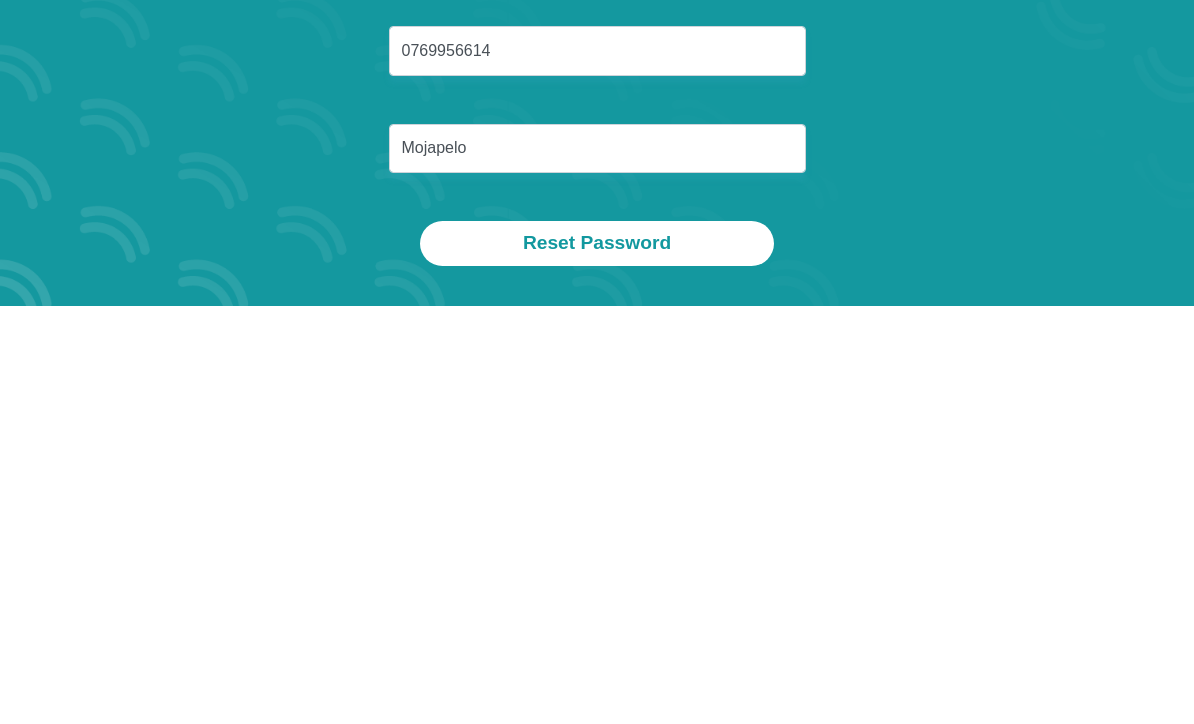 click on "Reset Password" at bounding box center [597, 661] 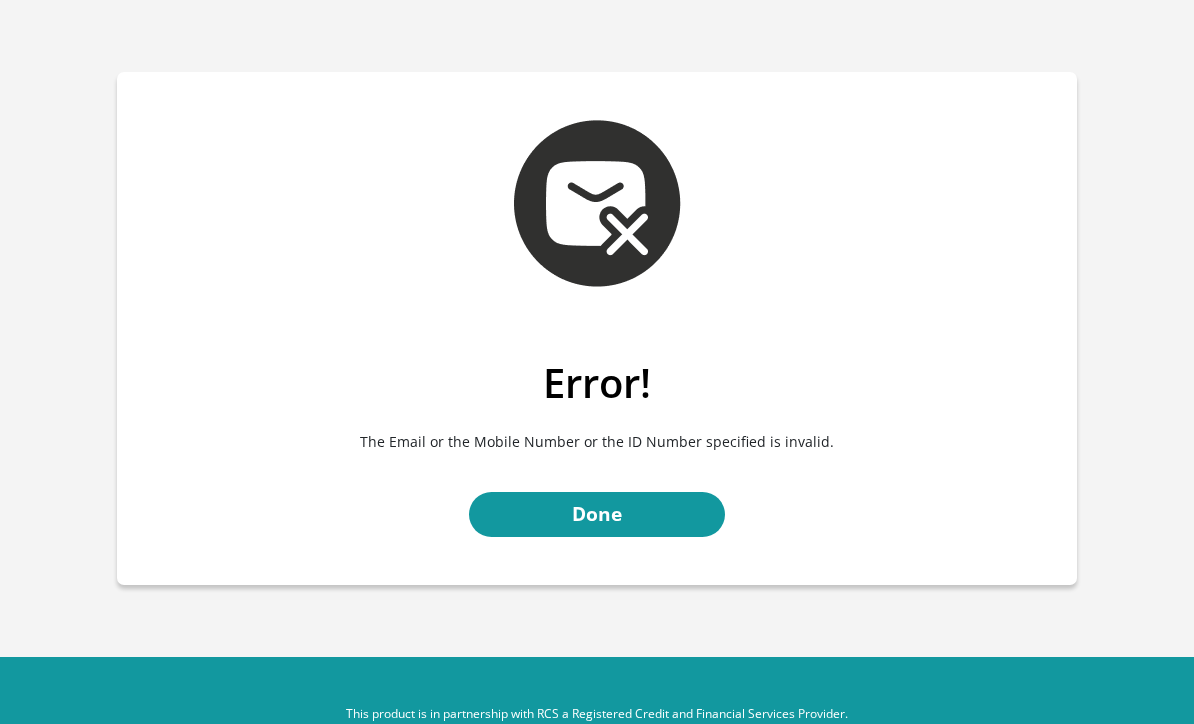 scroll, scrollTop: 0, scrollLeft: 0, axis: both 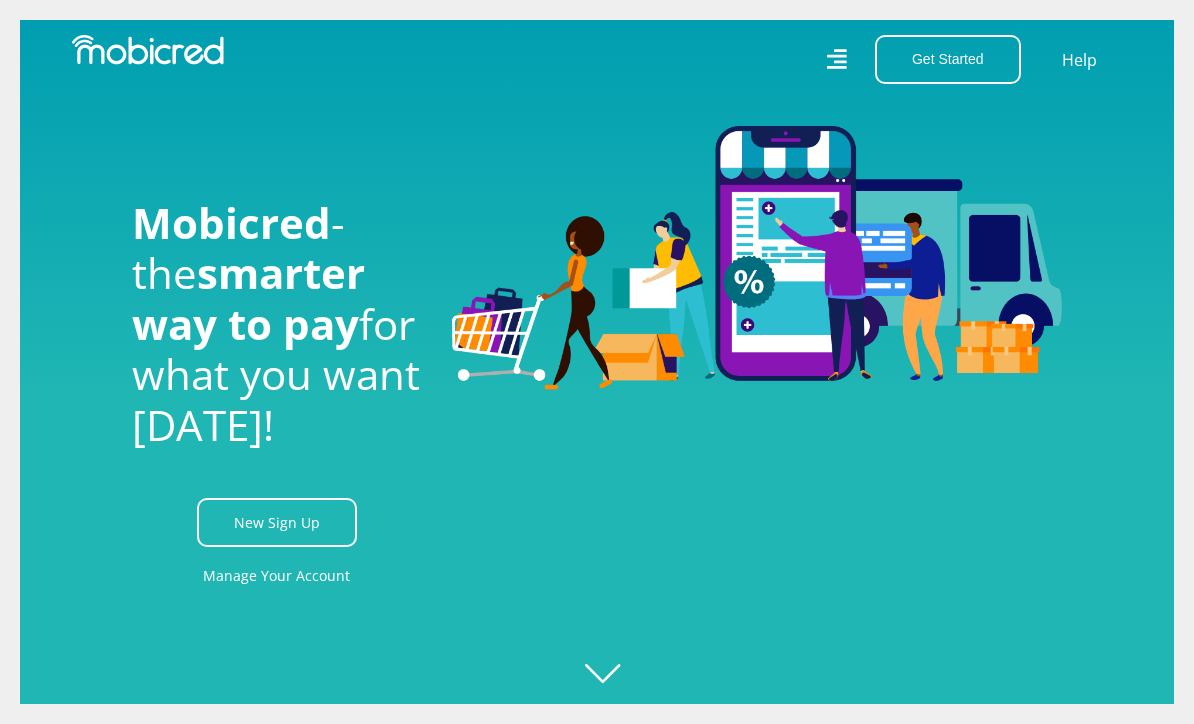 click on "Help" at bounding box center (1079, 60) 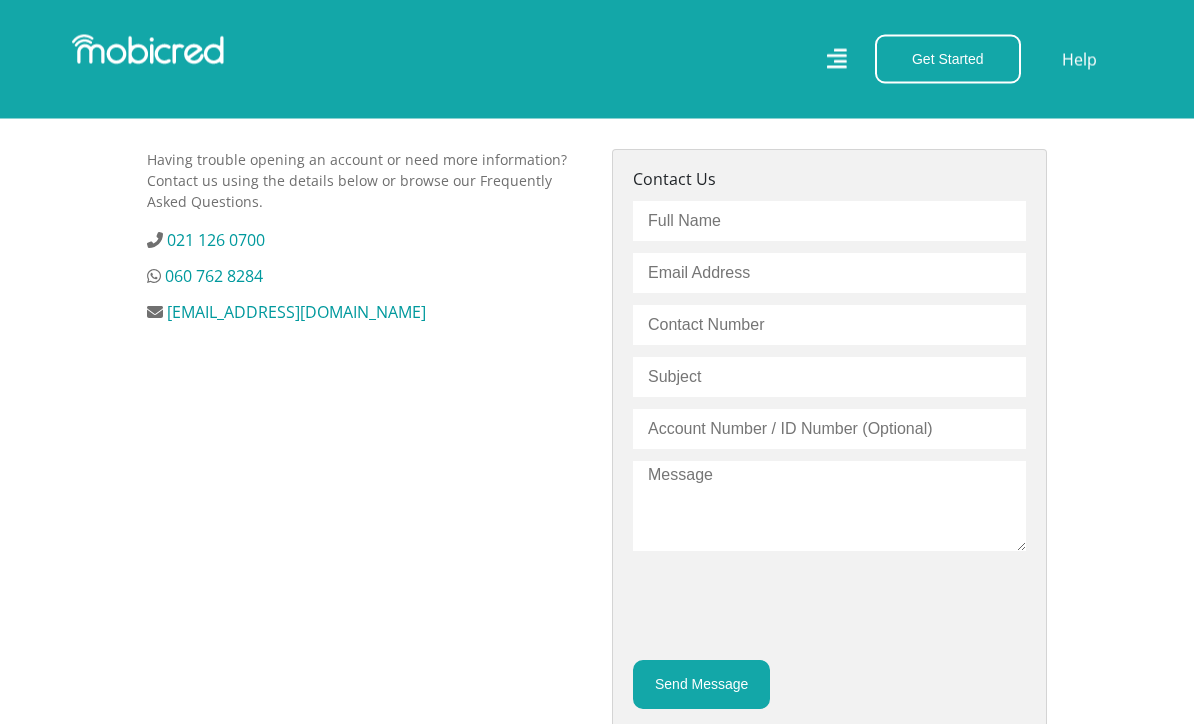 scroll, scrollTop: 655, scrollLeft: 0, axis: vertical 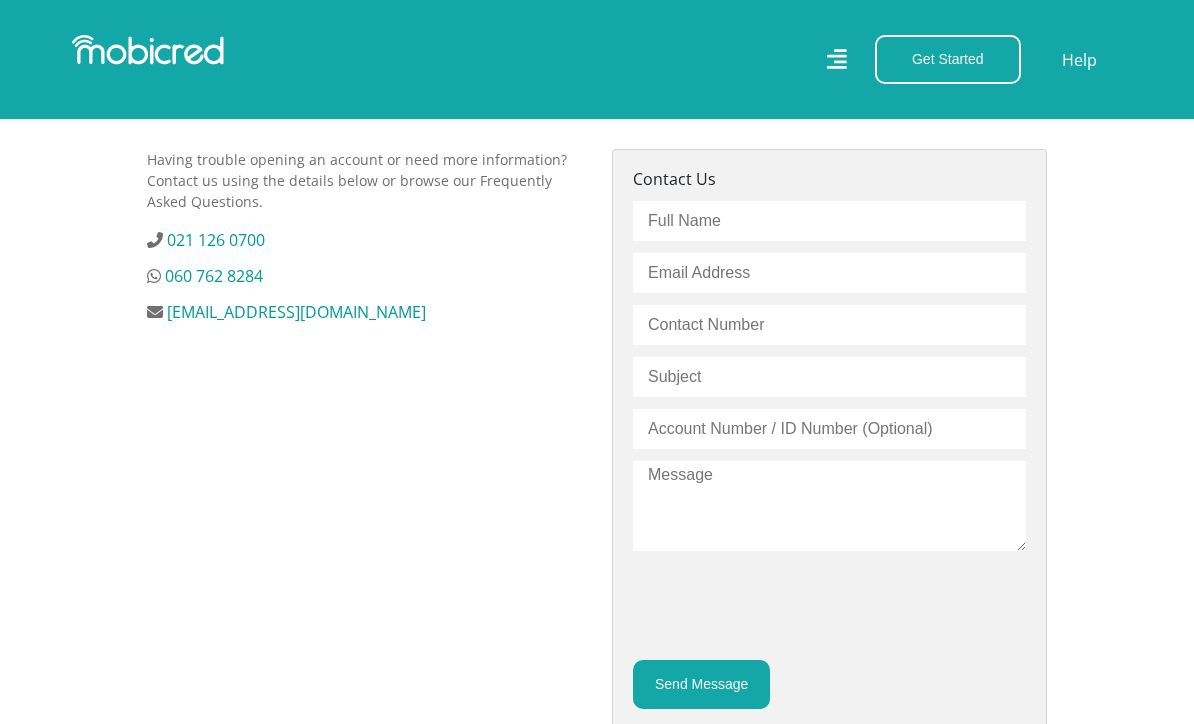 click on "060 762 8284" at bounding box center (214, 276) 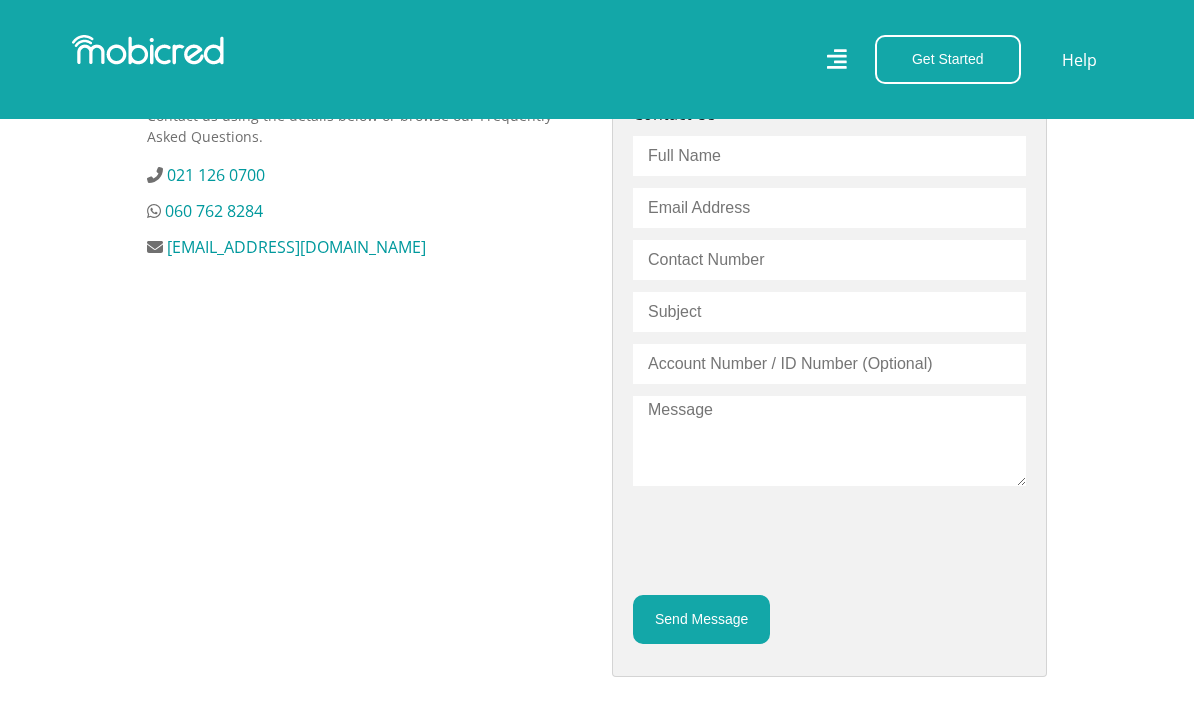 scroll, scrollTop: 721, scrollLeft: 0, axis: vertical 